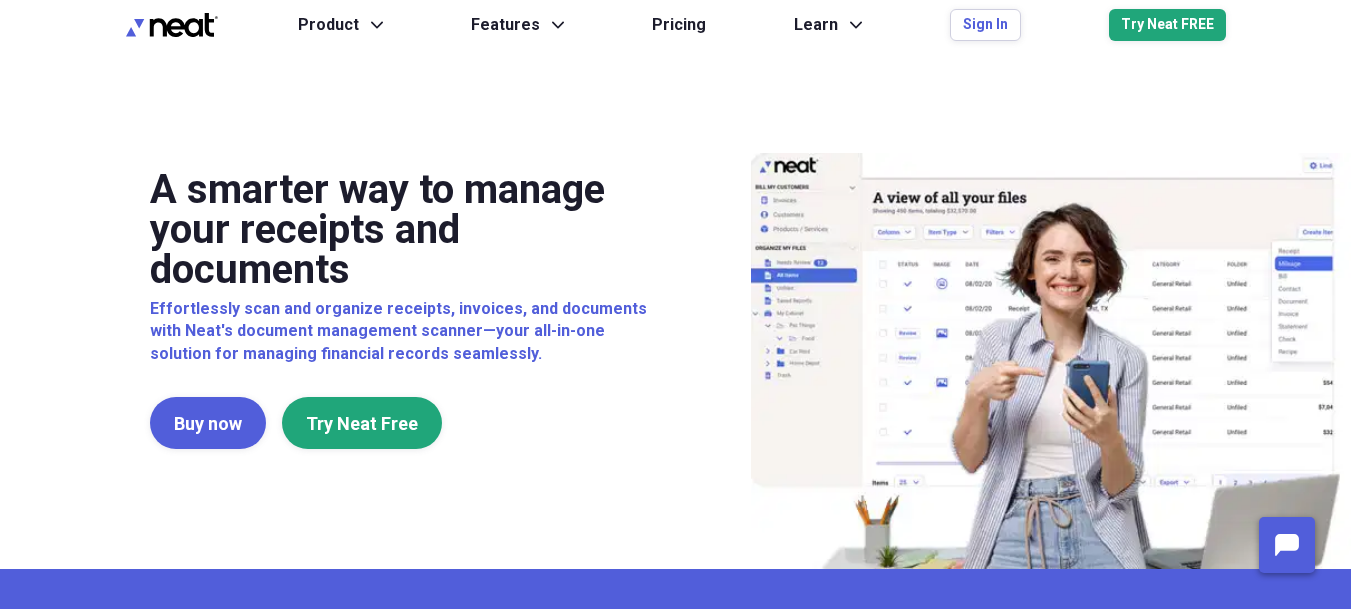 scroll, scrollTop: 0, scrollLeft: 0, axis: both 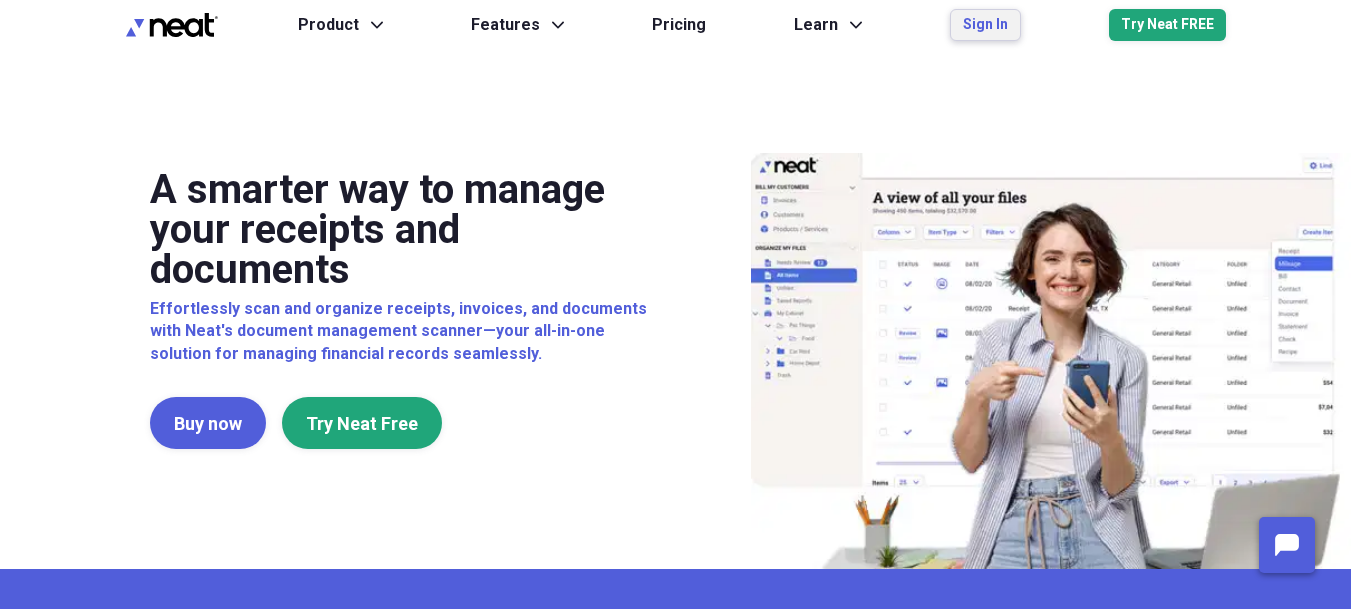 click on "Sign In" at bounding box center (985, 25) 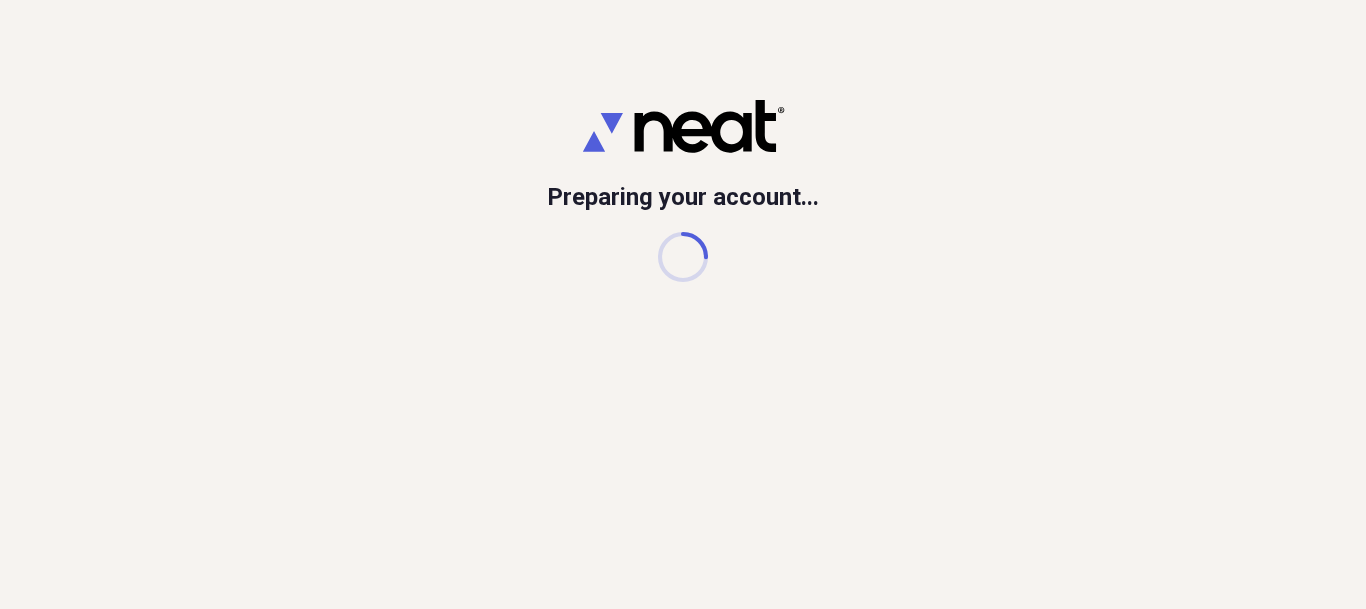 scroll, scrollTop: 0, scrollLeft: 0, axis: both 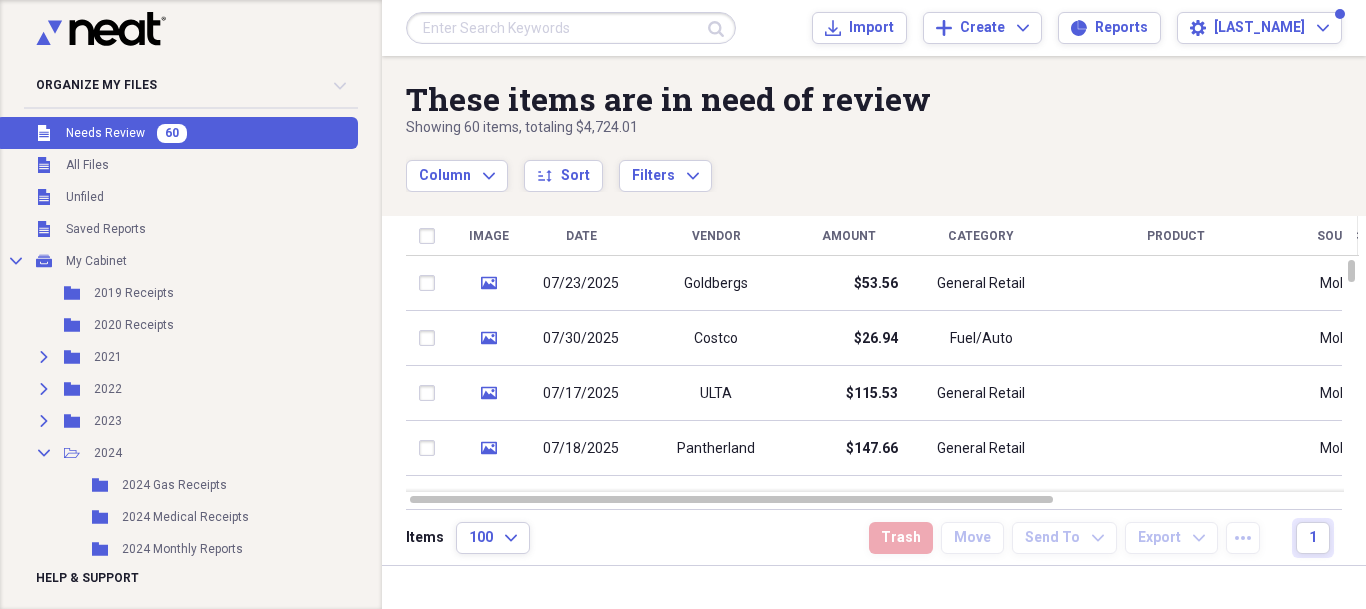 click on "07/23/2025" at bounding box center (581, 284) 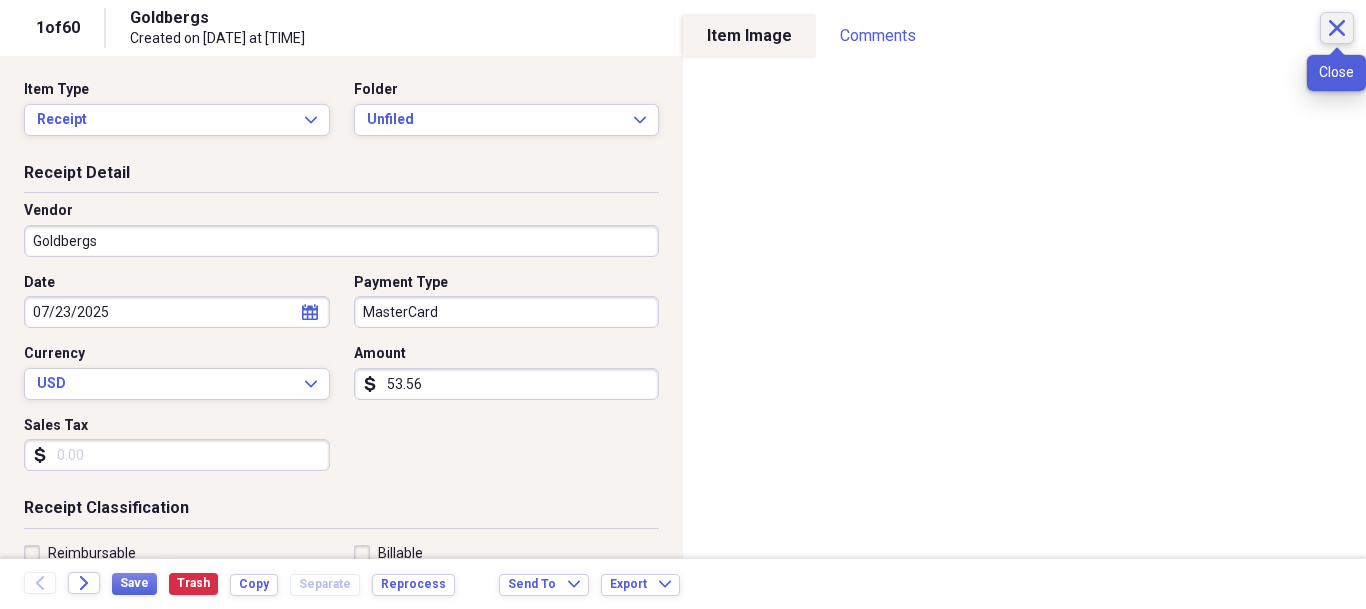 click on "Close" 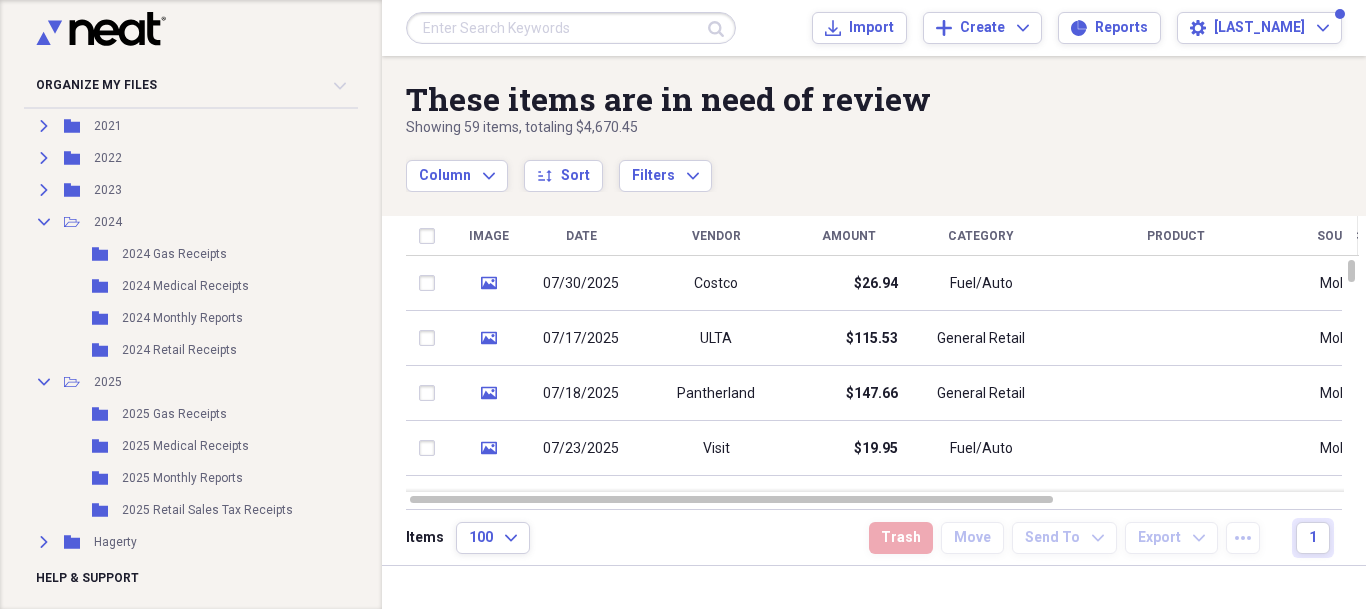 scroll, scrollTop: 259, scrollLeft: 0, axis: vertical 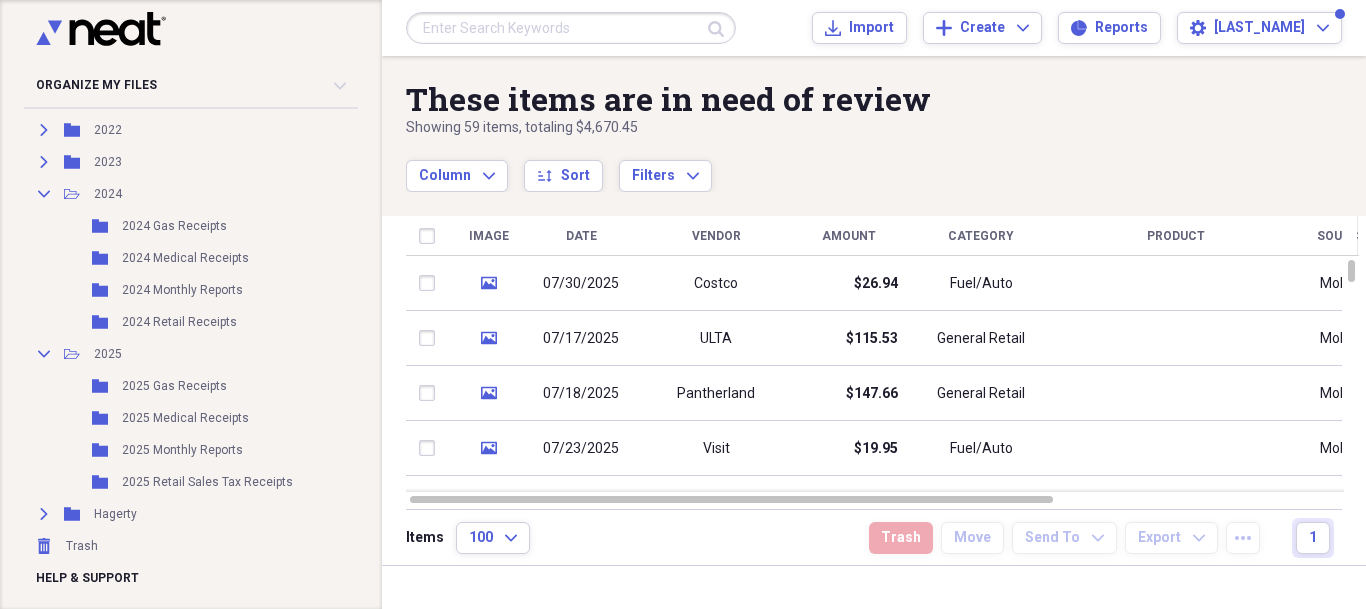 click on "Folder 2025 Monthly Reports Add Folder" at bounding box center [177, 450] 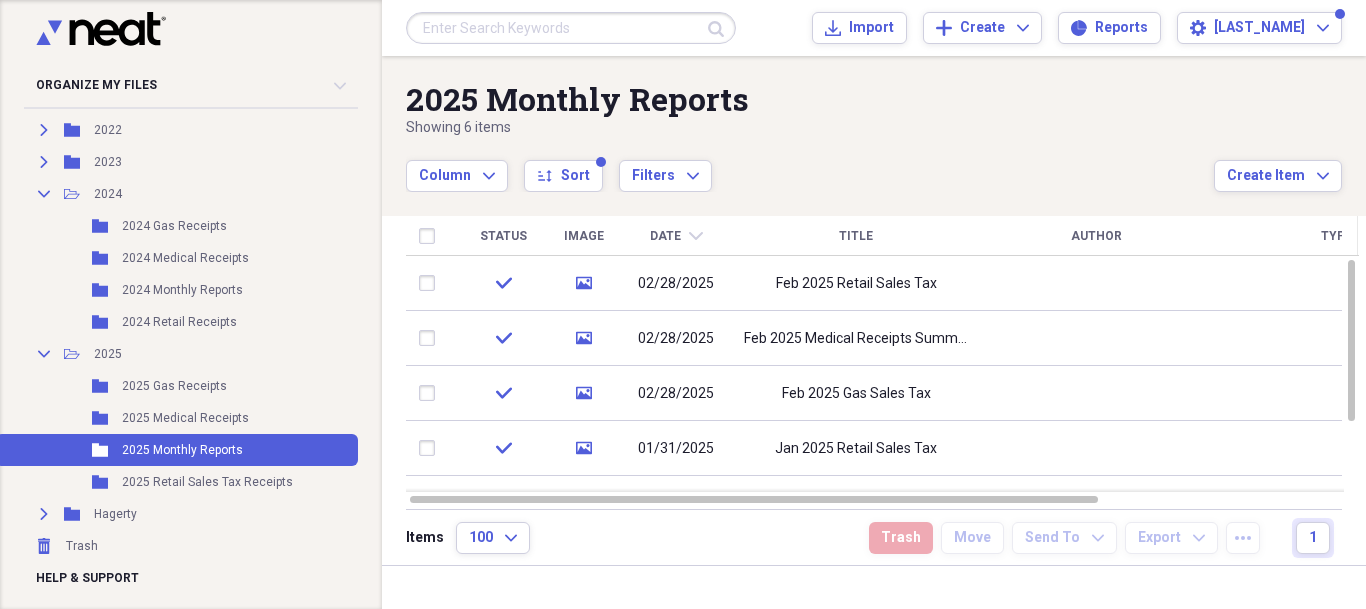 click on "2025 Retail Sales Tax Receipts" at bounding box center [207, 482] 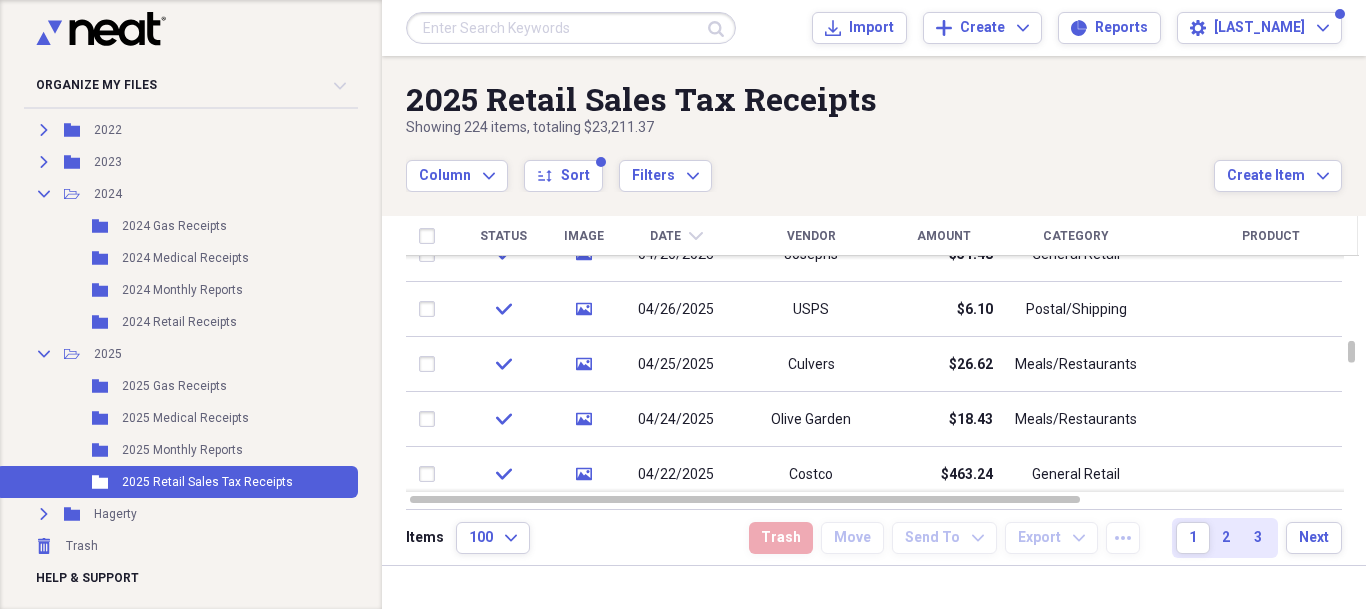 click on "chevron-down" 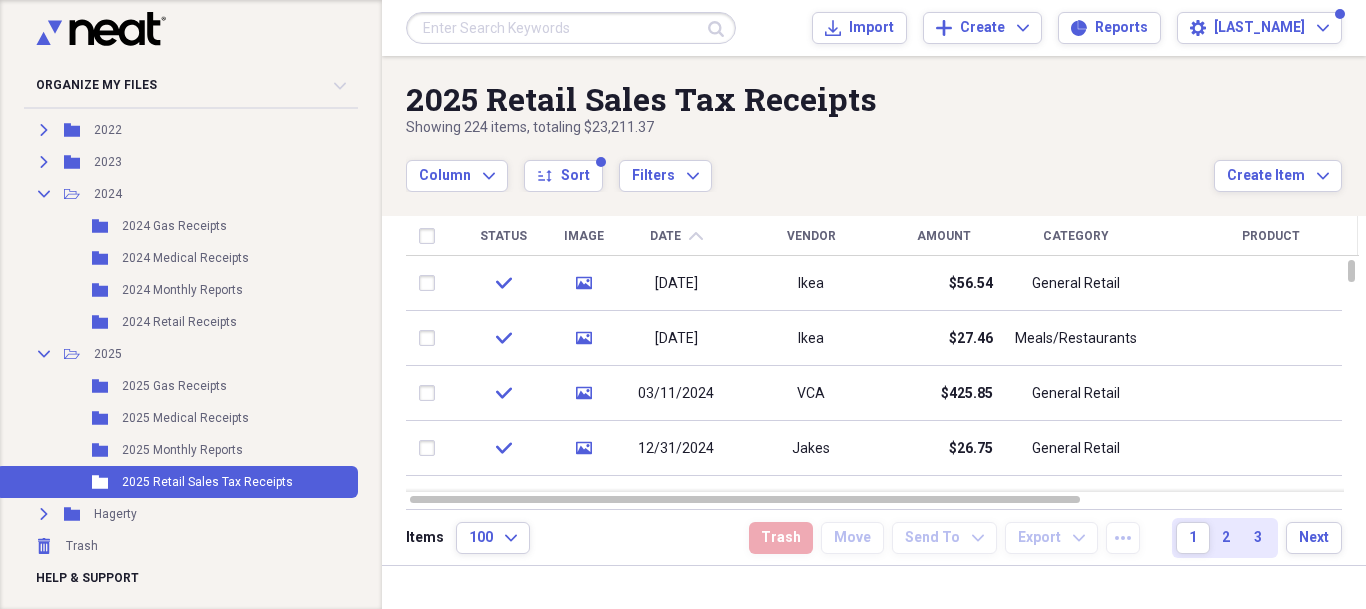 click 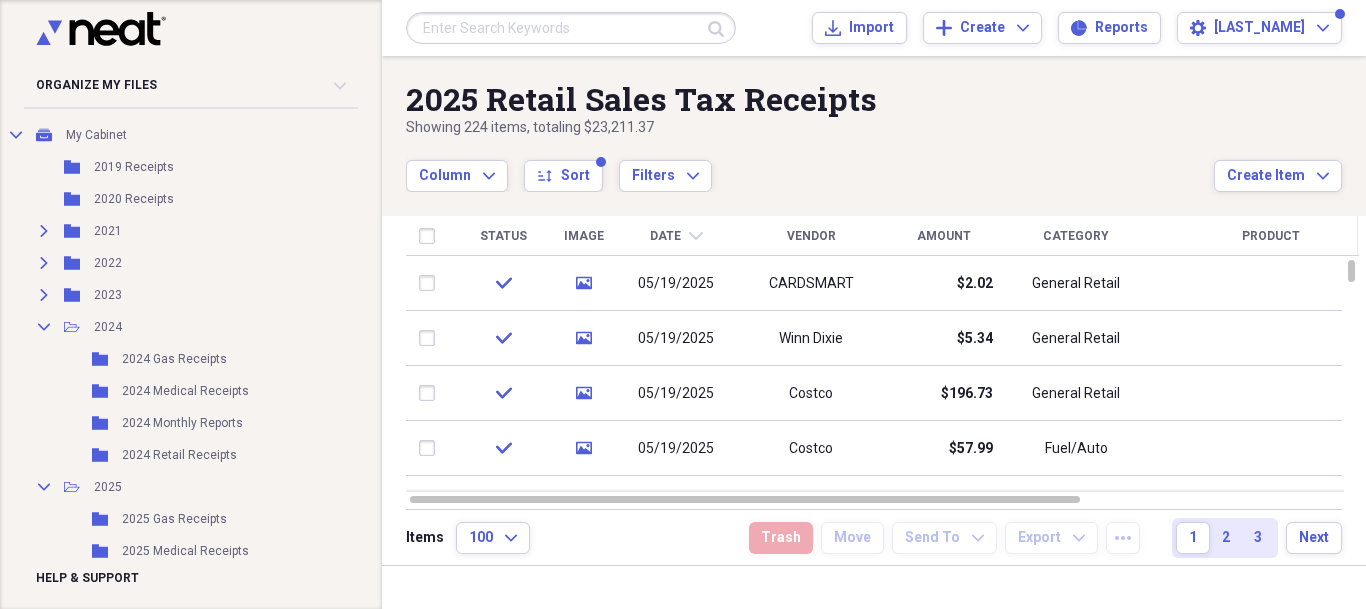 scroll, scrollTop: 0, scrollLeft: 0, axis: both 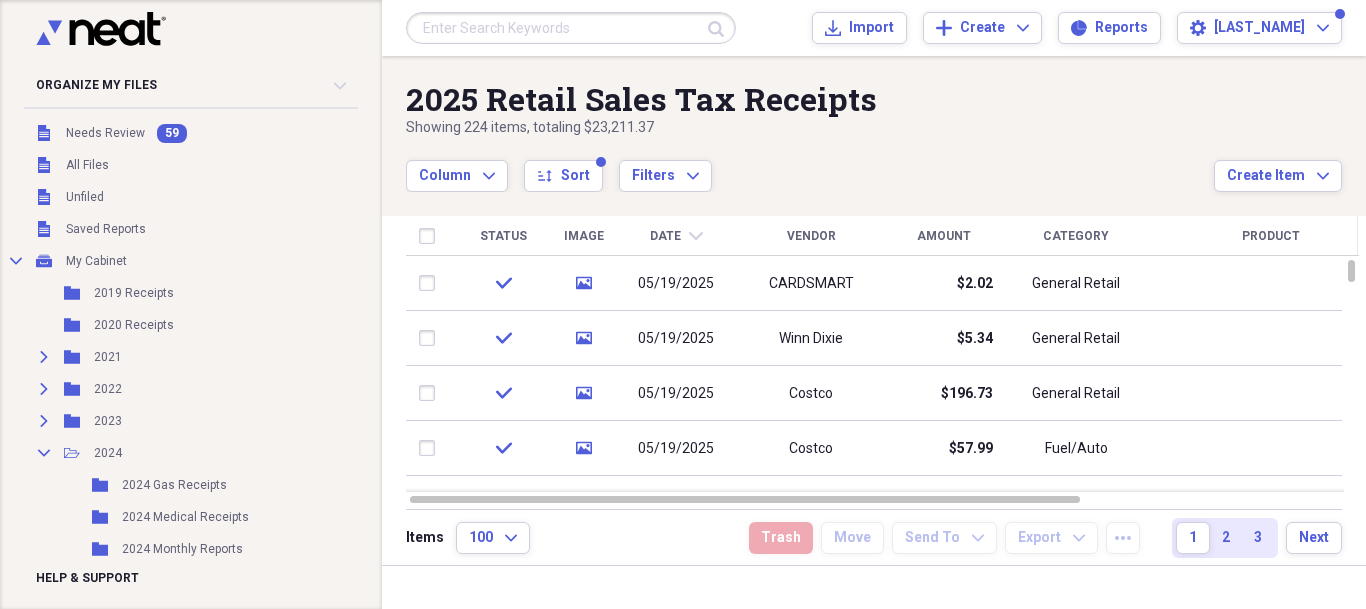click on "Needs Review" at bounding box center [105, 133] 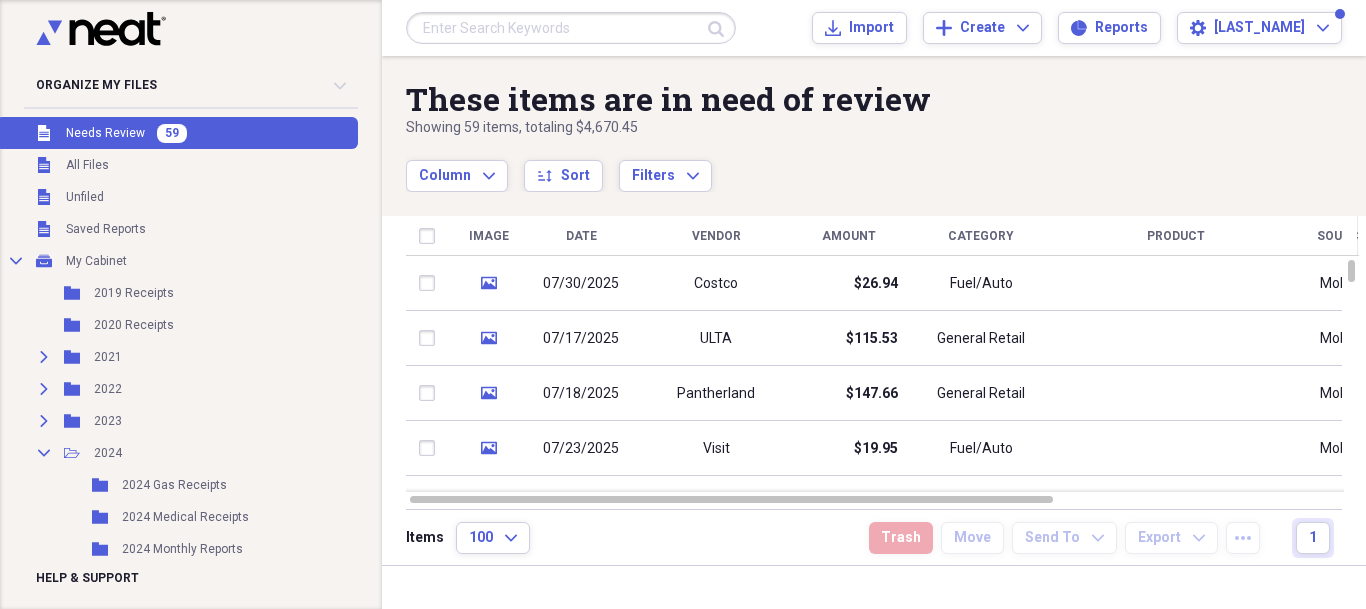 click on "Date" at bounding box center [581, 236] 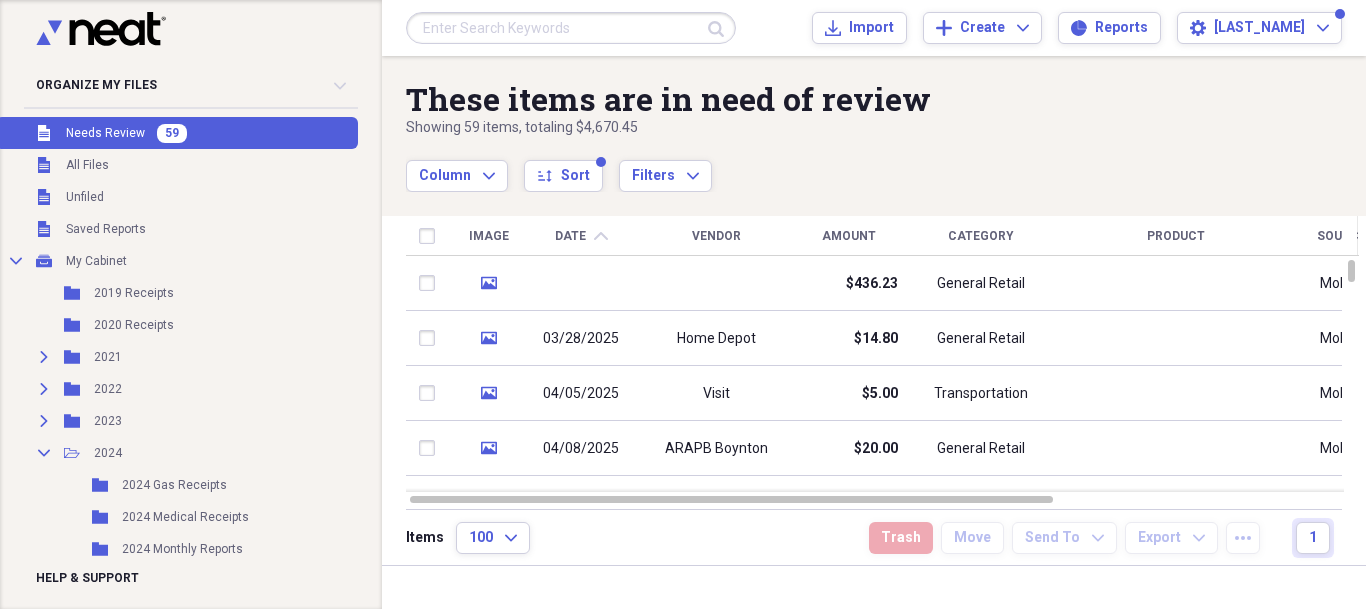 click at bounding box center [716, 283] 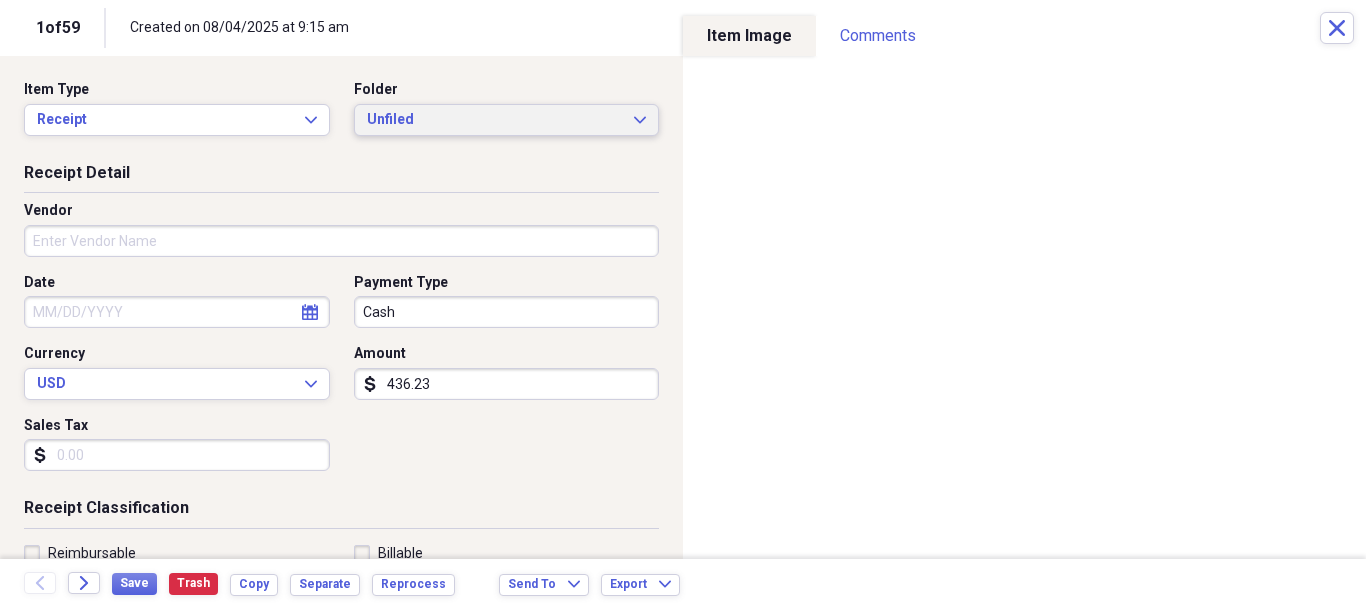 click on "Unfiled Expand" at bounding box center (507, 120) 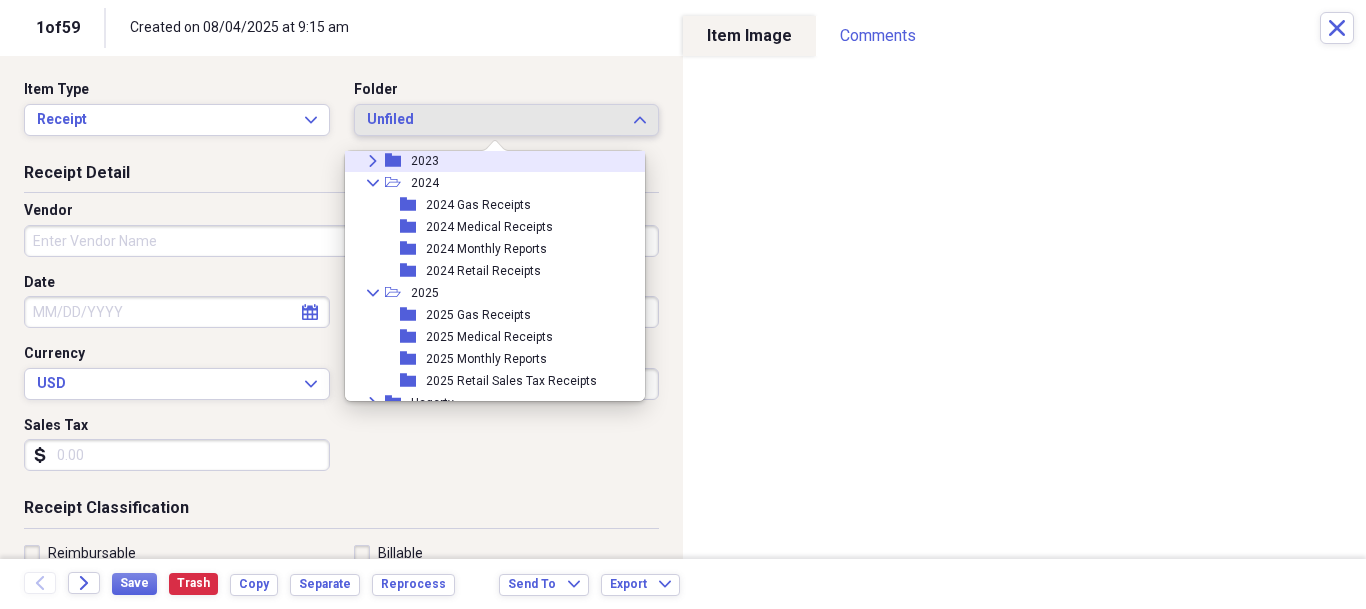 scroll, scrollTop: 183, scrollLeft: 0, axis: vertical 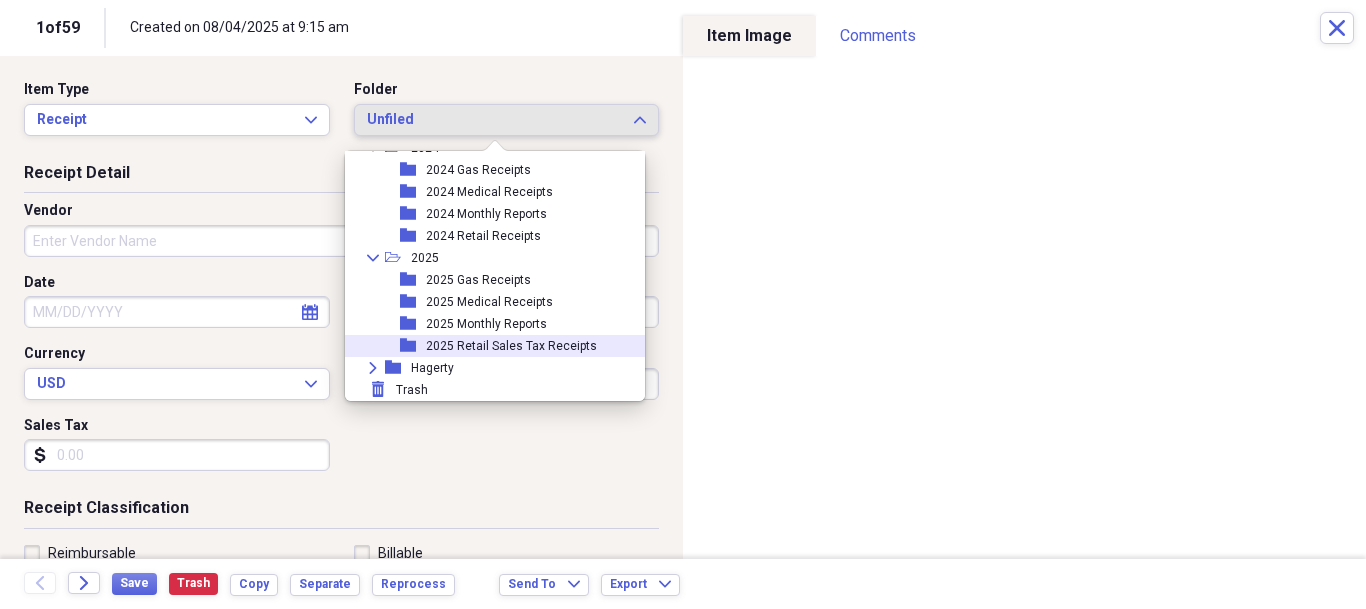 click on "2025 Retail Sales Tax Receipts" at bounding box center (511, 346) 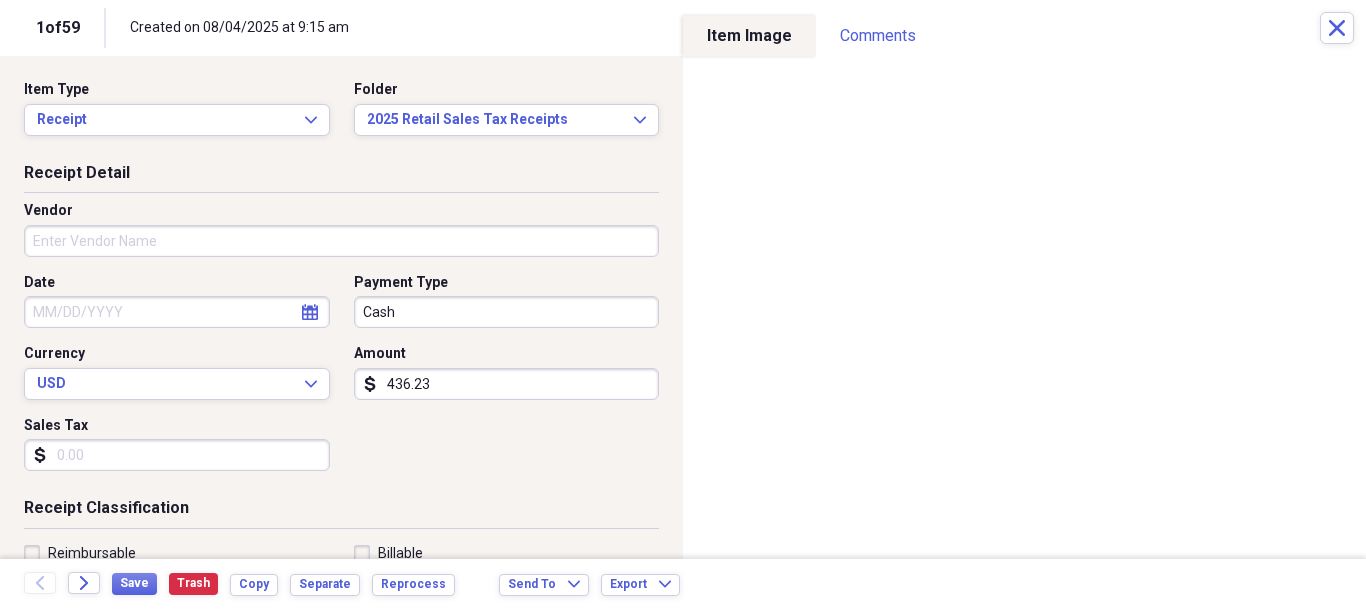 click on "Vendor" at bounding box center [341, 241] 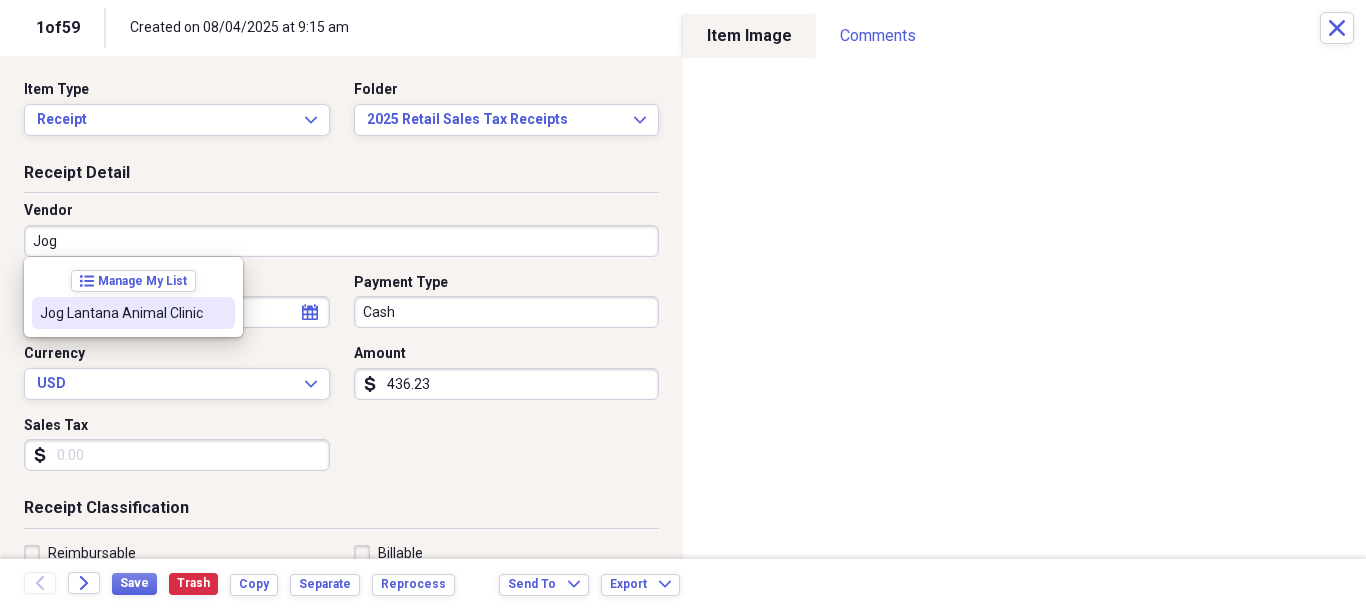click on "Jog Lantana Animal Clinic" at bounding box center (133, 313) 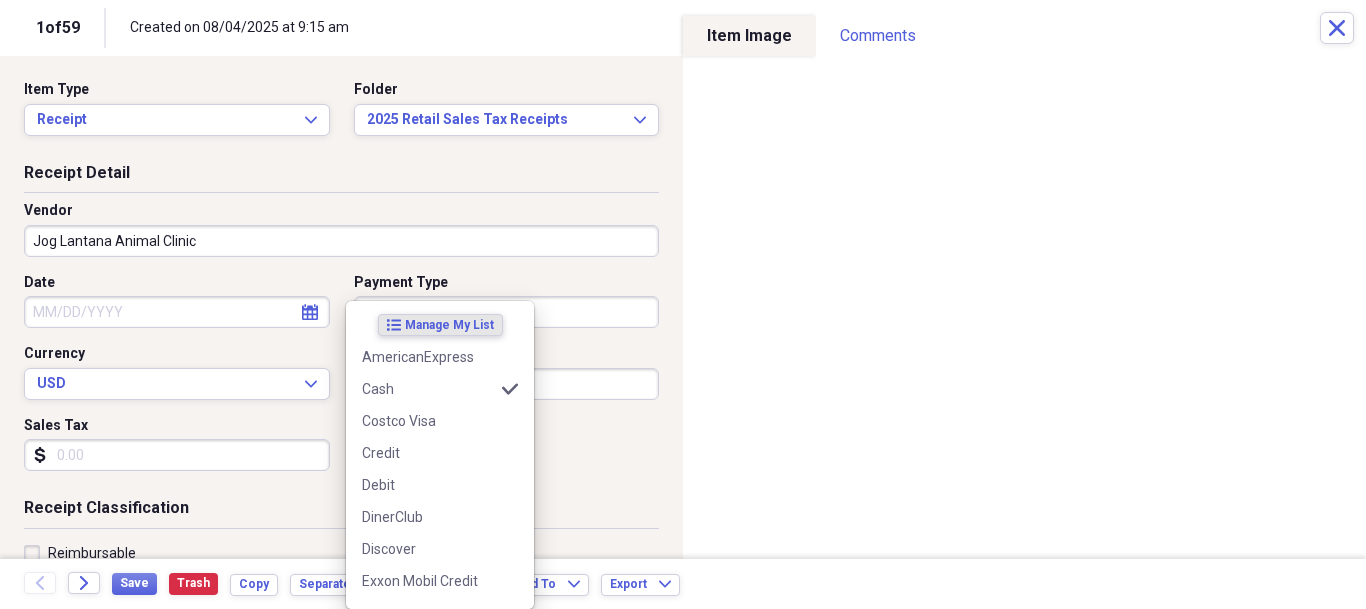 click on "Organize My Files 58 Collapse Unfiled Needs Review 58 Unfiled All Files Unfiled Unfiled Unfiled Saved Reports Collapse My Cabinet My Cabinet Add Folder Folder [YEAR] Receipts Add Folder Folder [YEAR] Receipts Add Folder Expand Folder [YEAR] Add Folder Expand Folder [YEAR] Add Folder Expand Folder [YEAR] Add Folder Collapse Open Folder [YEAR] Add Folder Folder [YEAR] Gas Receipts Add Folder Folder [YEAR] Medical Receipts Add Folder Folder [YEAR] Monthly Reports Add Folder Folder [YEAR] Retail Receipts Add Folder Collapse Open Folder [YEAR] Add Folder Folder [YEAR] Gas Receipts Add Folder Folder [YEAR] Medical Receipts Add Folder Folder [YEAR] Monthly Reports Add Folder Folder [YEAR] Retail Sales Tax Receipts Add Folder Expand Folder Hagerty Add Folder Trash Trash Help & Support Submit Import Import Add Create Expand Reports Reports Settings [LAST_NAME] Expand These items are in need of review Showing 59 items , totaling $4,670.45 Column Expand sort Sort Filters Expand Create Item Expand Image Date chevron-up Vendor Amount Category Product Source" at bounding box center [683, 304] 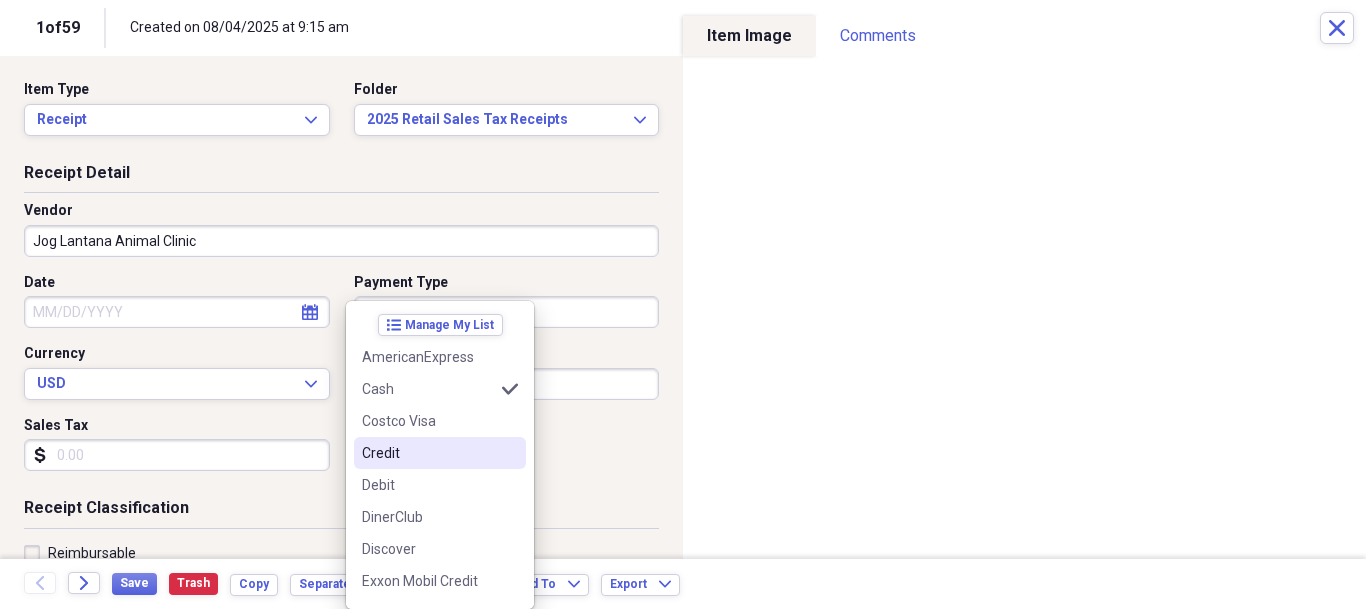 click on "Credit" at bounding box center [428, 453] 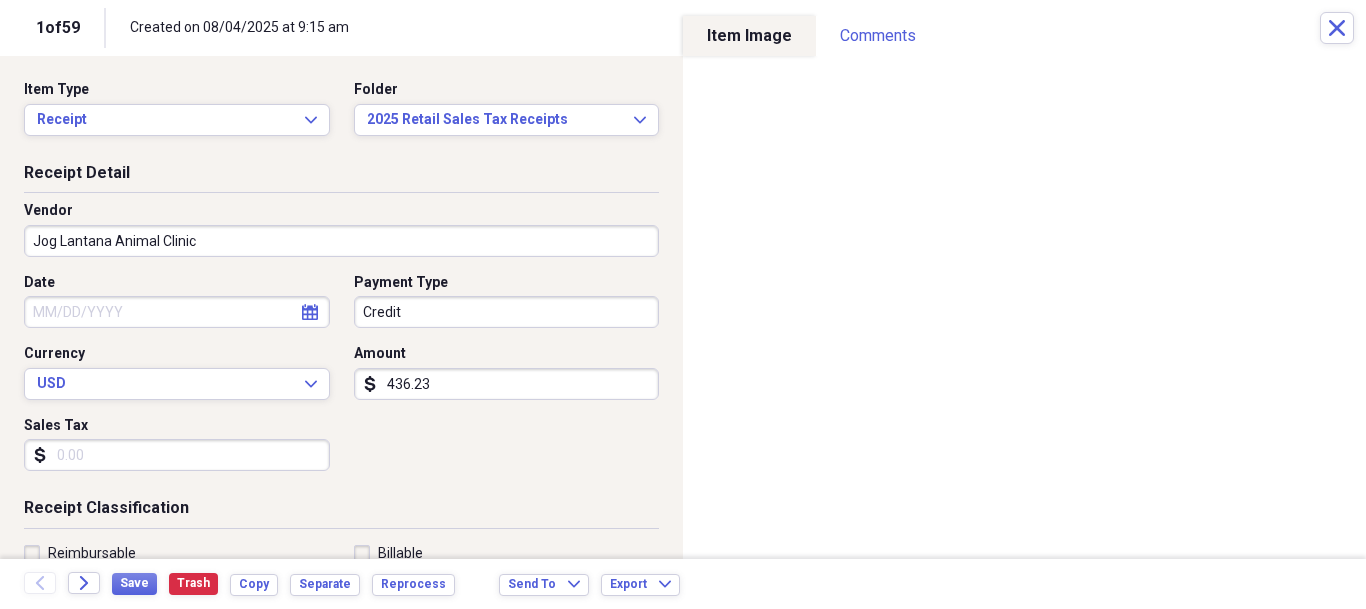click 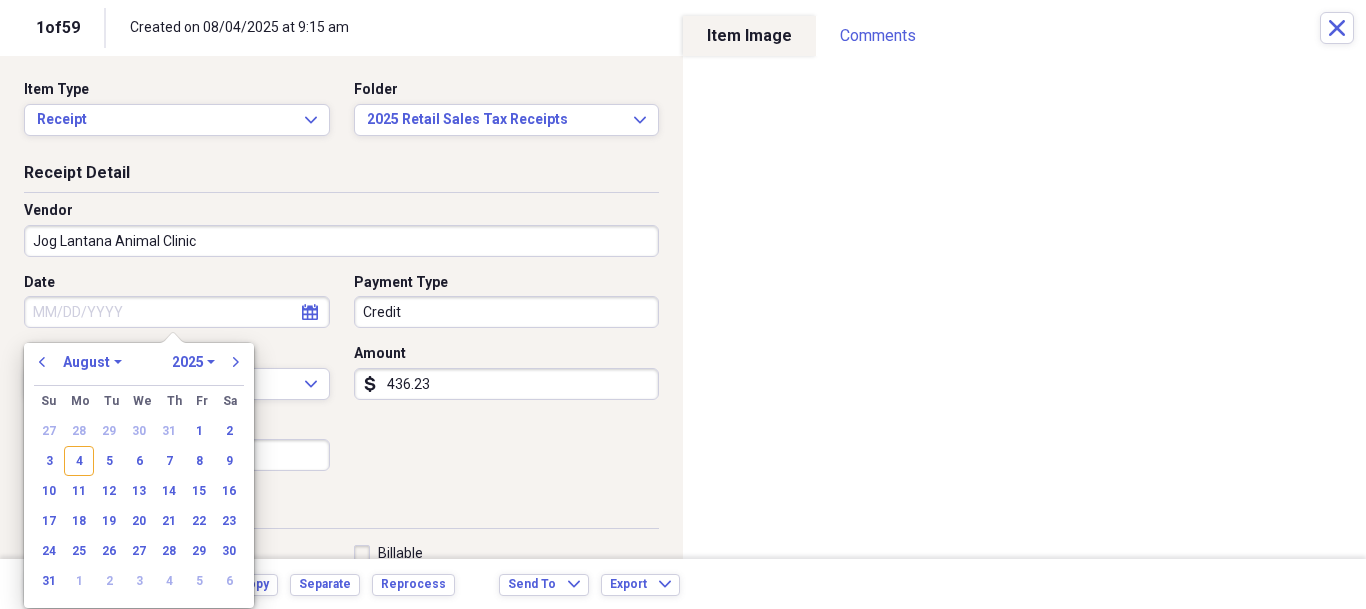 click on "previous" at bounding box center [42, 362] 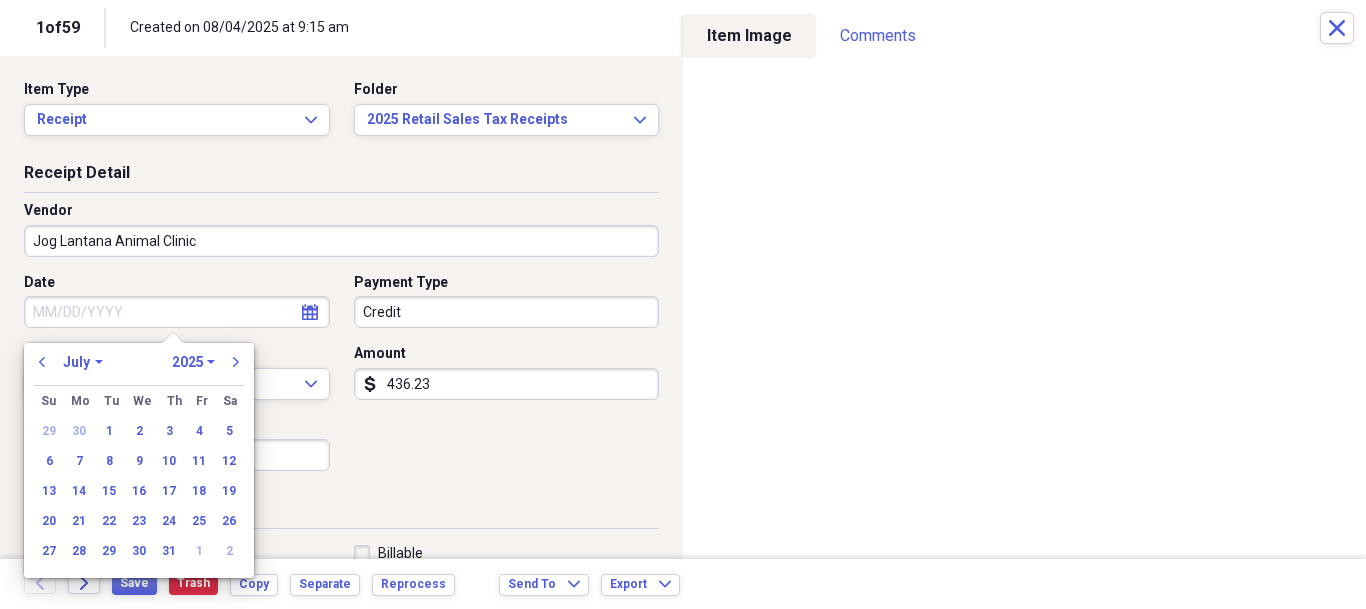 click on "31" at bounding box center (169, 551) 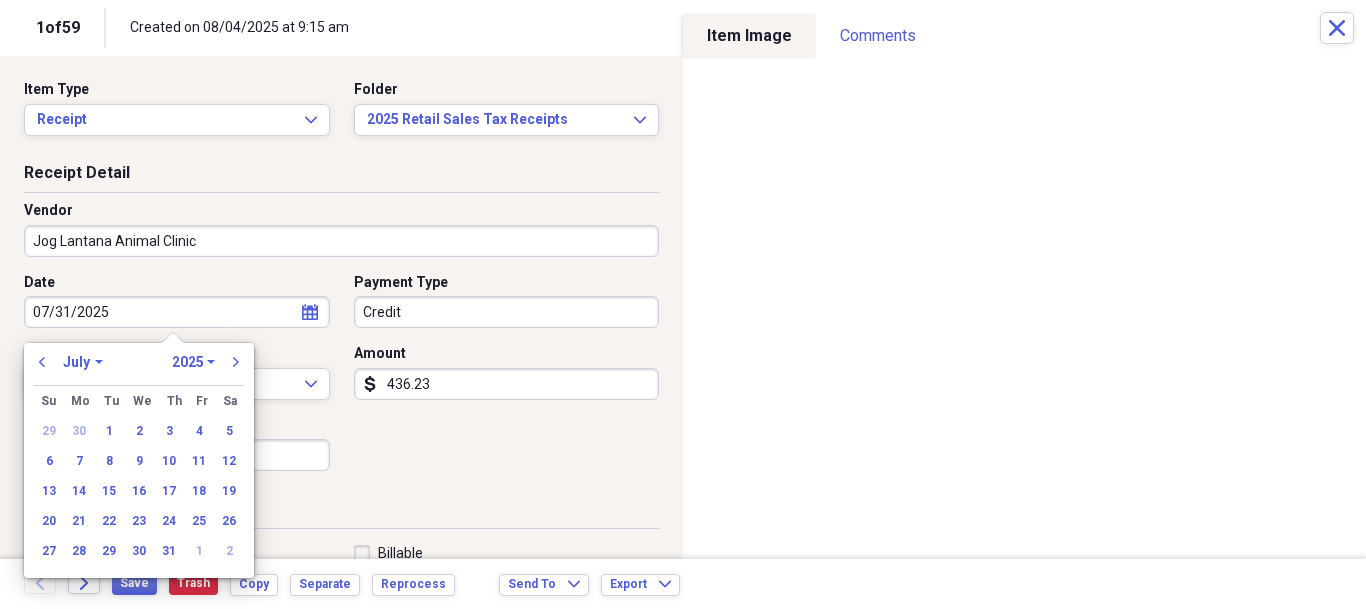 type on "07/31/2025" 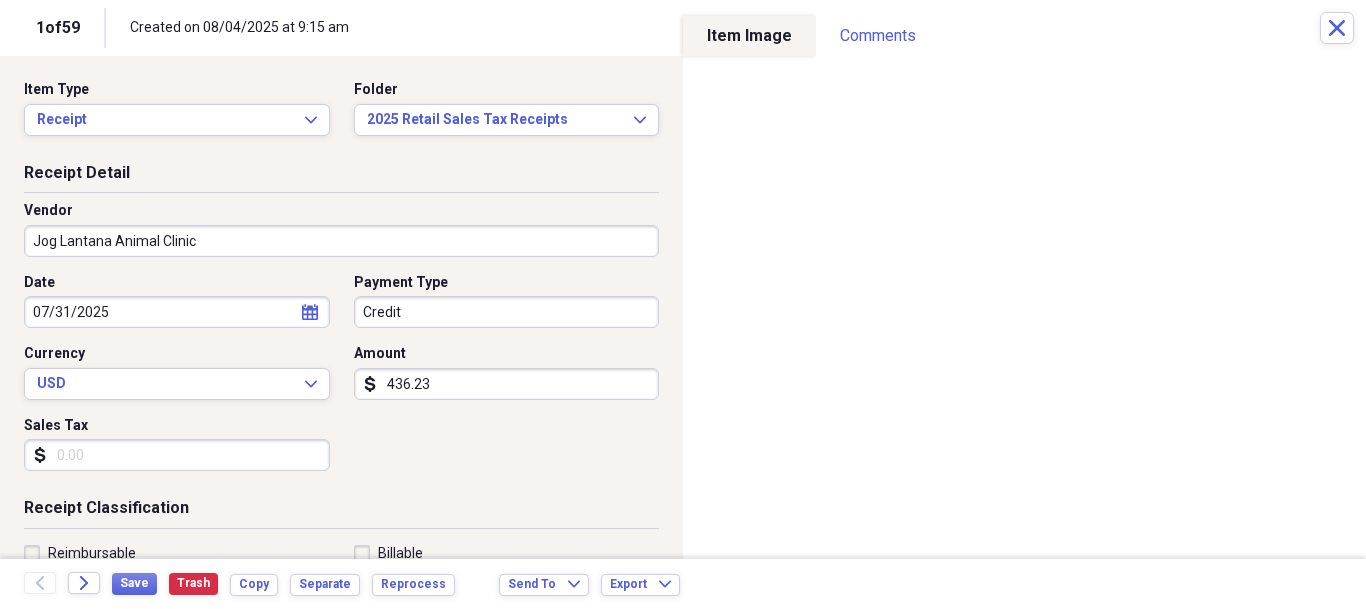 click on "Sales Tax" at bounding box center [177, 455] 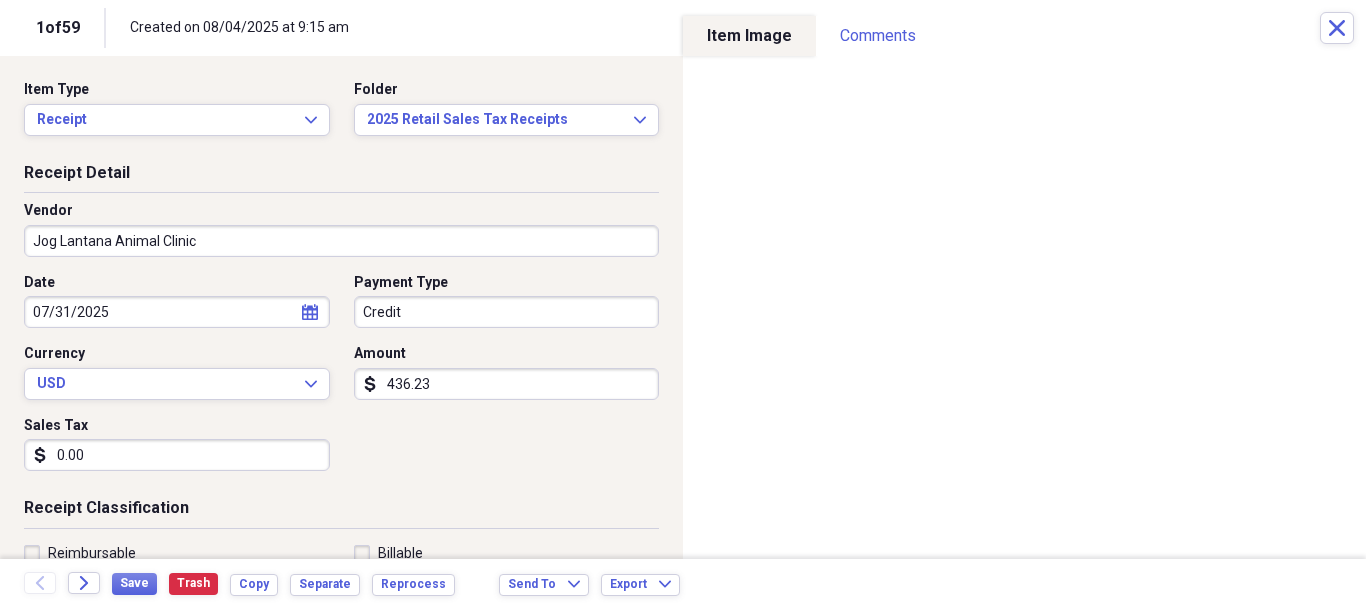 scroll, scrollTop: 500, scrollLeft: 0, axis: vertical 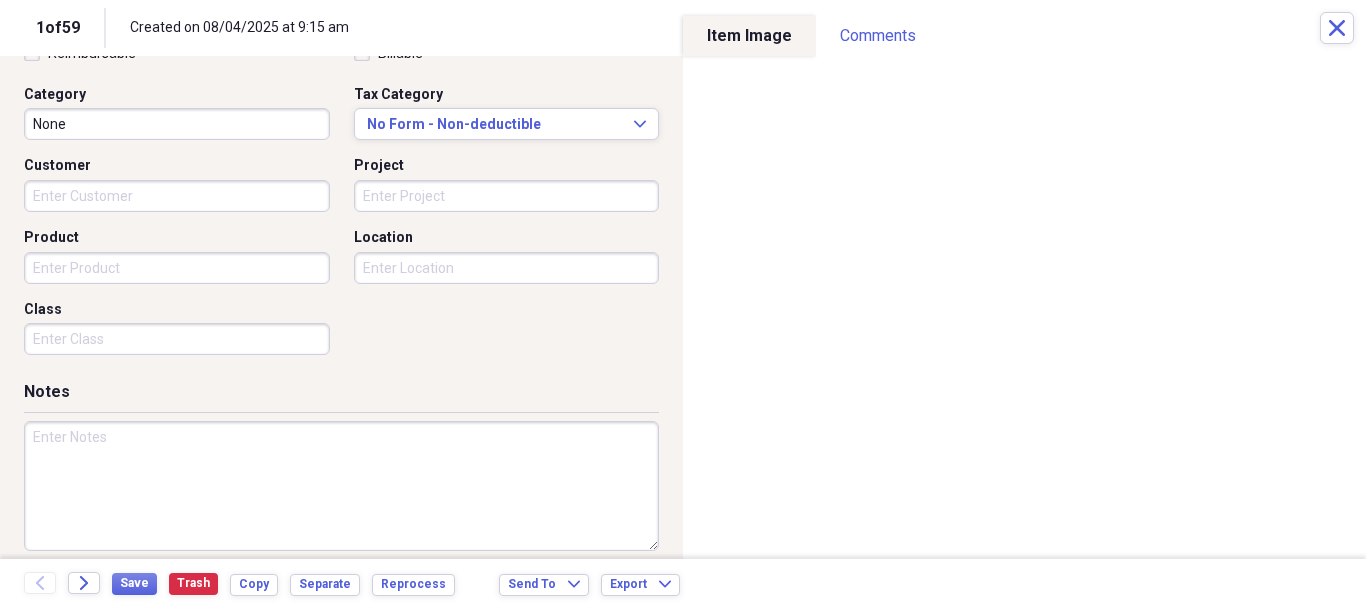 type on "0.00" 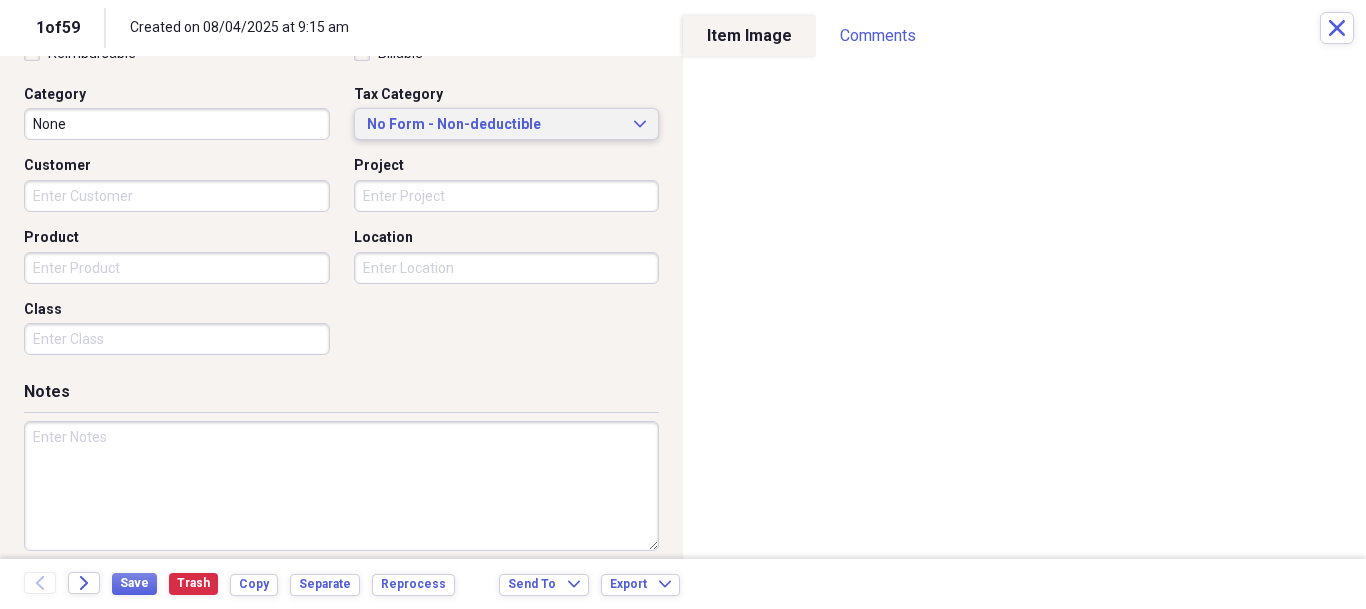click on "No Form - Non-deductible Expand" at bounding box center [507, 124] 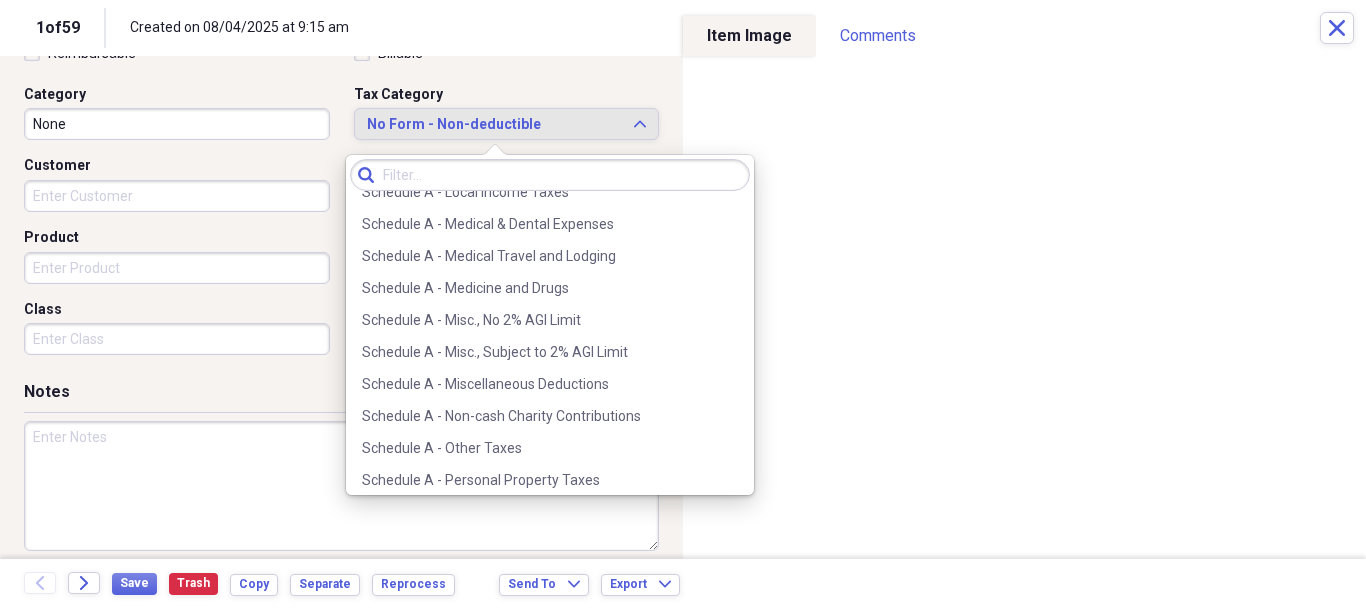 scroll, scrollTop: 3000, scrollLeft: 0, axis: vertical 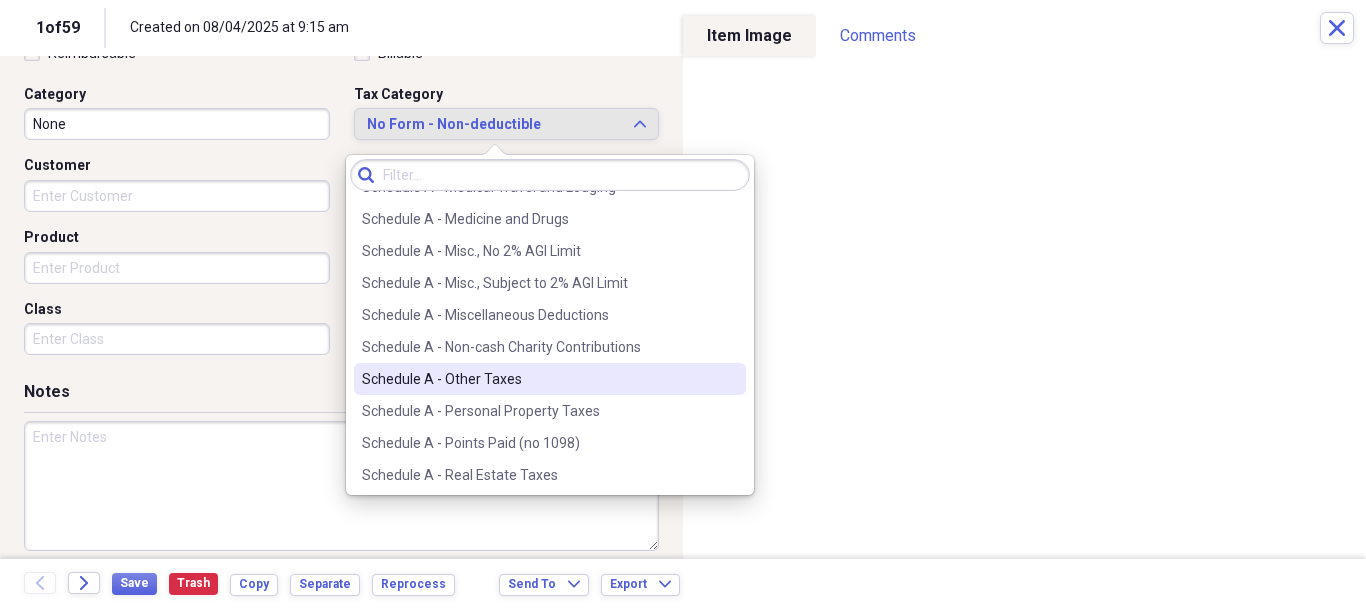 click on "Schedule A - Other Taxes" at bounding box center [538, 379] 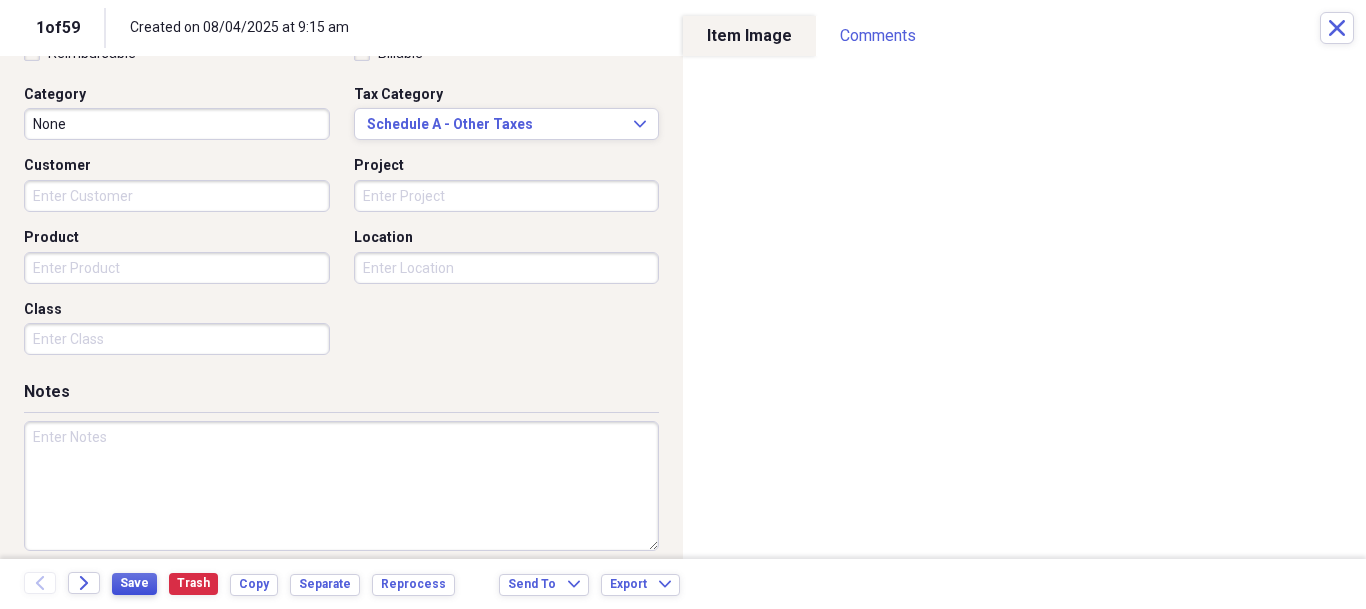 click on "Save" at bounding box center (134, 583) 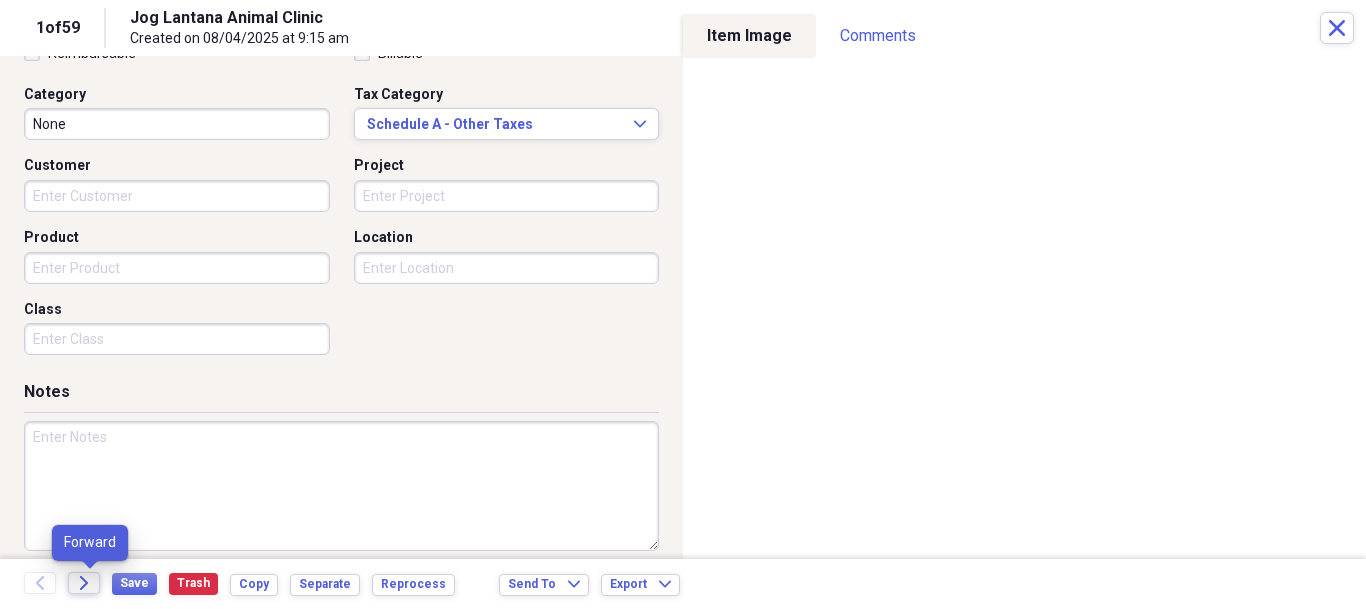 click on "Forward" 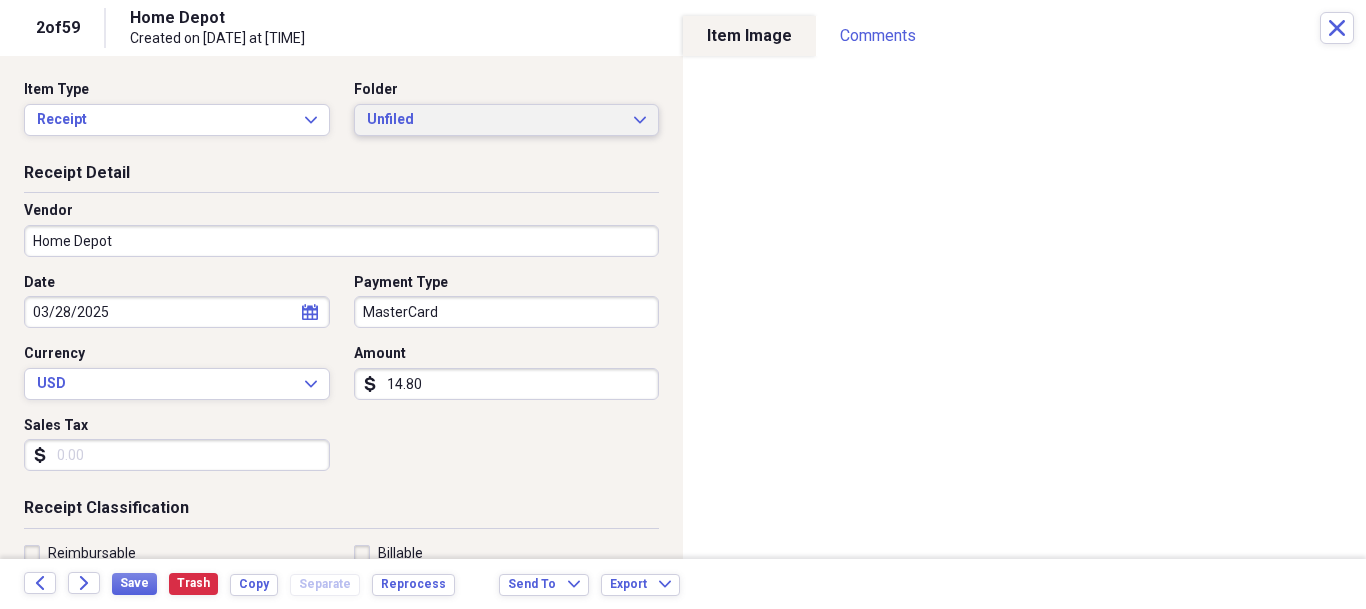 drag, startPoint x: 623, startPoint y: 121, endPoint x: 614, endPoint y: 129, distance: 12.0415945 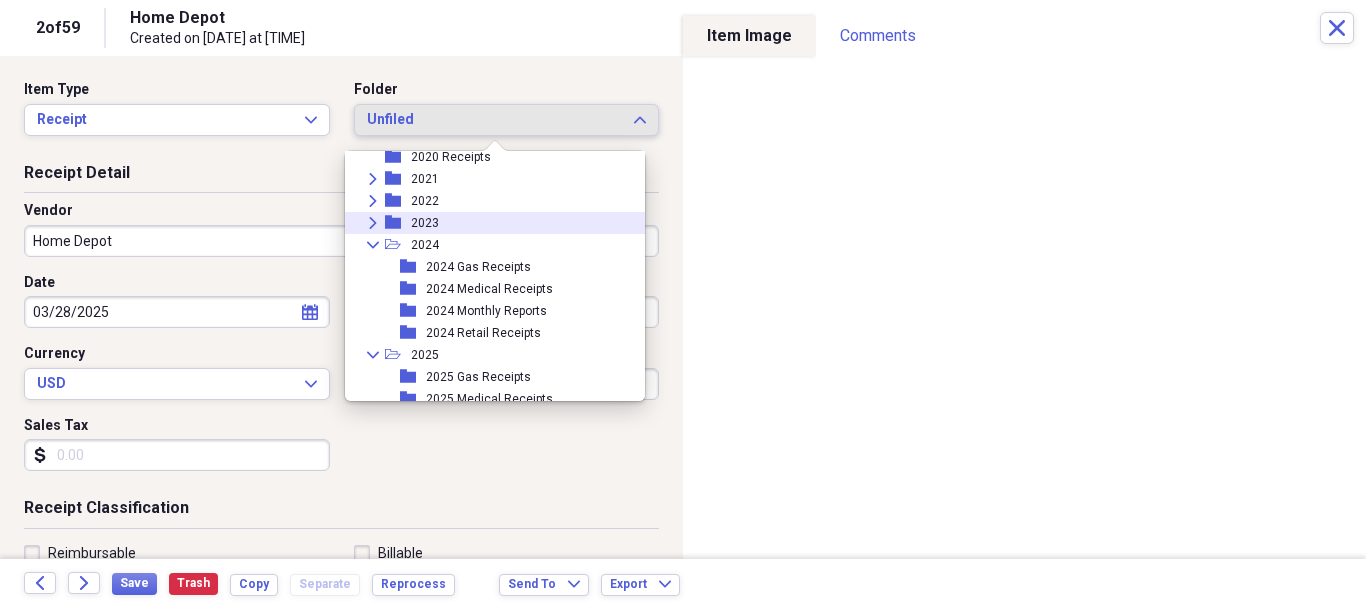 scroll, scrollTop: 183, scrollLeft: 0, axis: vertical 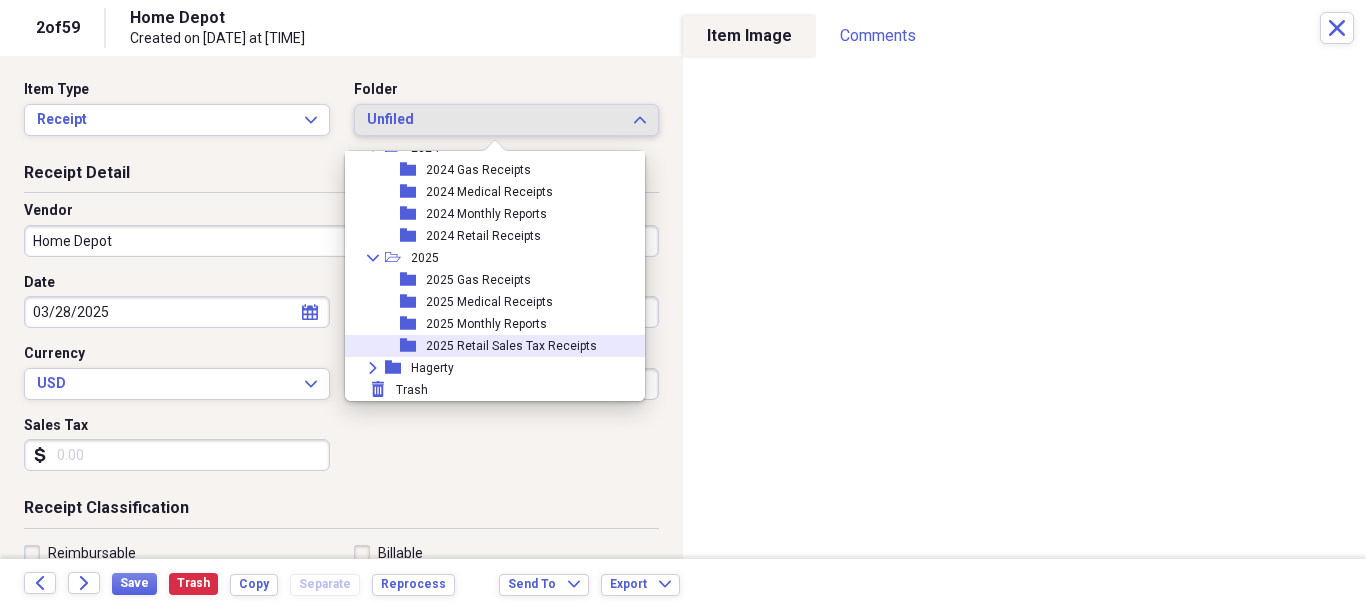 click on "2025 Retail Sales Tax Receipts" at bounding box center [511, 346] 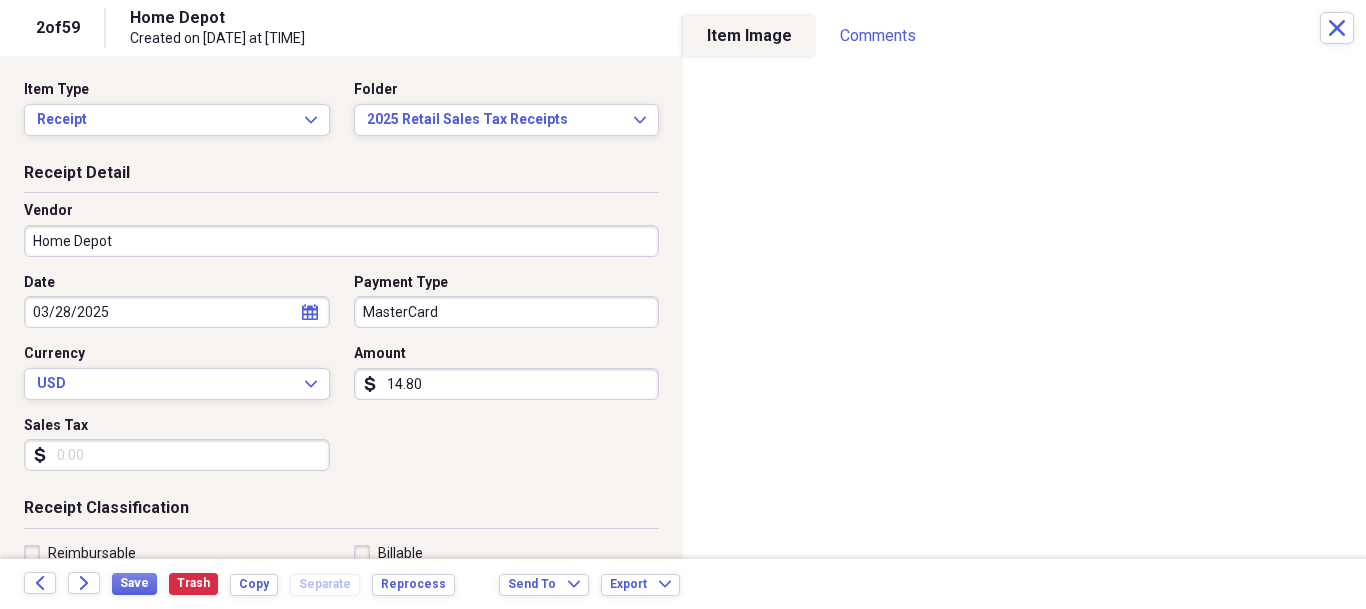 click on "Sales Tax" at bounding box center [177, 455] 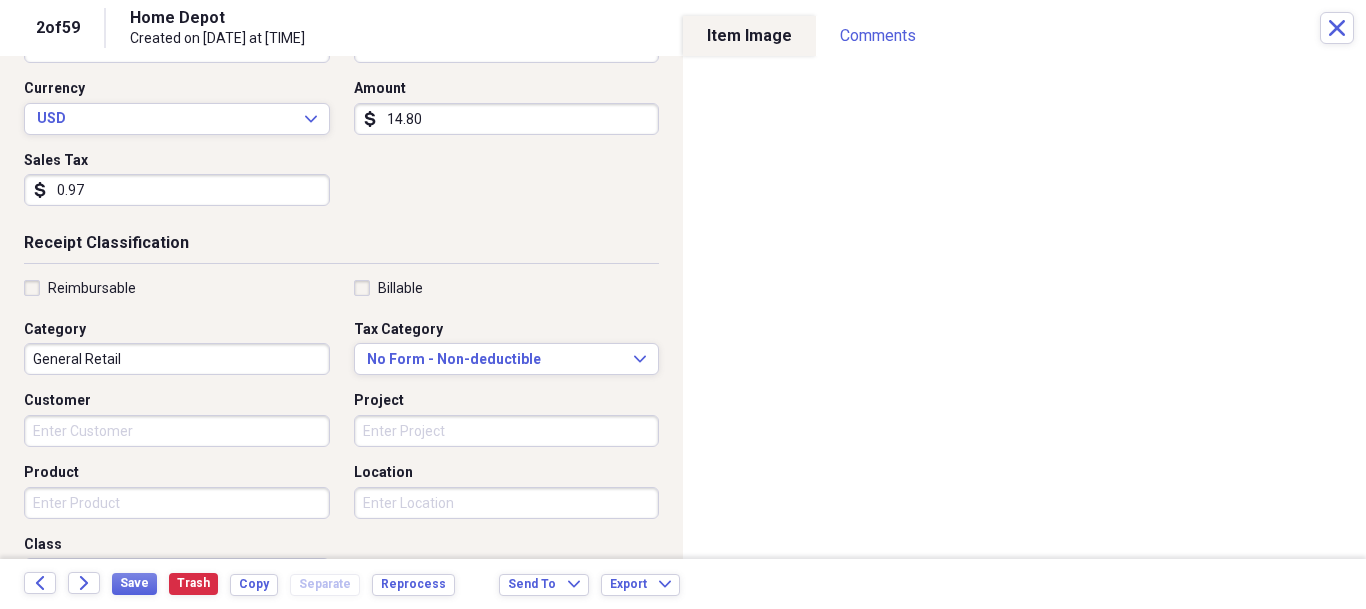 scroll, scrollTop: 300, scrollLeft: 0, axis: vertical 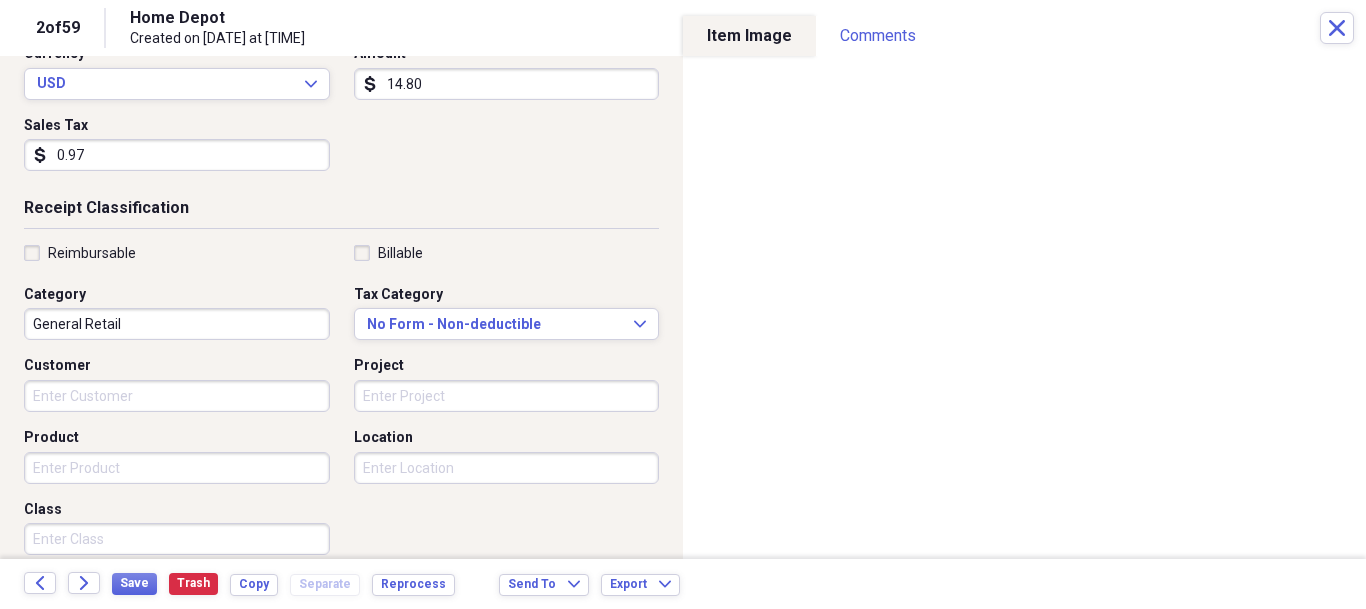 type on "0.97" 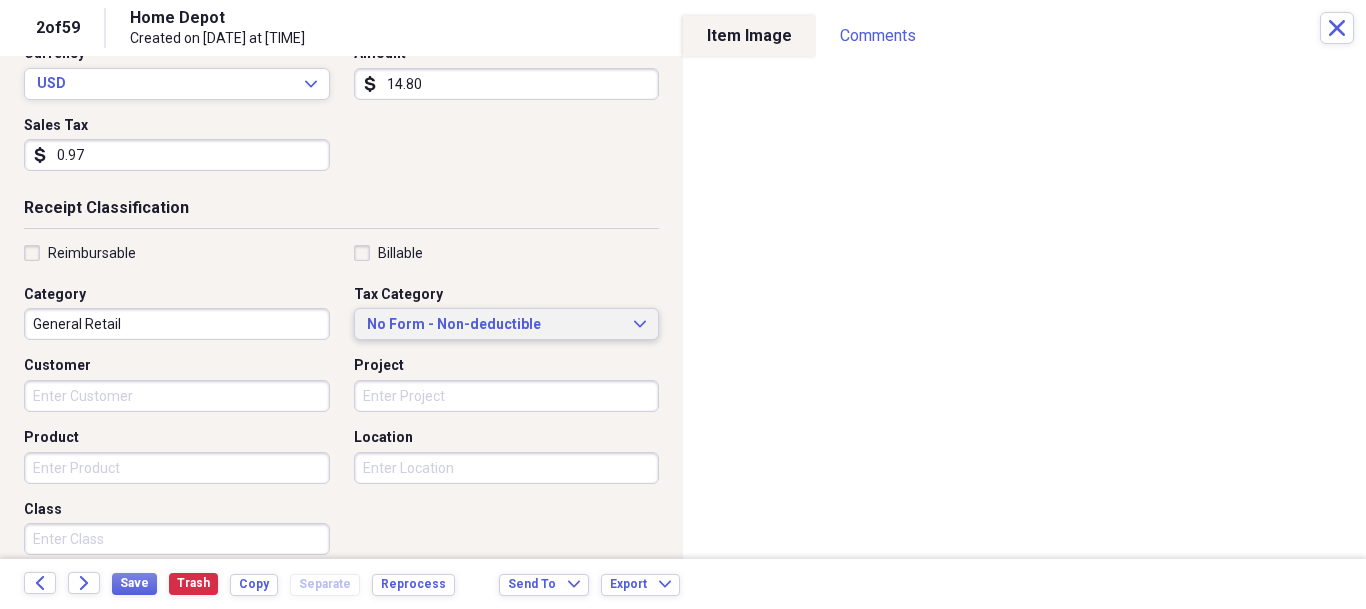 click on "No Form - Non-deductible Expand" at bounding box center (507, 325) 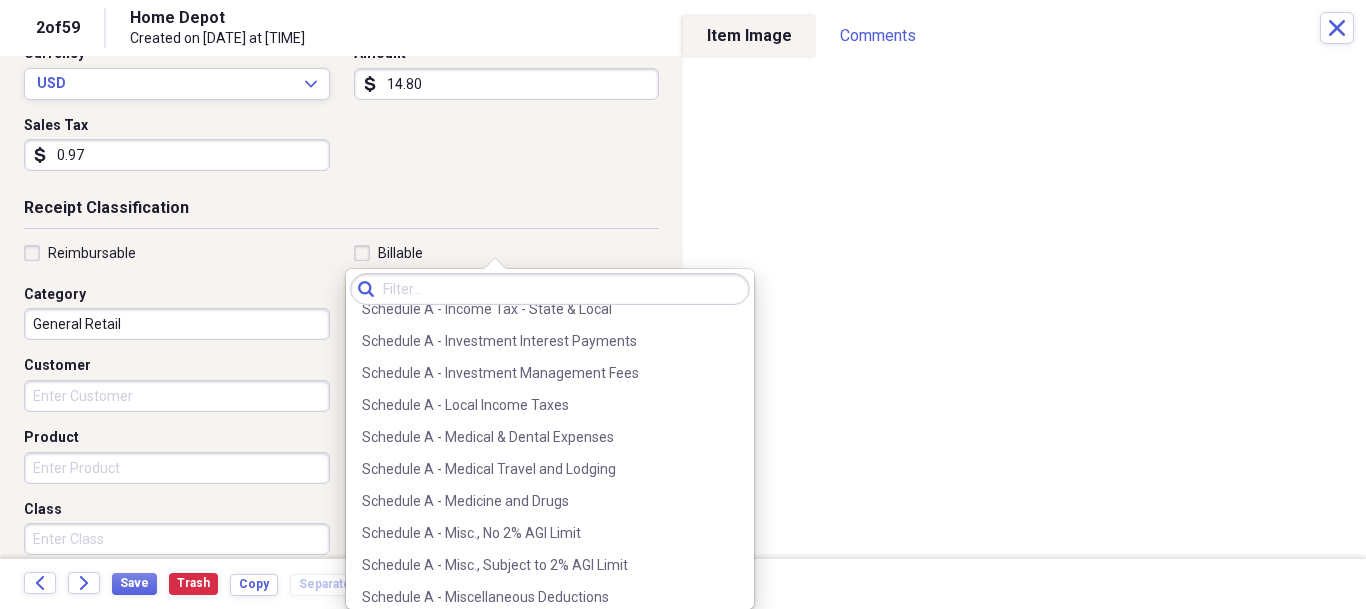 scroll, scrollTop: 2900, scrollLeft: 0, axis: vertical 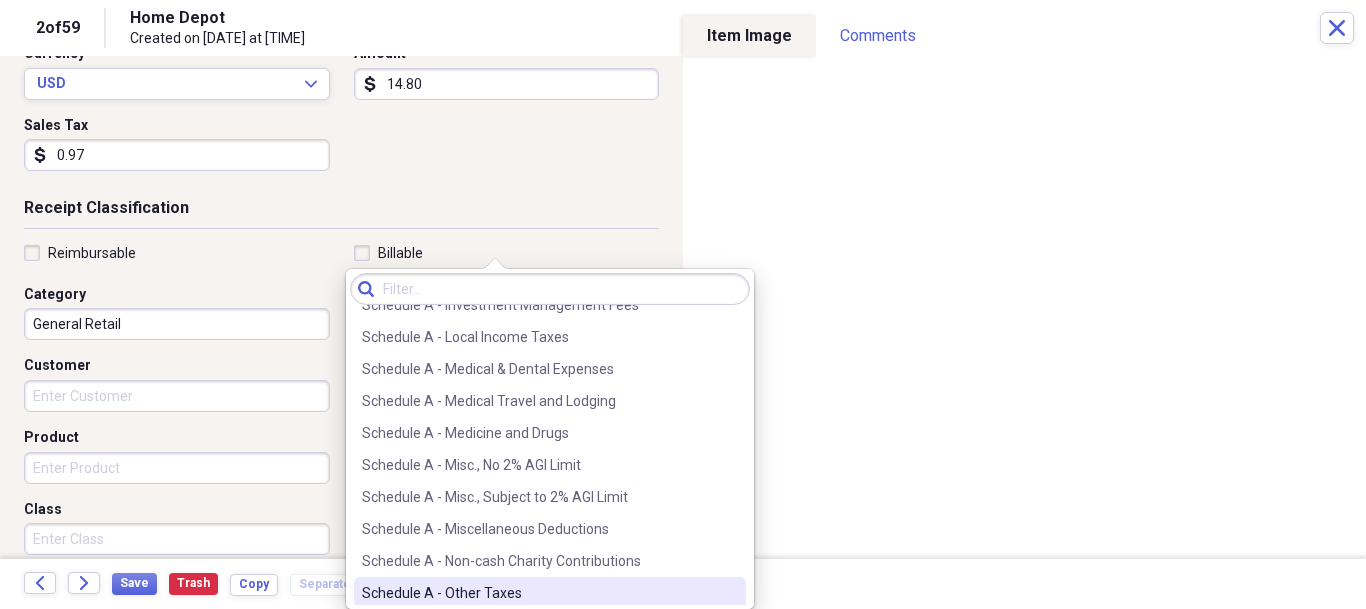 click on "Schedule A - Other Taxes" at bounding box center [550, 593] 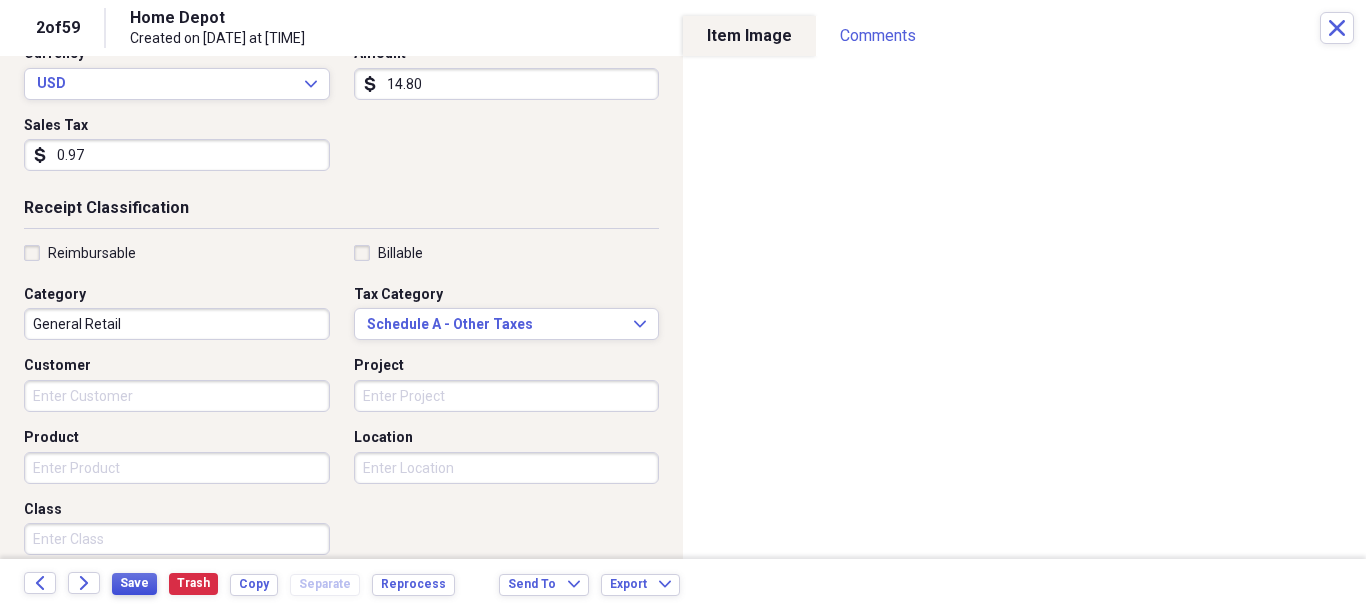 click on "Save" at bounding box center (134, 583) 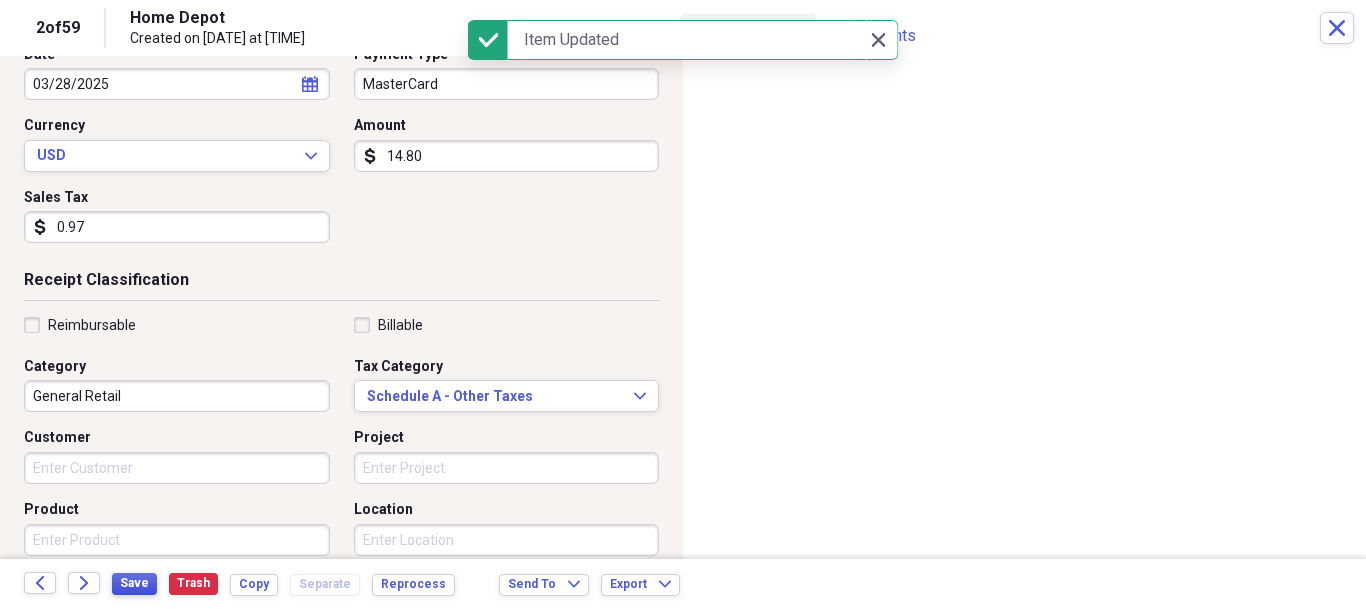 scroll, scrollTop: 500, scrollLeft: 0, axis: vertical 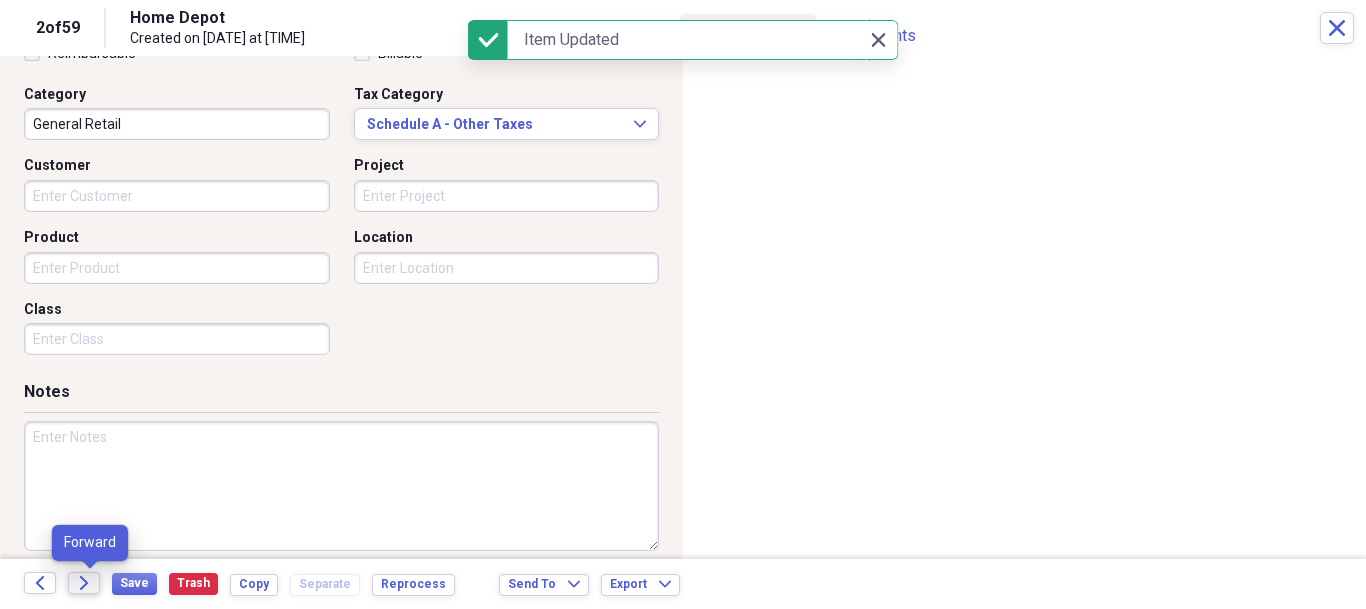click on "Forward" 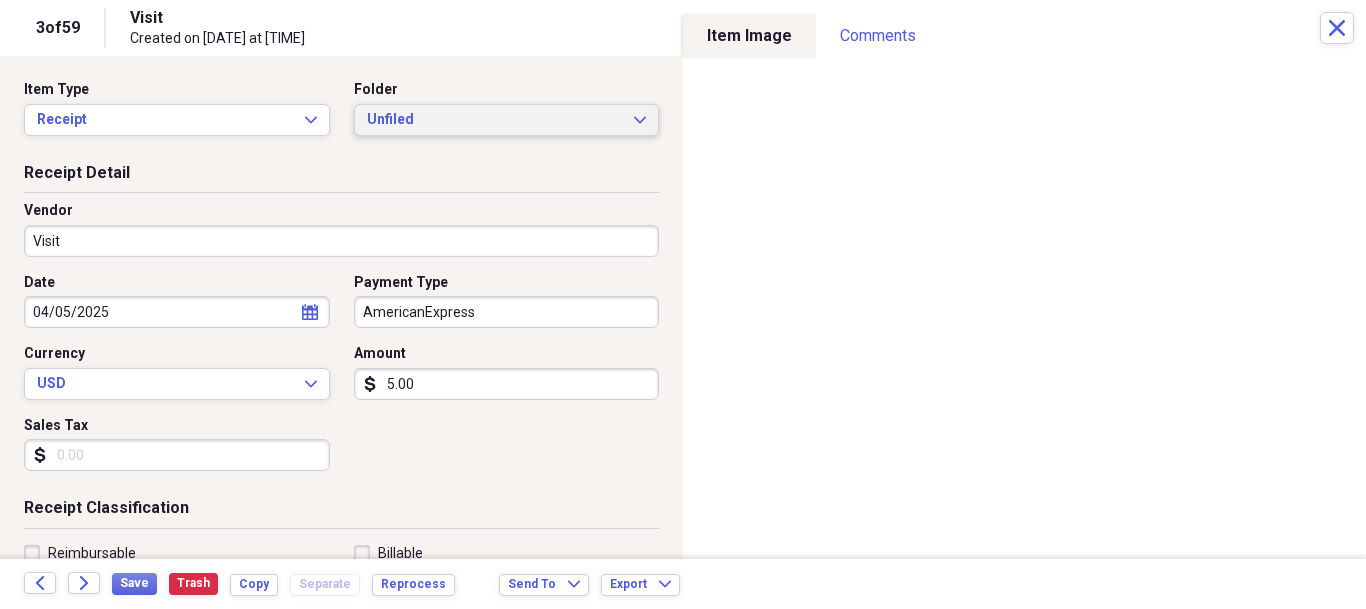click on "Unfiled Expand" at bounding box center [507, 120] 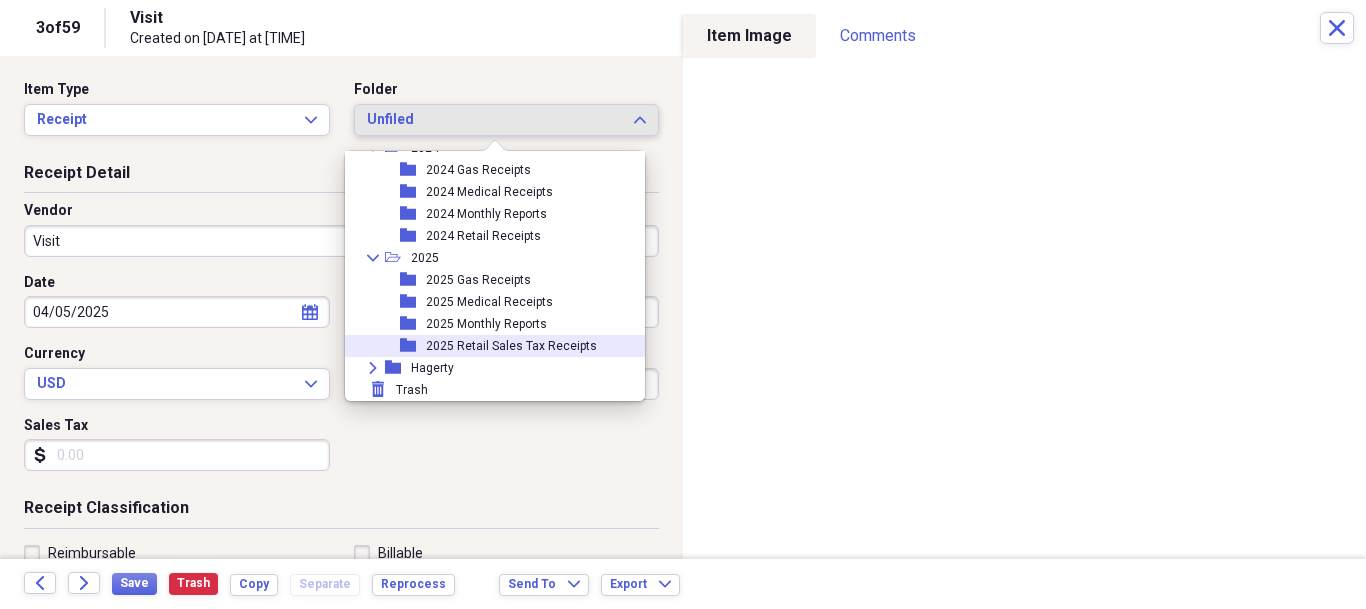 scroll, scrollTop: 0, scrollLeft: 0, axis: both 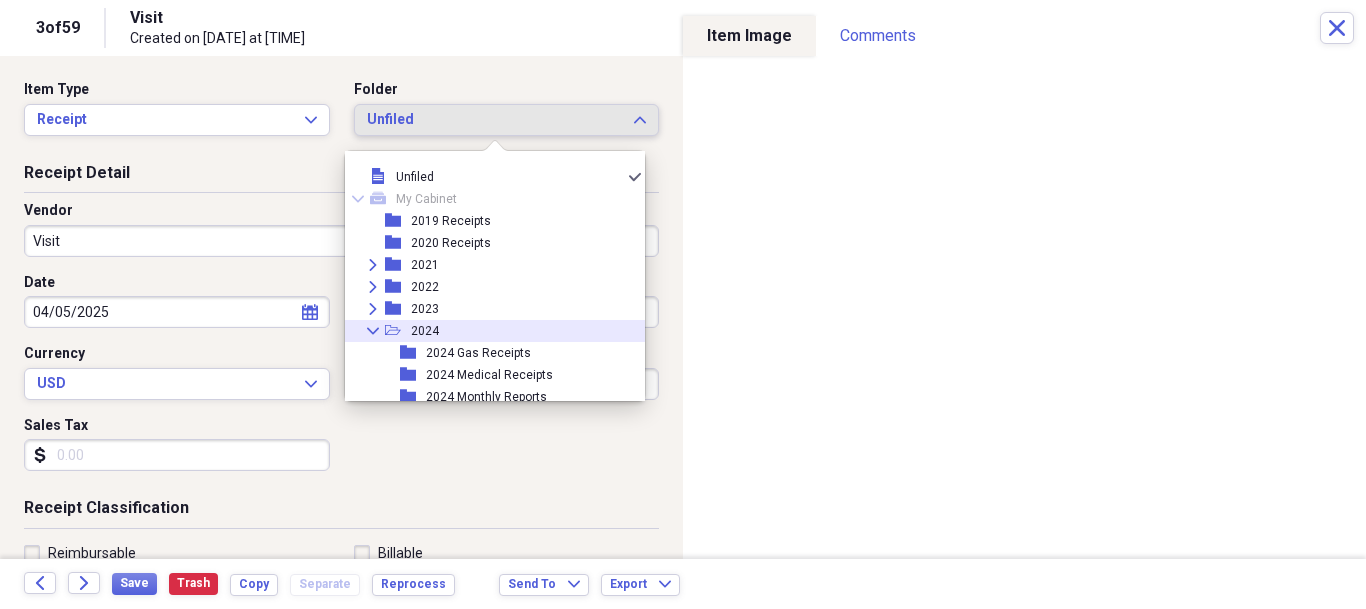 click 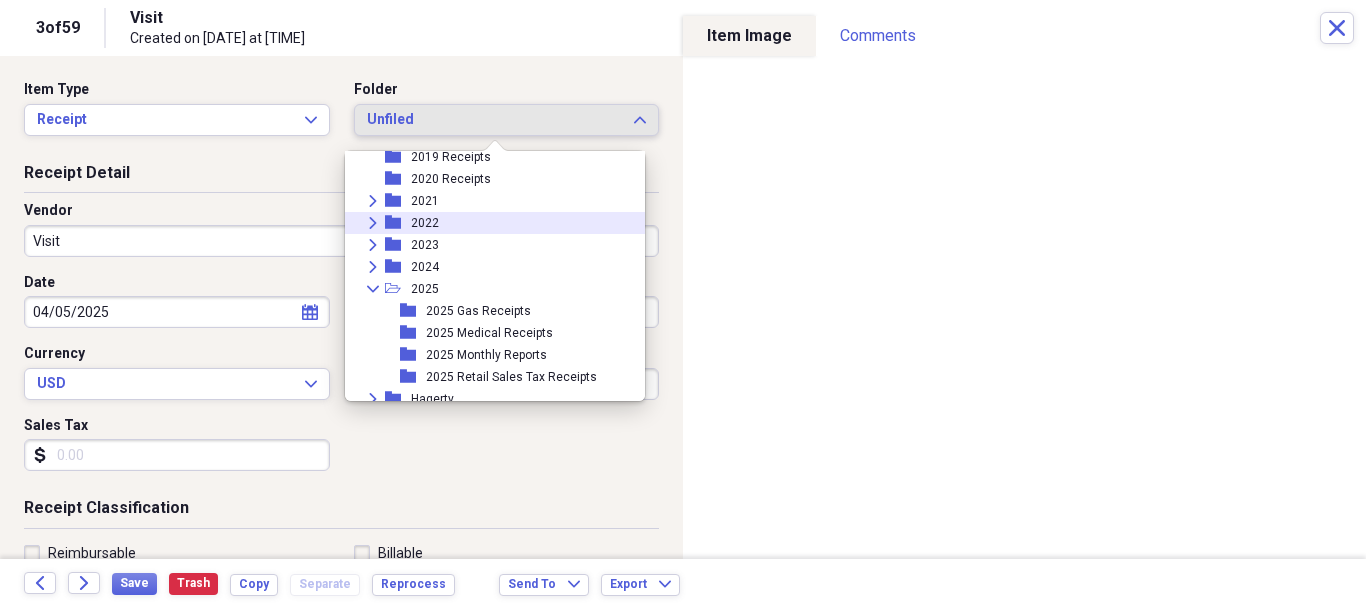 scroll, scrollTop: 95, scrollLeft: 0, axis: vertical 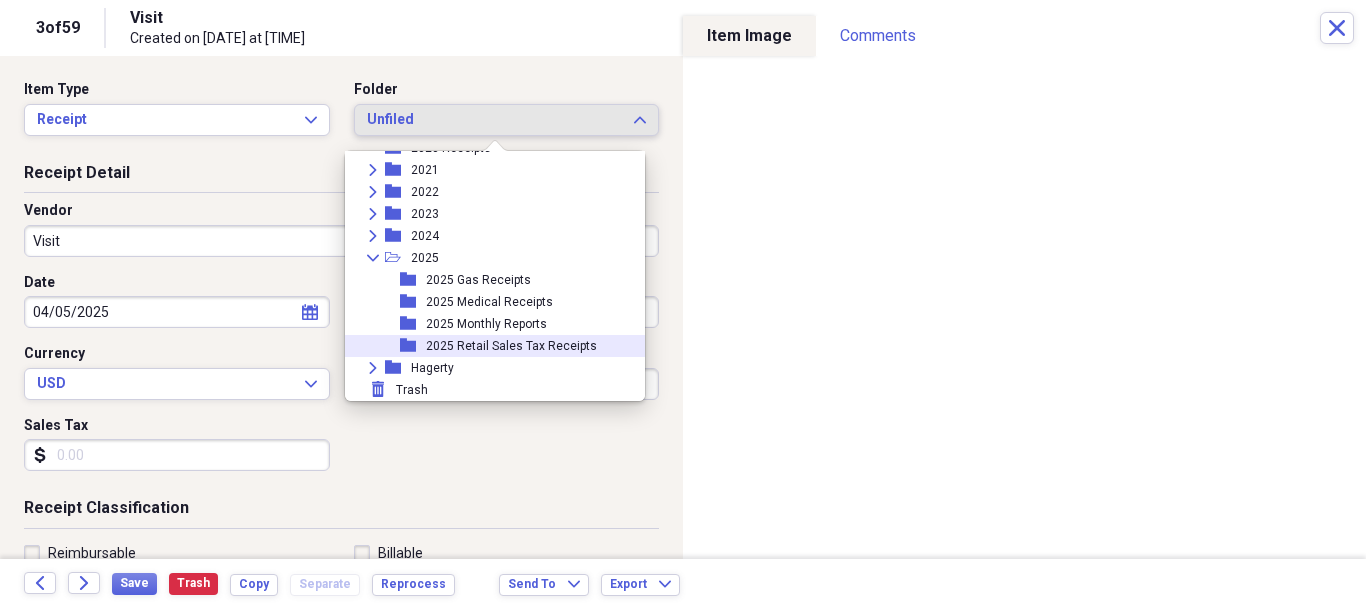click on "2025 Retail Sales Tax Receipts" at bounding box center [511, 346] 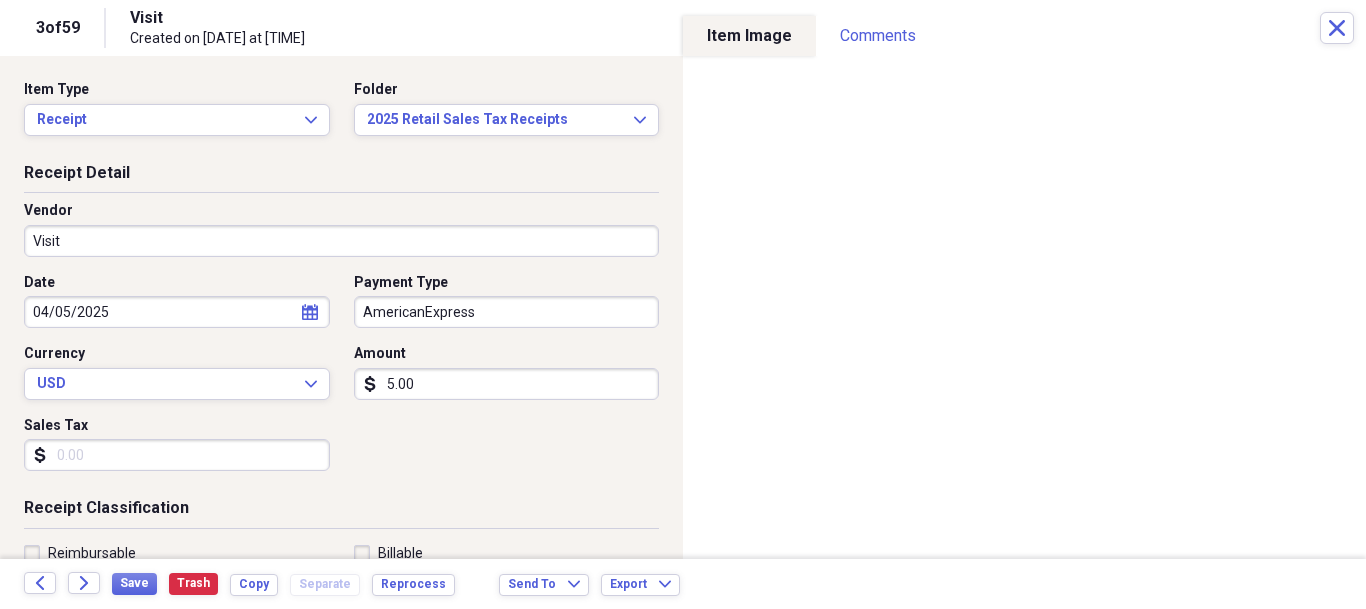 click on "Visit" at bounding box center [341, 241] 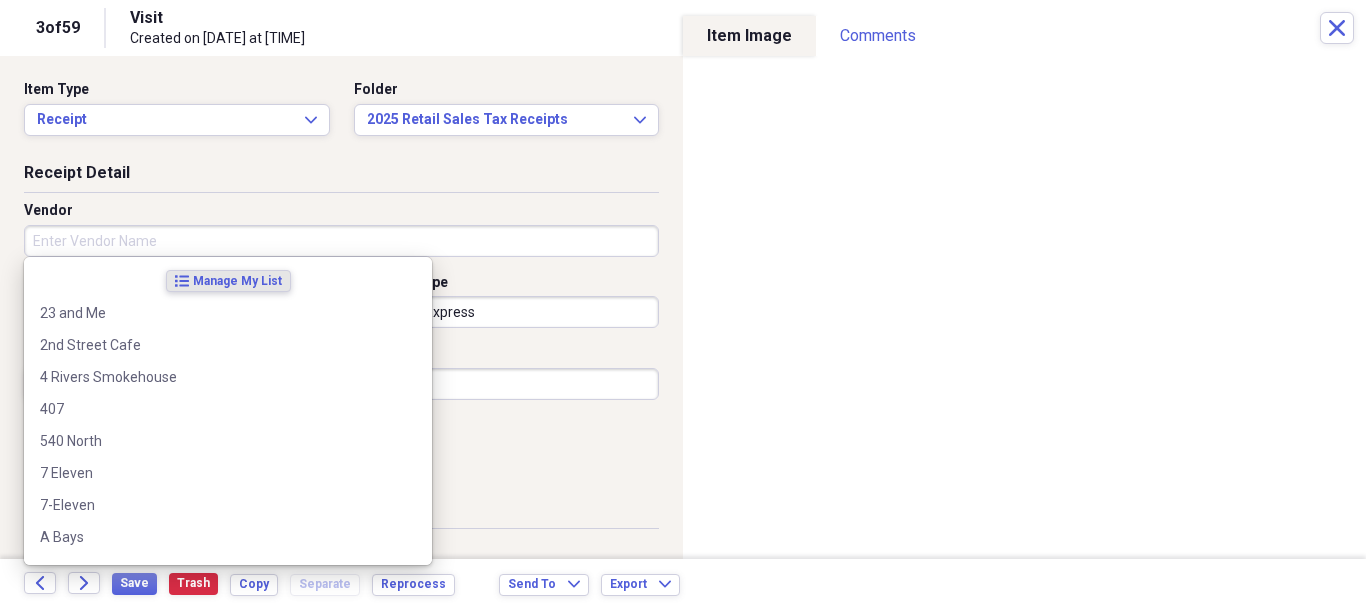type on "V" 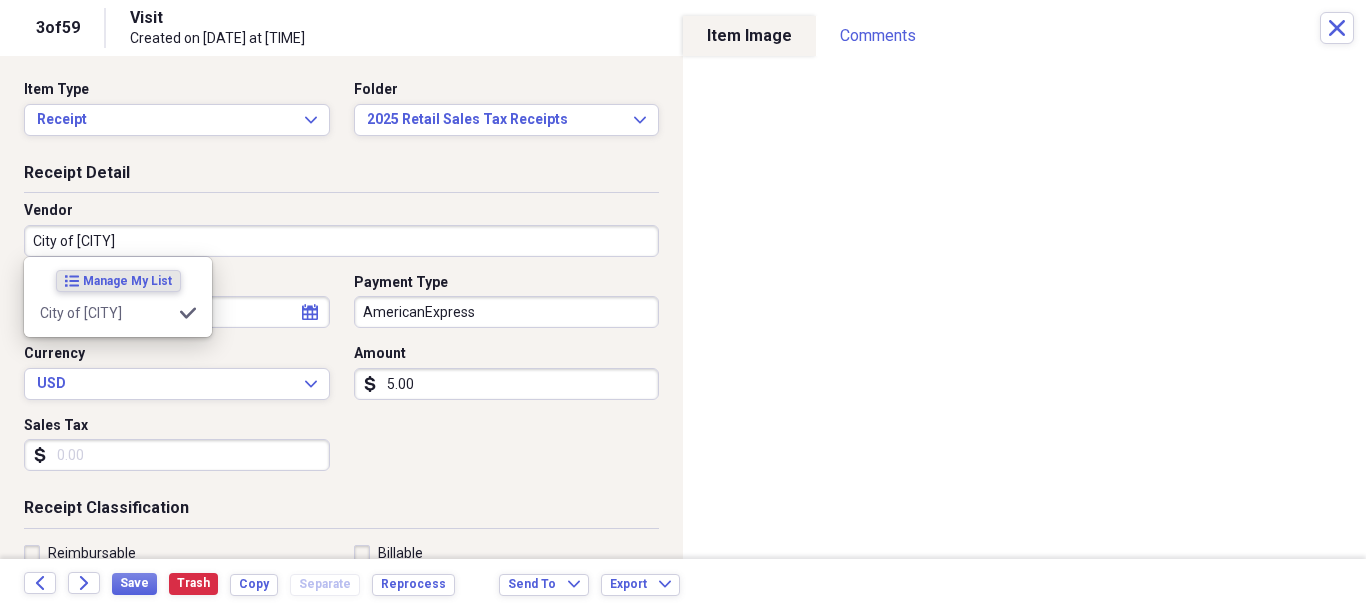 type on "City of [CITY]" 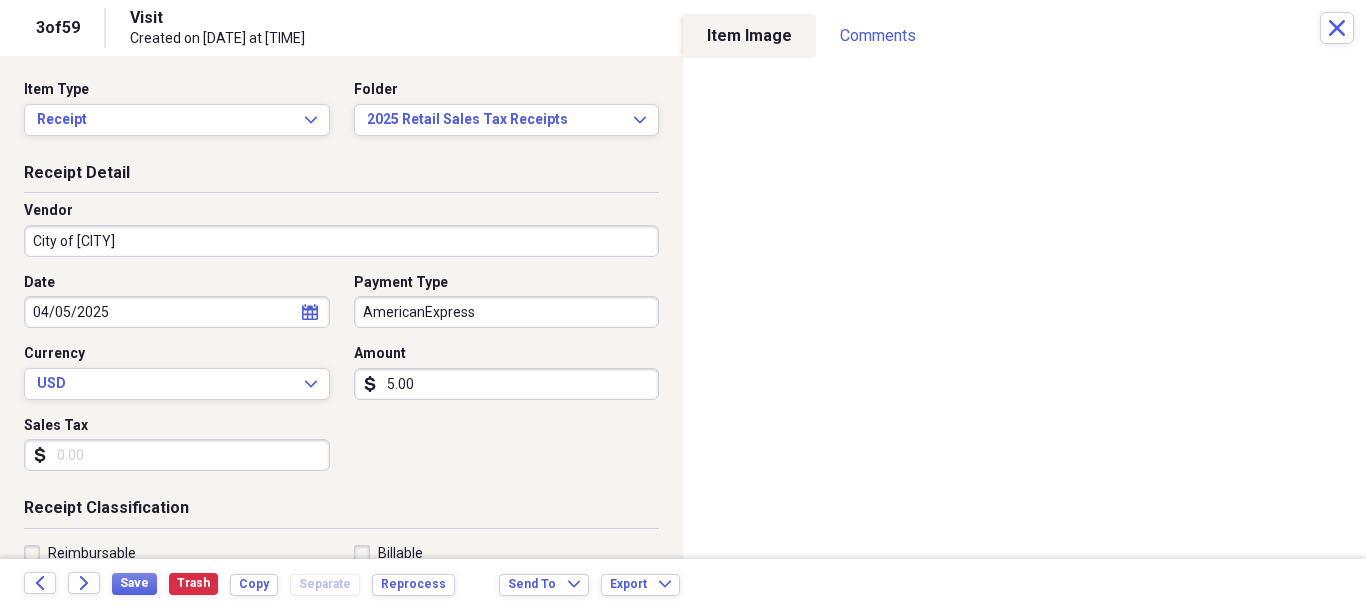 click on "Sales Tax" at bounding box center (177, 455) 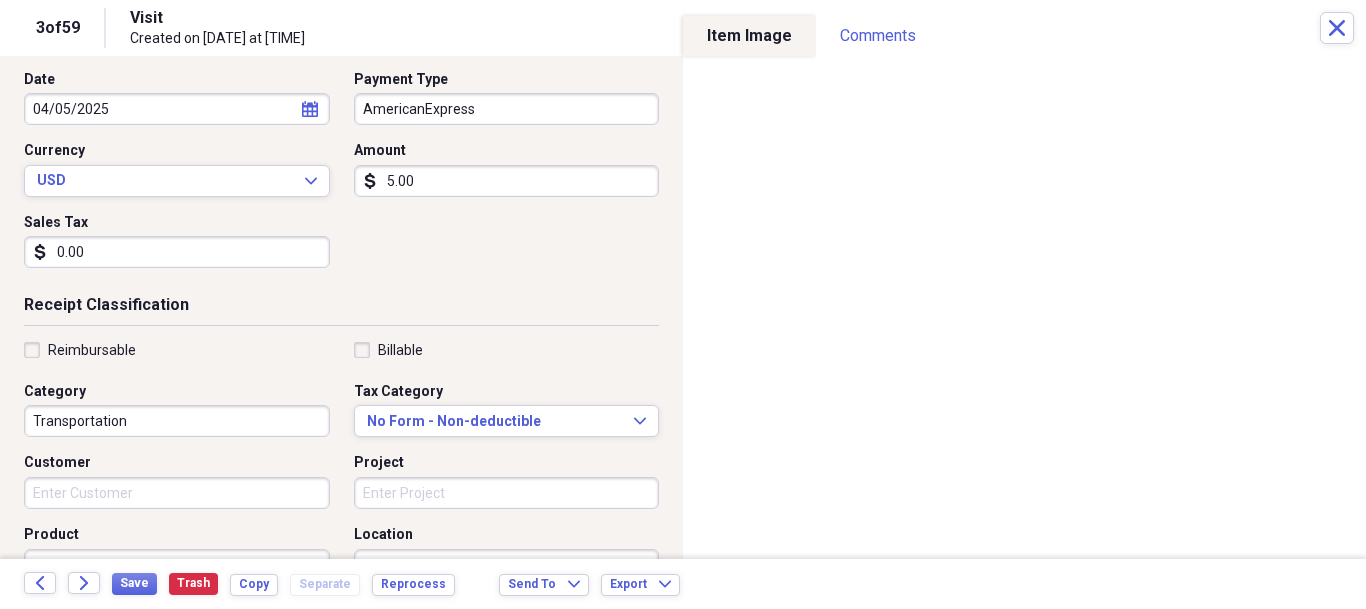 scroll, scrollTop: 300, scrollLeft: 0, axis: vertical 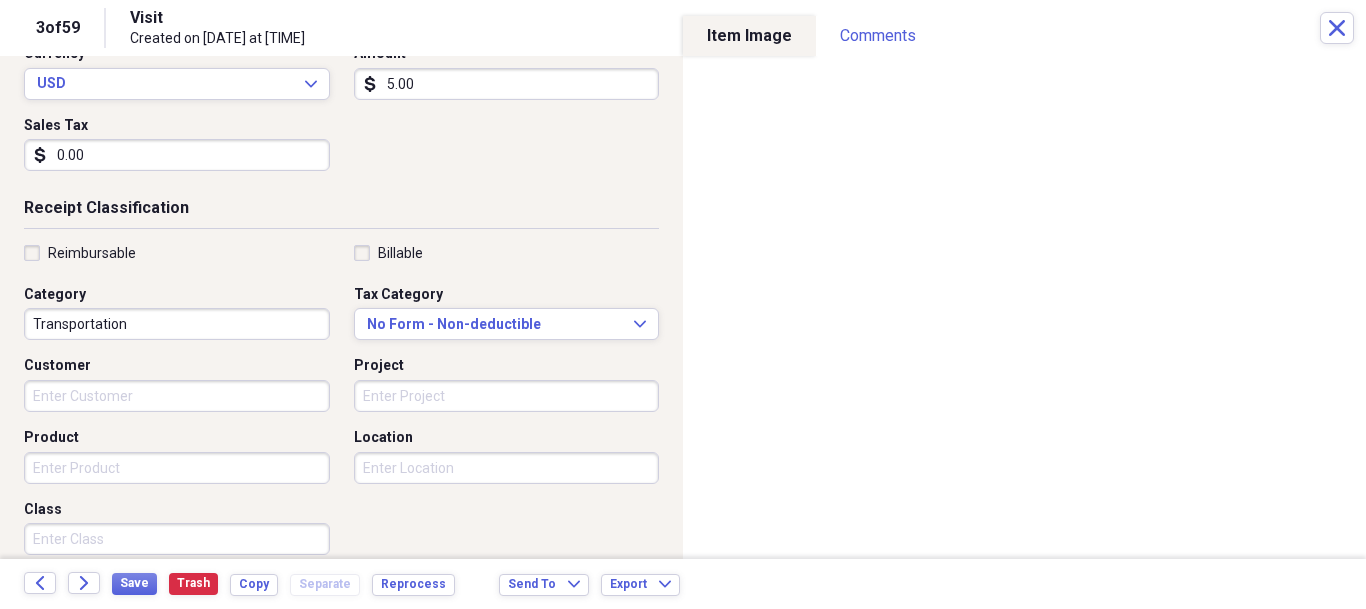 type on "0.00" 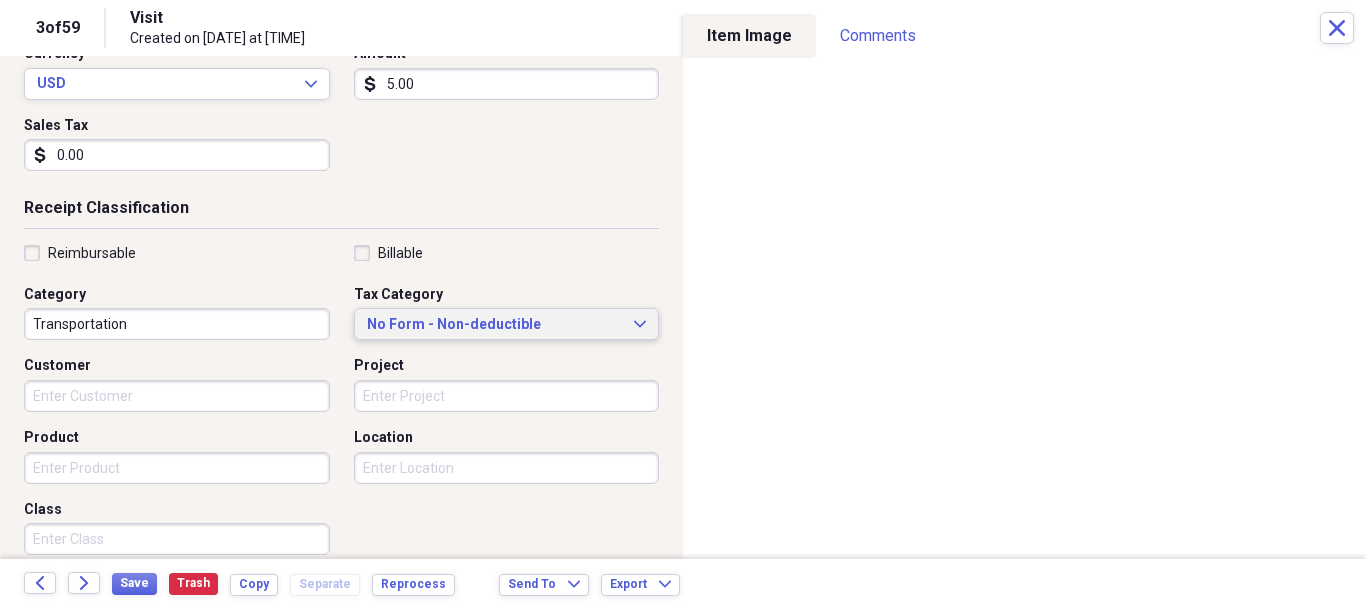 click on "No Form - Non-deductible Expand" at bounding box center [507, 324] 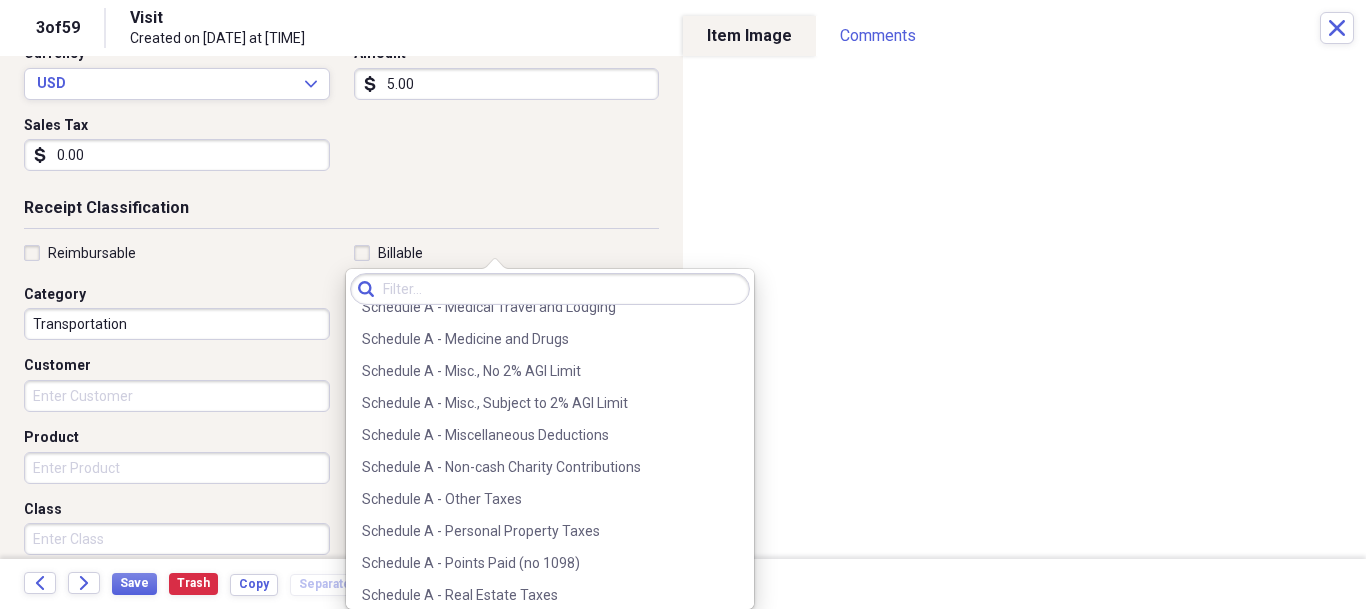 scroll, scrollTop: 3000, scrollLeft: 0, axis: vertical 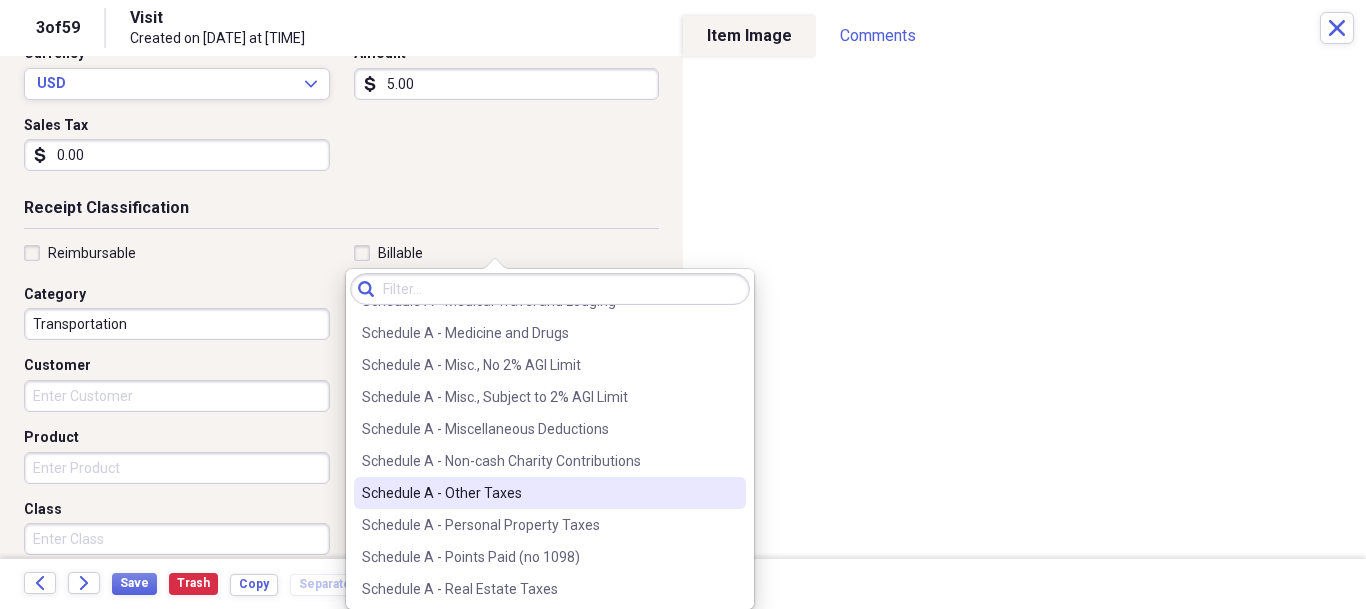 click on "Schedule A - Other Taxes" at bounding box center (538, 493) 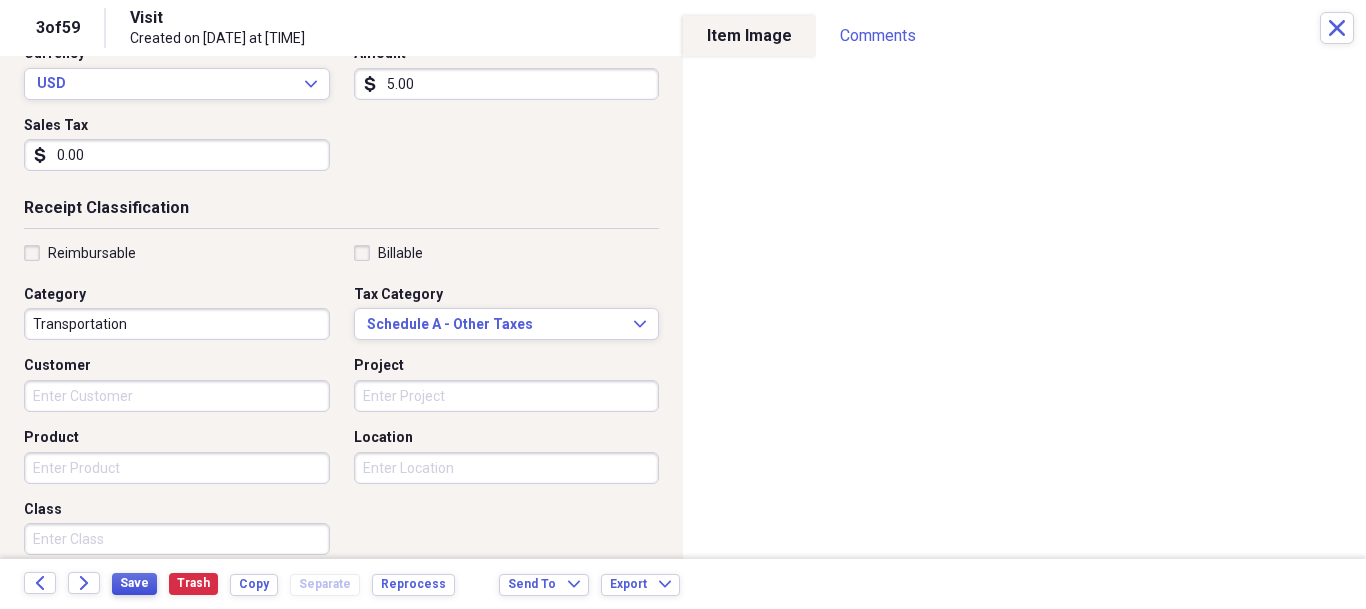 click on "Save" at bounding box center (134, 583) 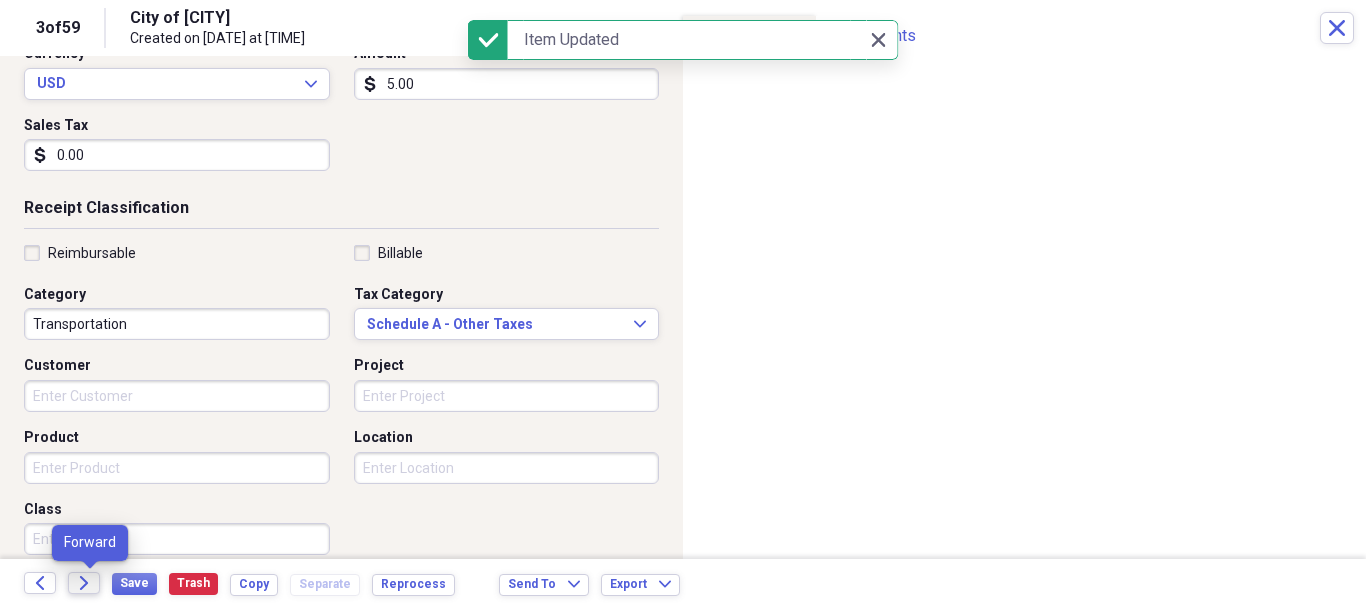 click 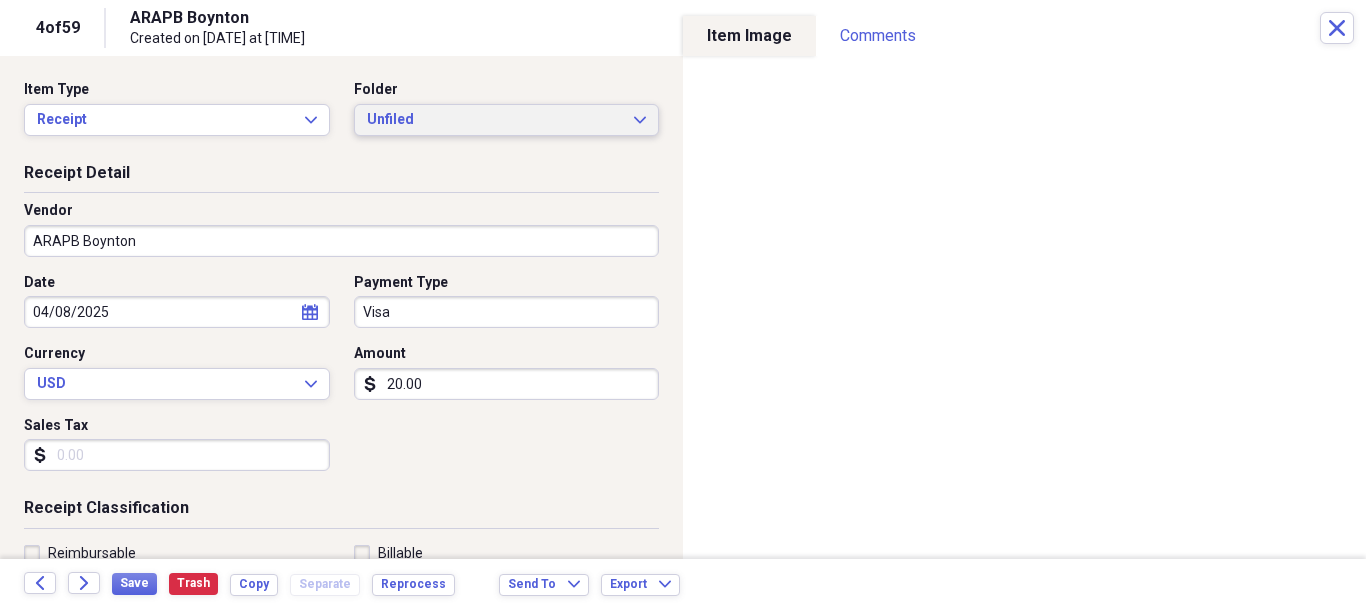 click on "Expand" 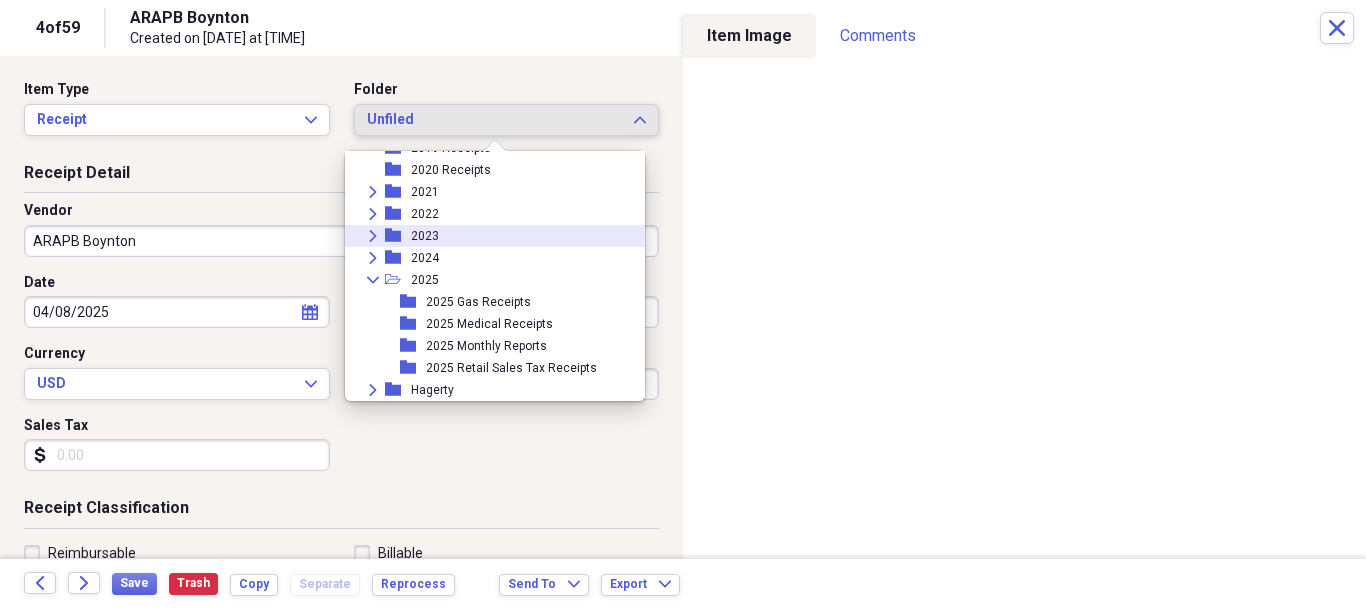 scroll, scrollTop: 95, scrollLeft: 0, axis: vertical 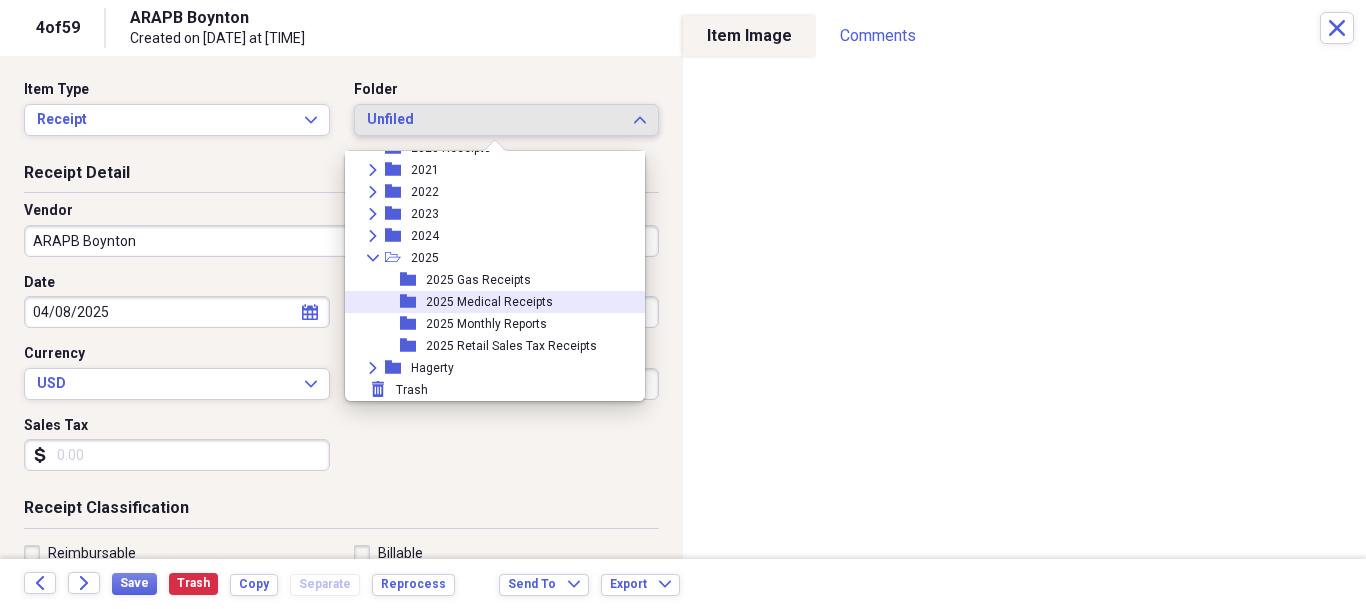 click on "folder [YEAR] Medical Receipts" at bounding box center [487, 302] 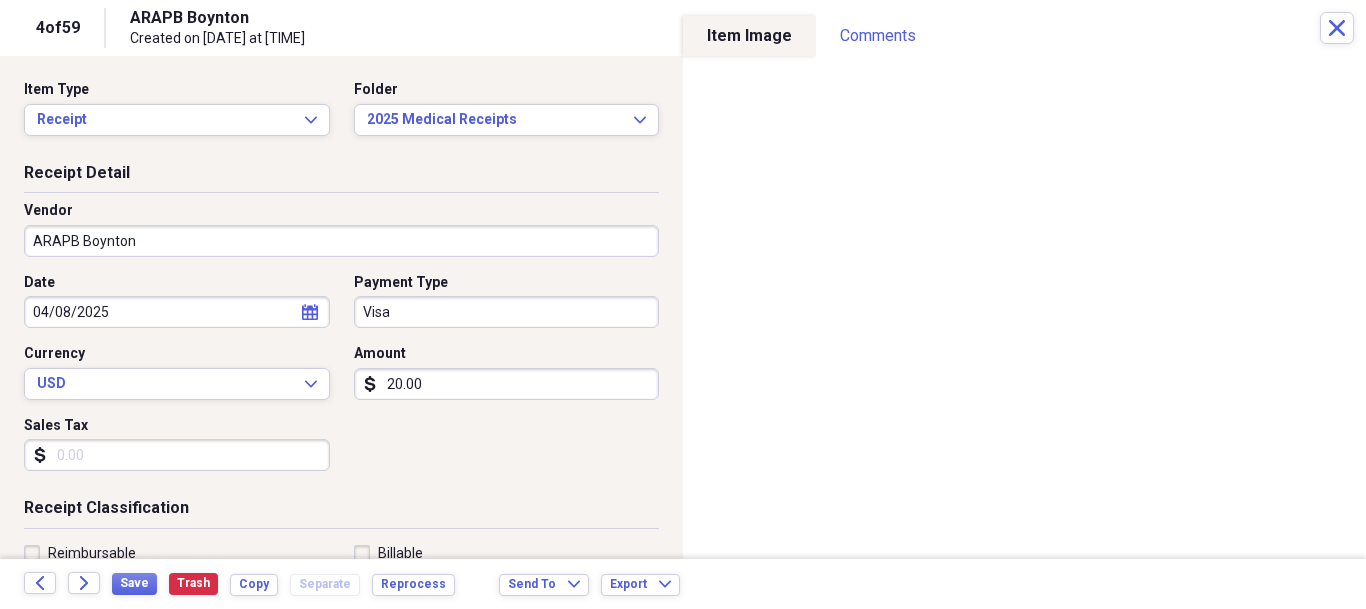 click on "Sales Tax" at bounding box center [177, 455] 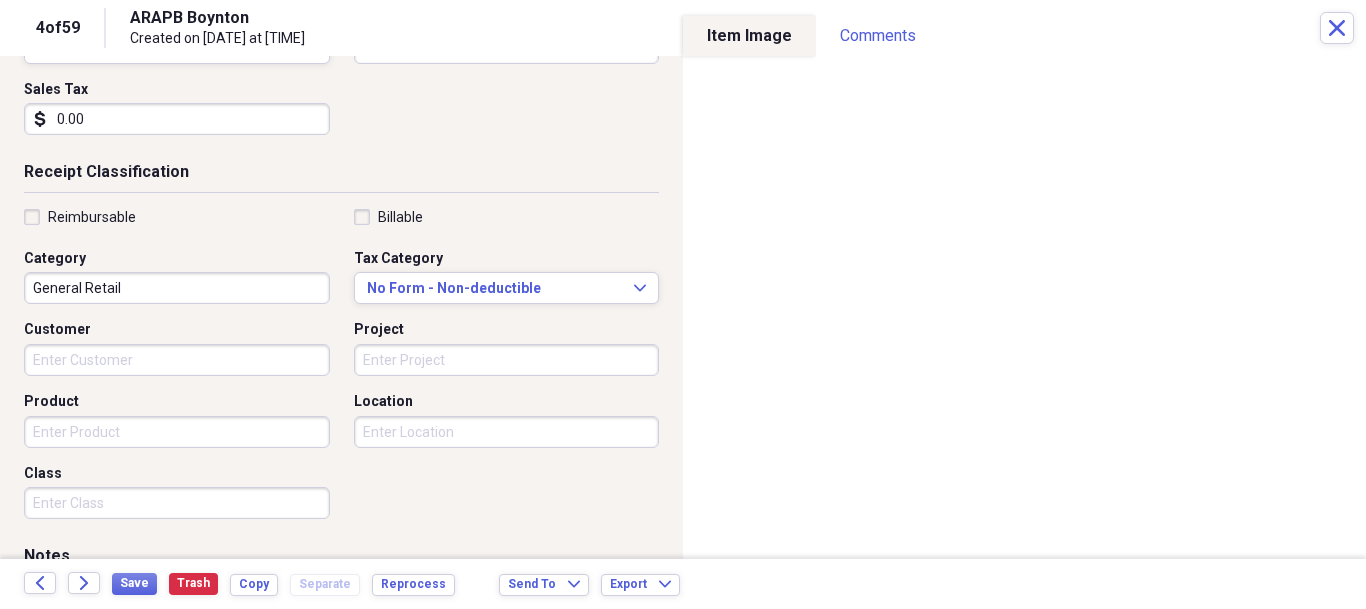 scroll, scrollTop: 400, scrollLeft: 0, axis: vertical 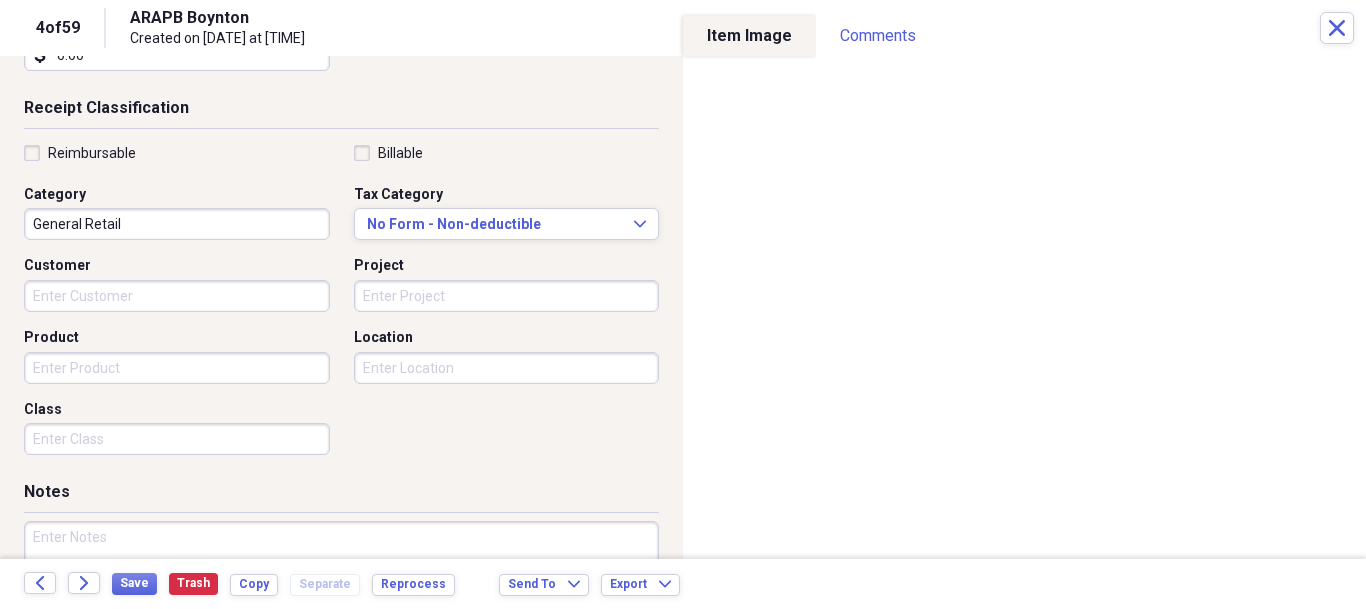 type on "0.00" 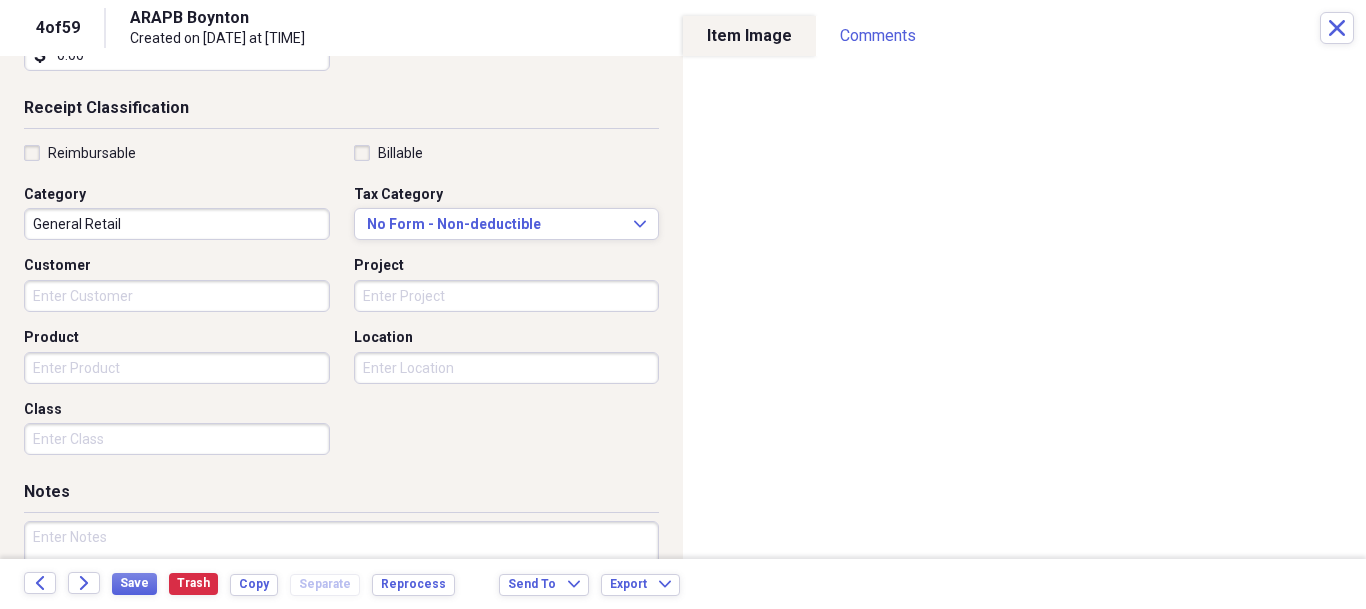 click on "General Retail" at bounding box center [177, 224] 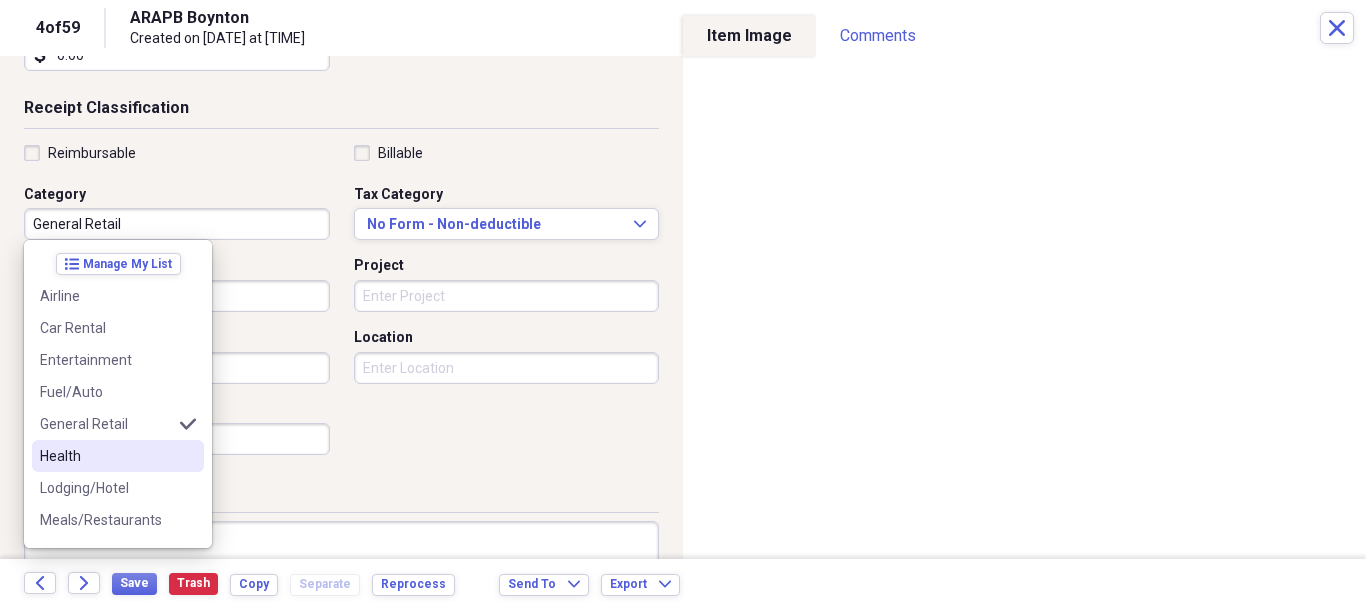 click on "Health" at bounding box center [106, 456] 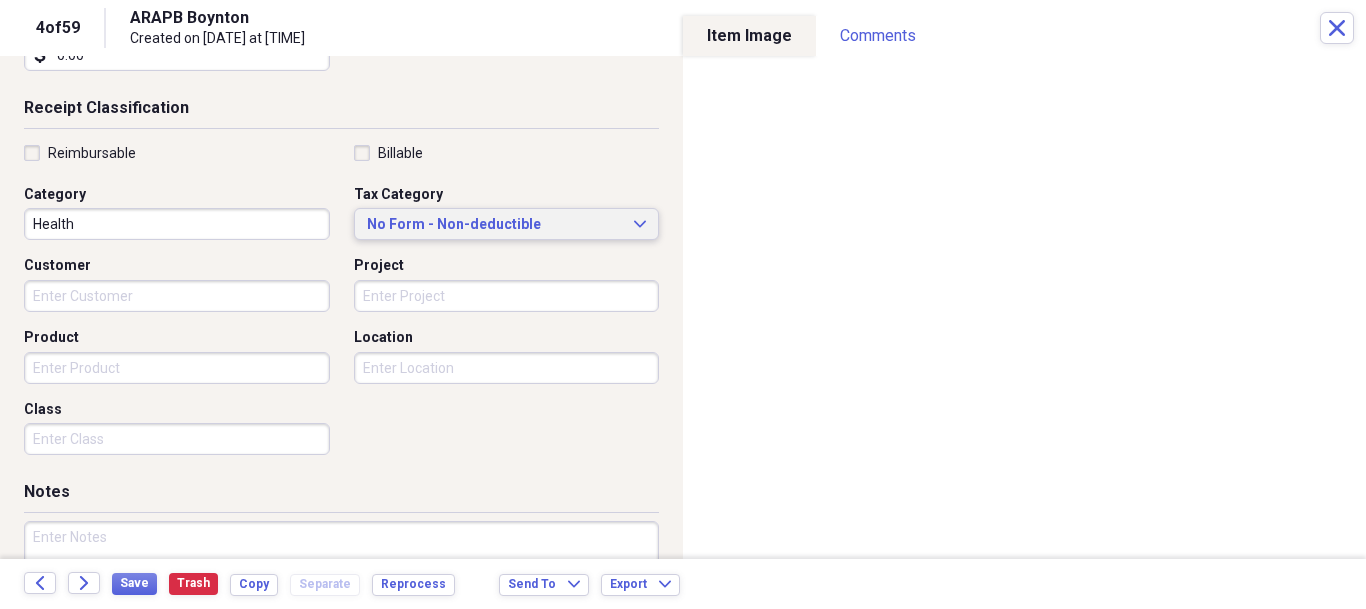 click on "Expand" 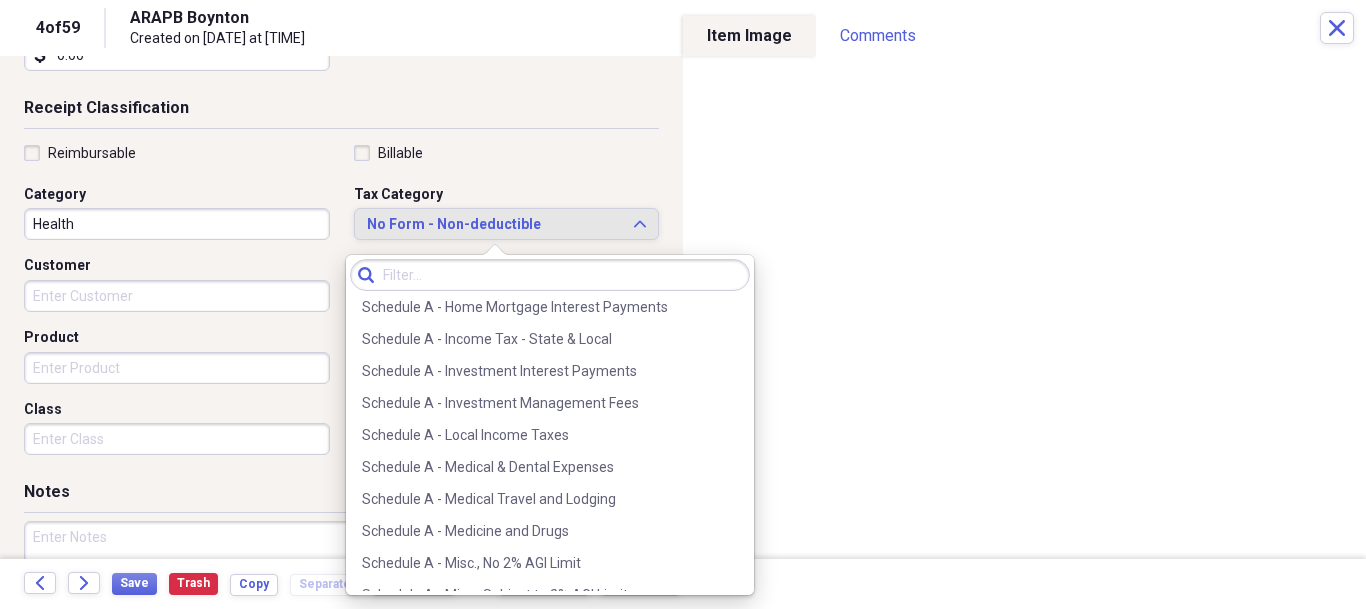 scroll, scrollTop: 2800, scrollLeft: 0, axis: vertical 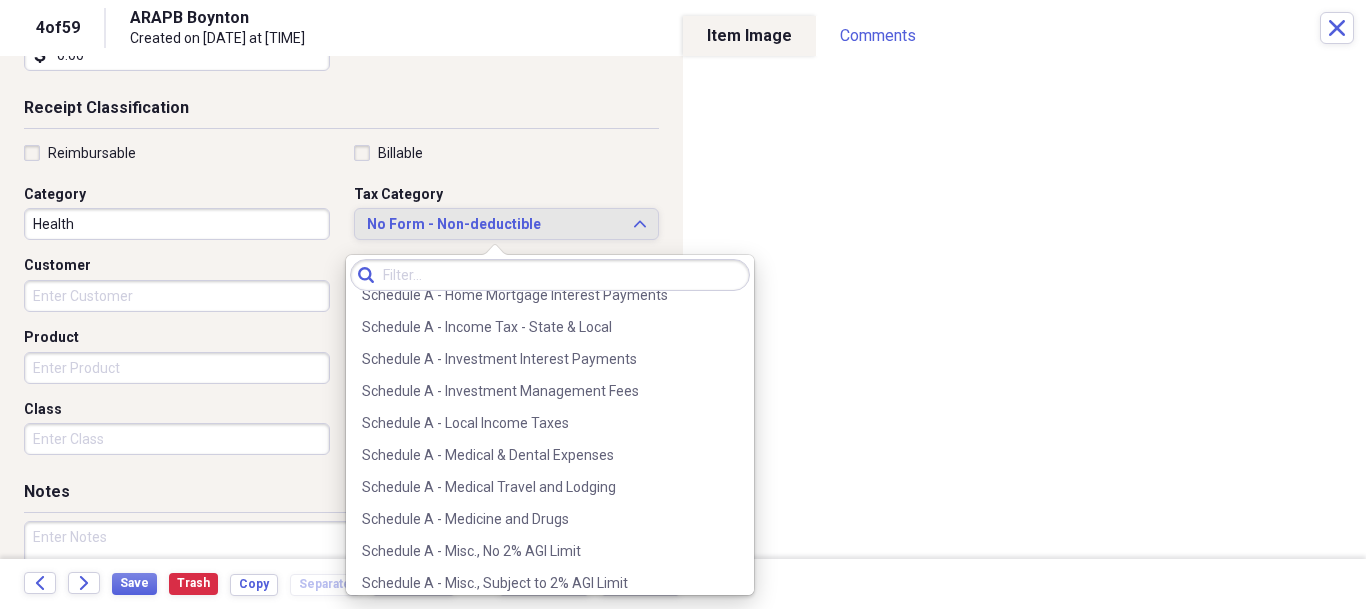 click on "Schedule A - Medical & Dental Expenses" at bounding box center [538, 455] 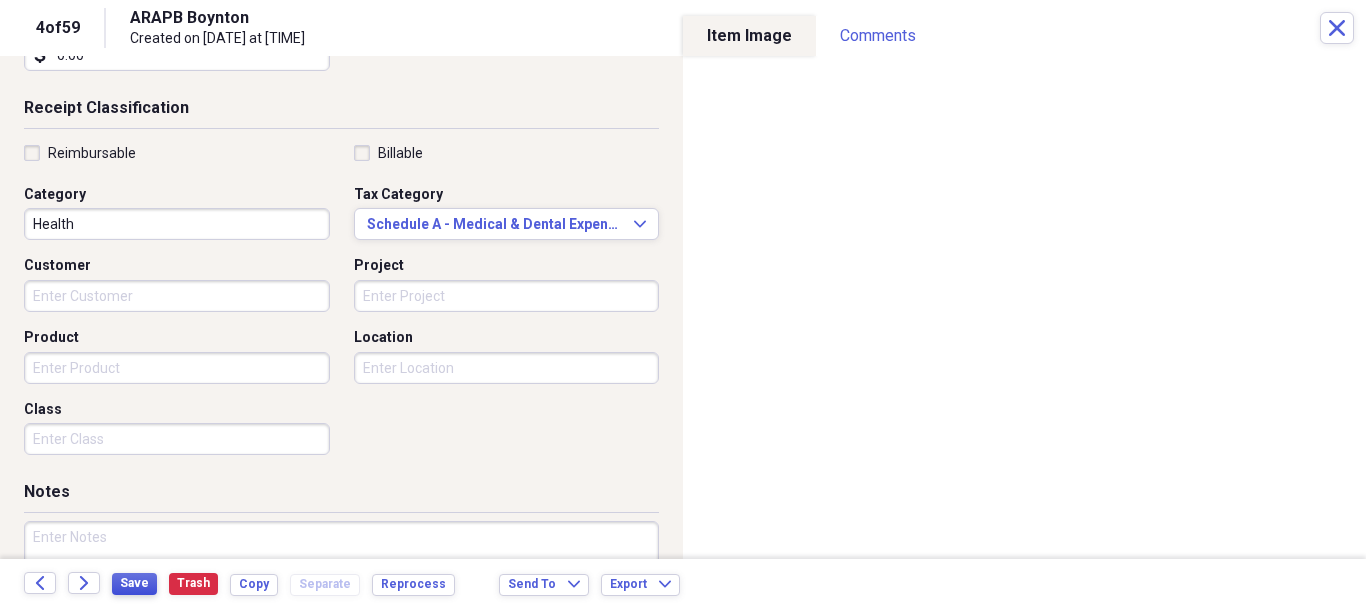 click on "Save" at bounding box center (134, 583) 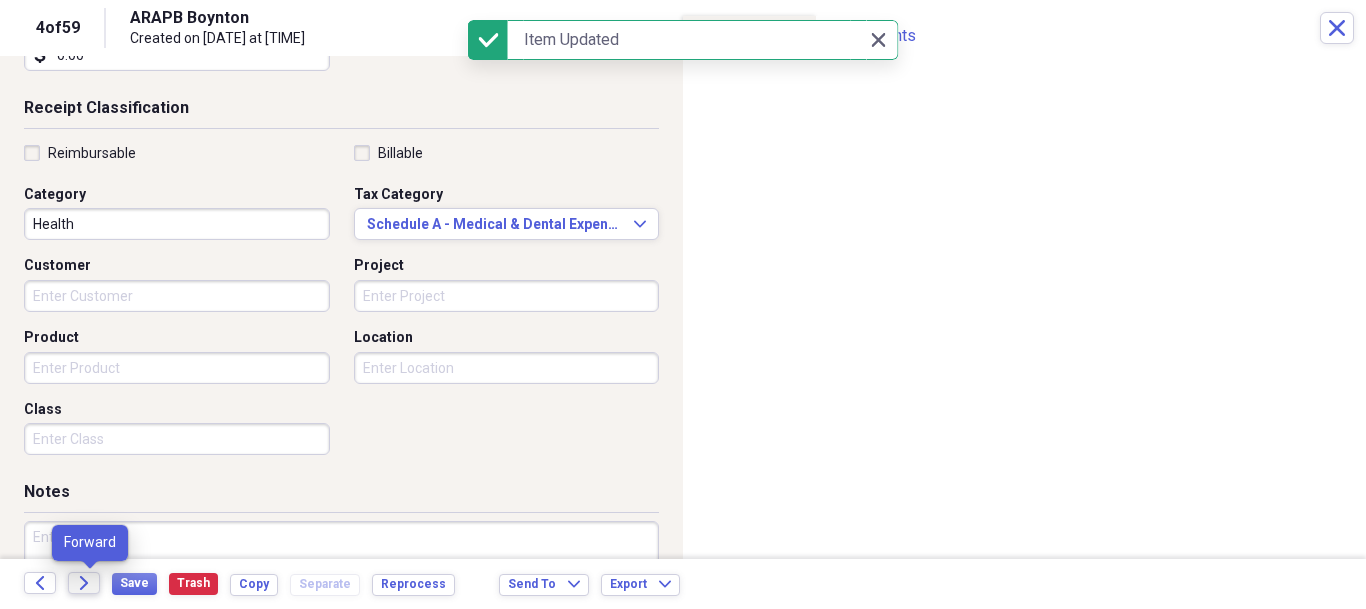 click on "Forward" 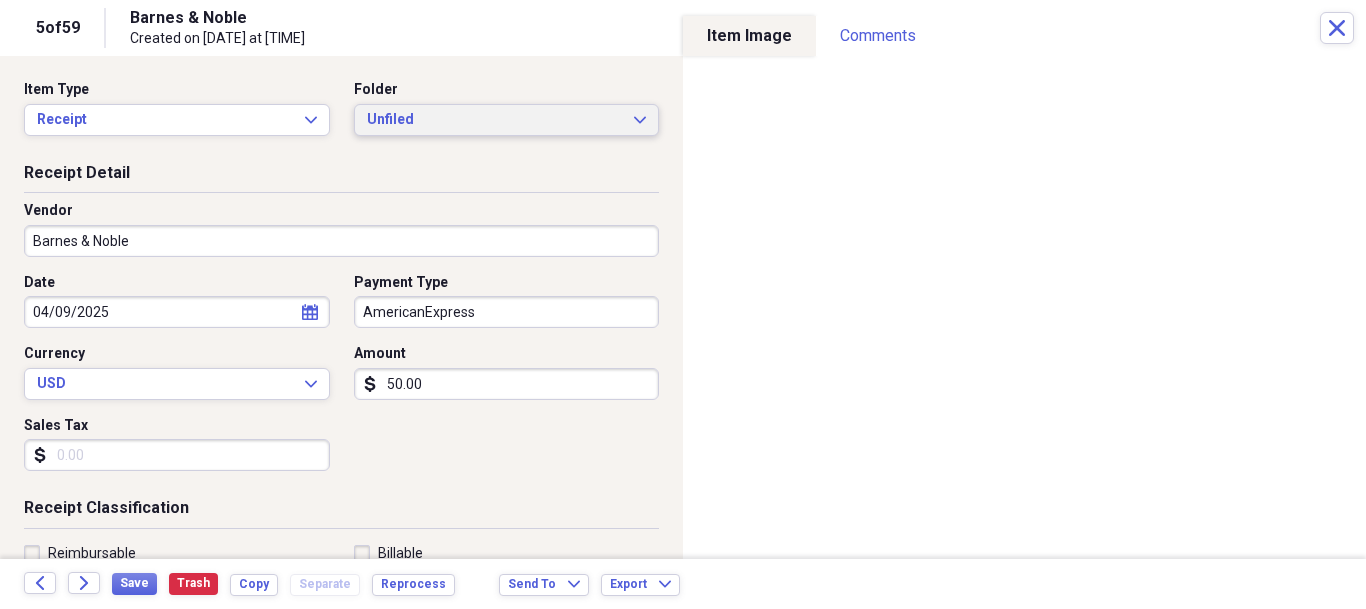 click on "Unfiled Expand" at bounding box center (507, 120) 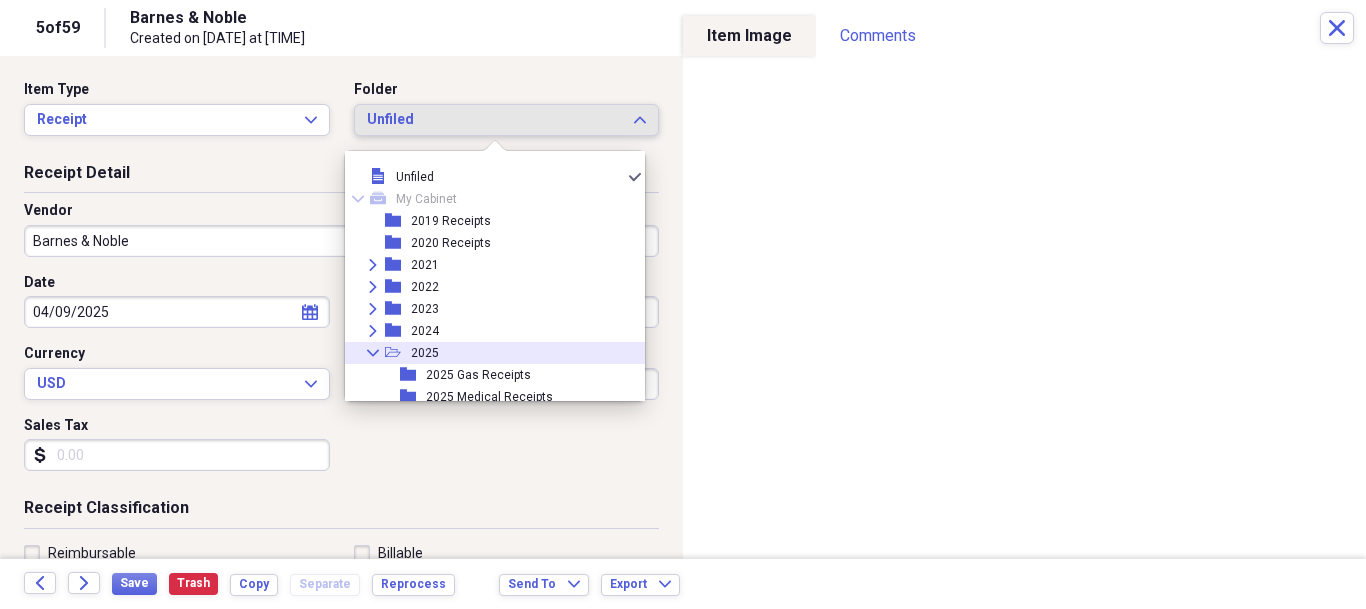 scroll, scrollTop: 95, scrollLeft: 0, axis: vertical 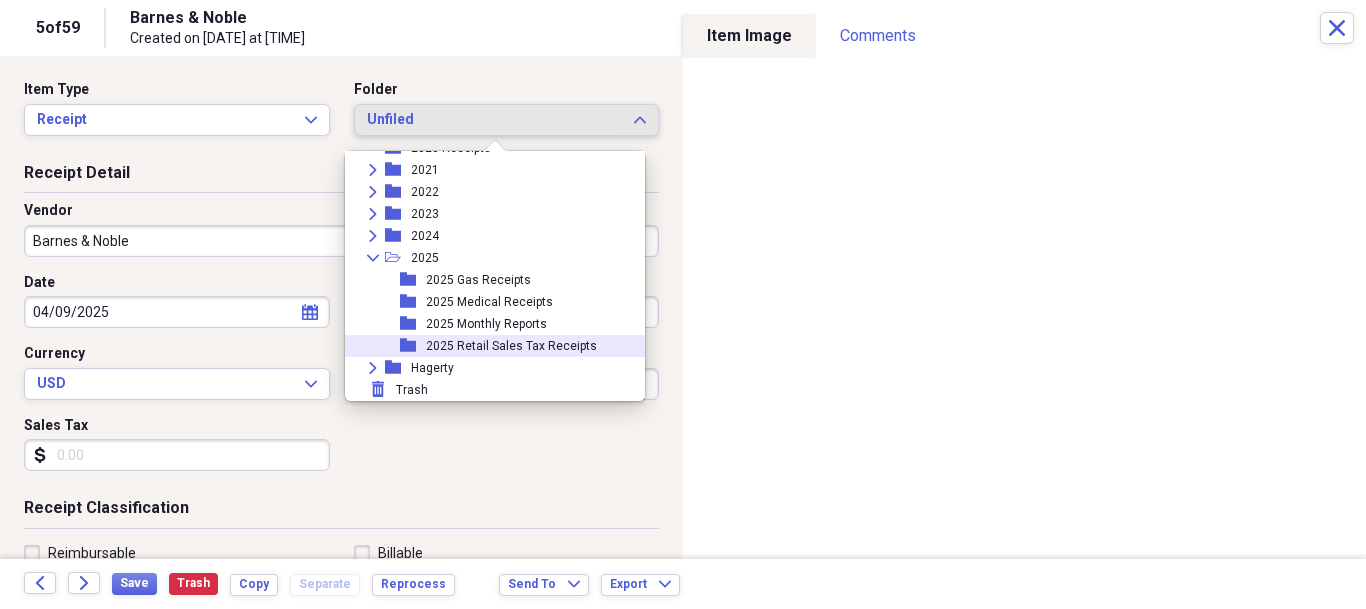 click on "2025 Retail Sales Tax Receipts" at bounding box center (511, 346) 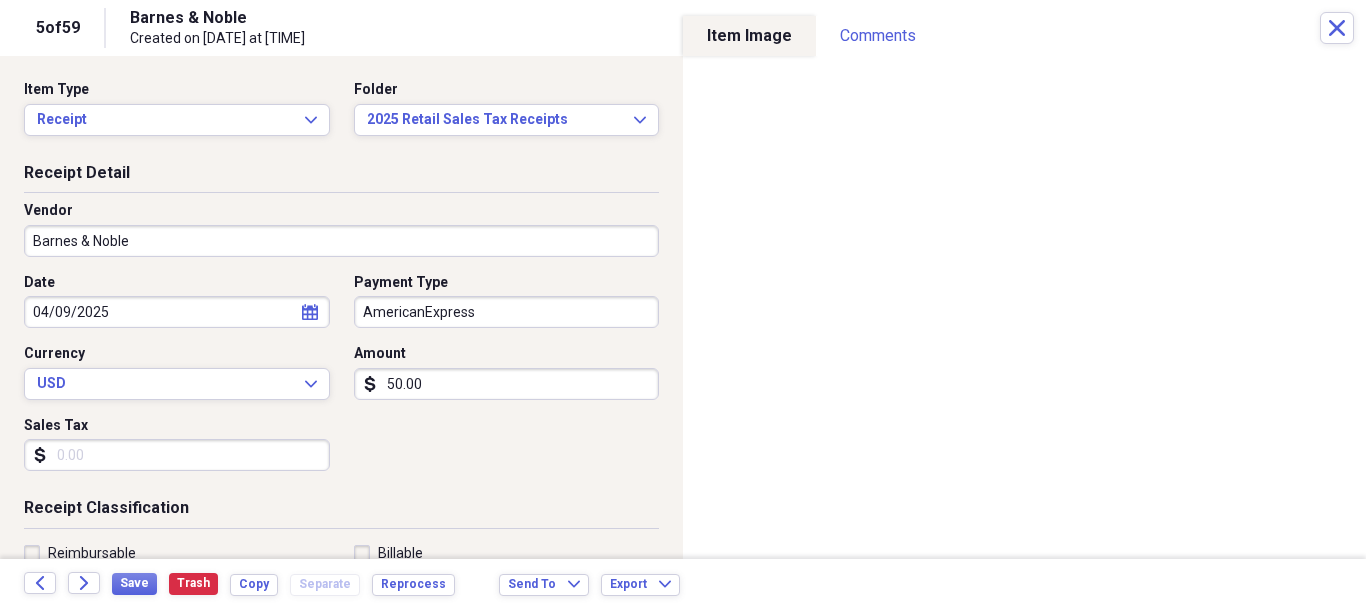 click on "50.00" at bounding box center (507, 384) 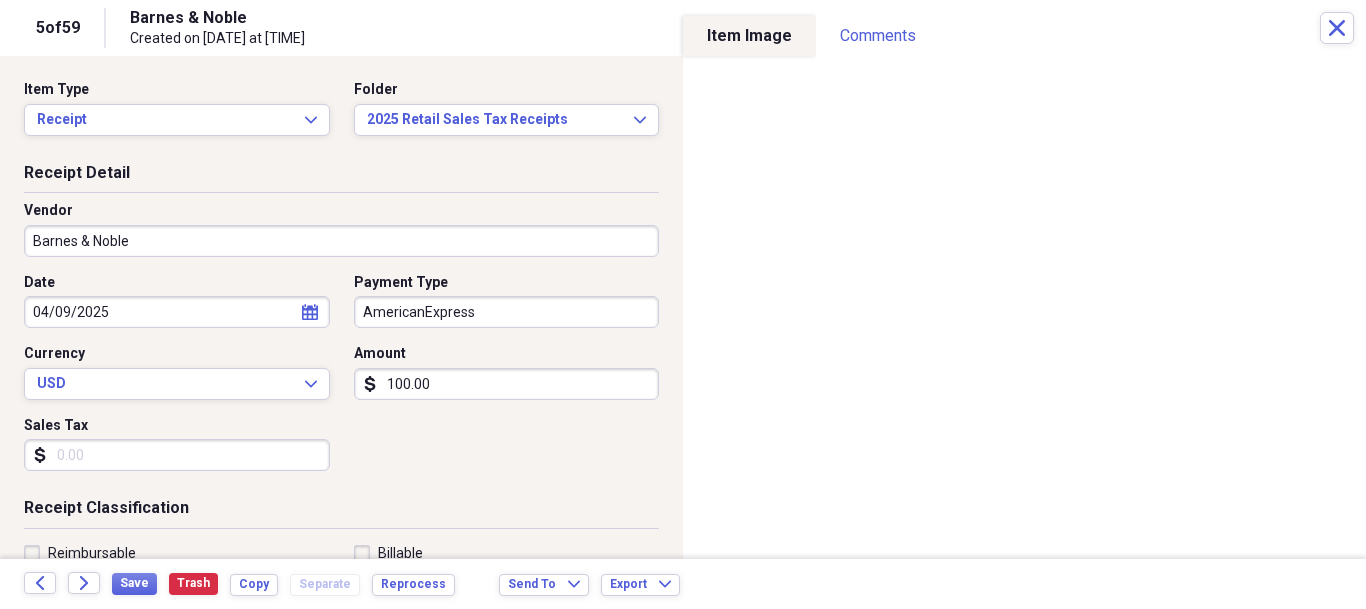 type on "100.00" 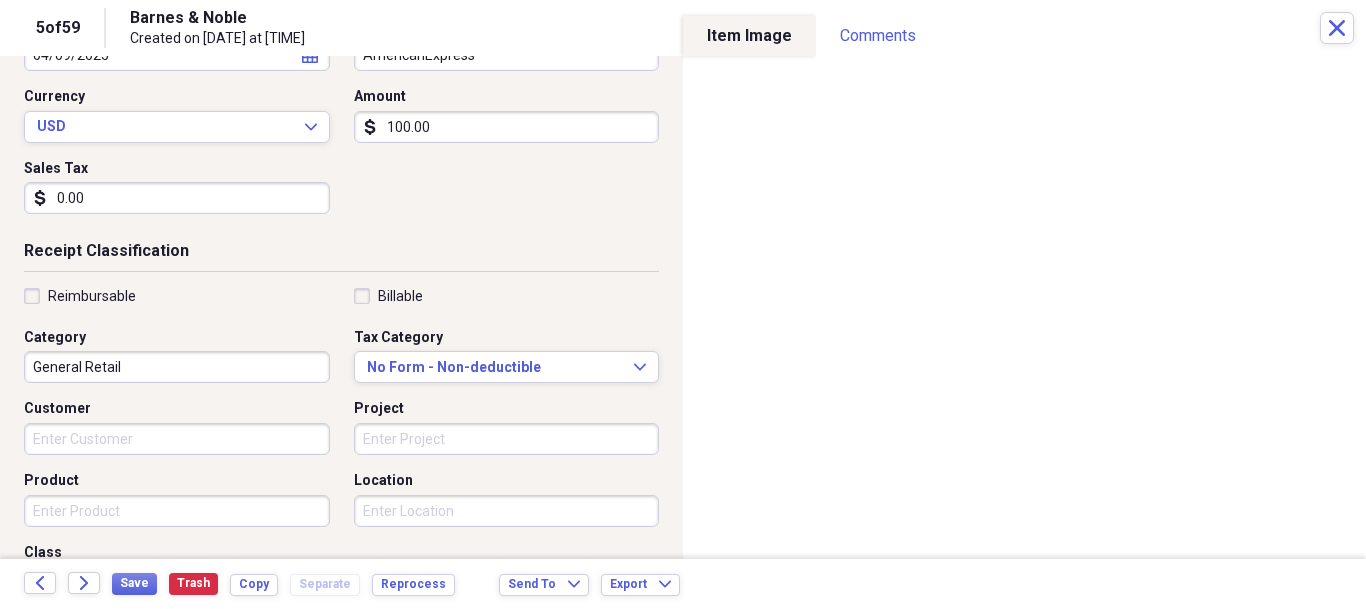 scroll, scrollTop: 300, scrollLeft: 0, axis: vertical 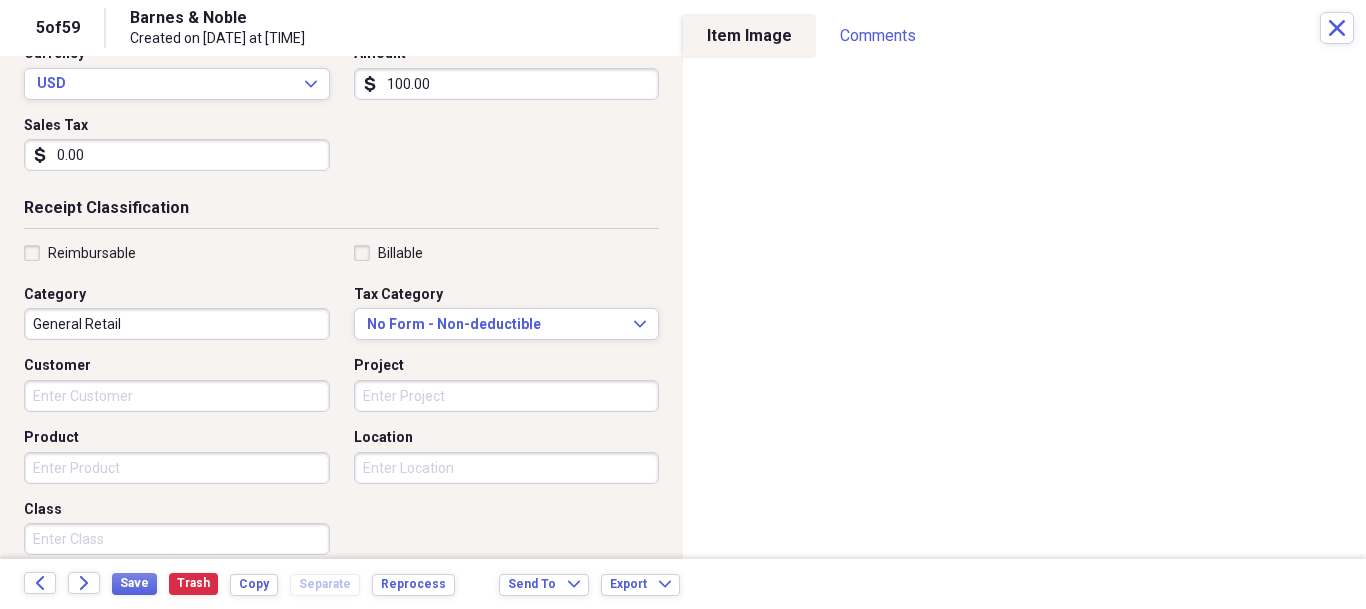 type on "0.00" 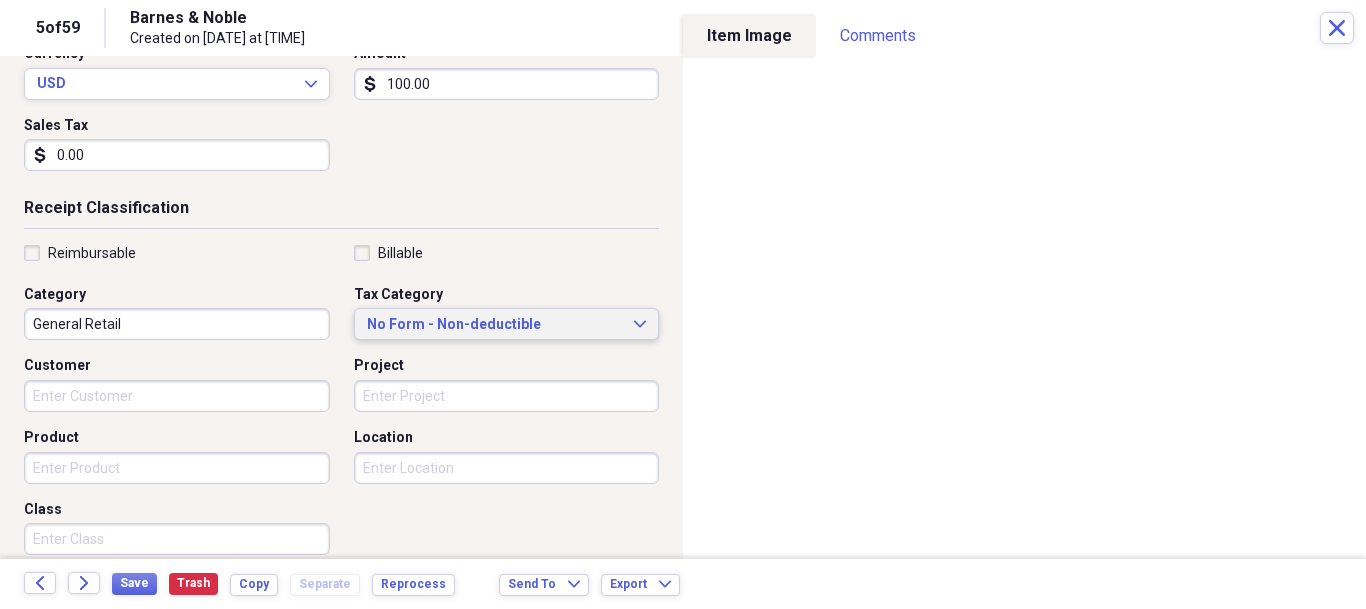 click on "No Form - Non-deductible Expand" at bounding box center [507, 324] 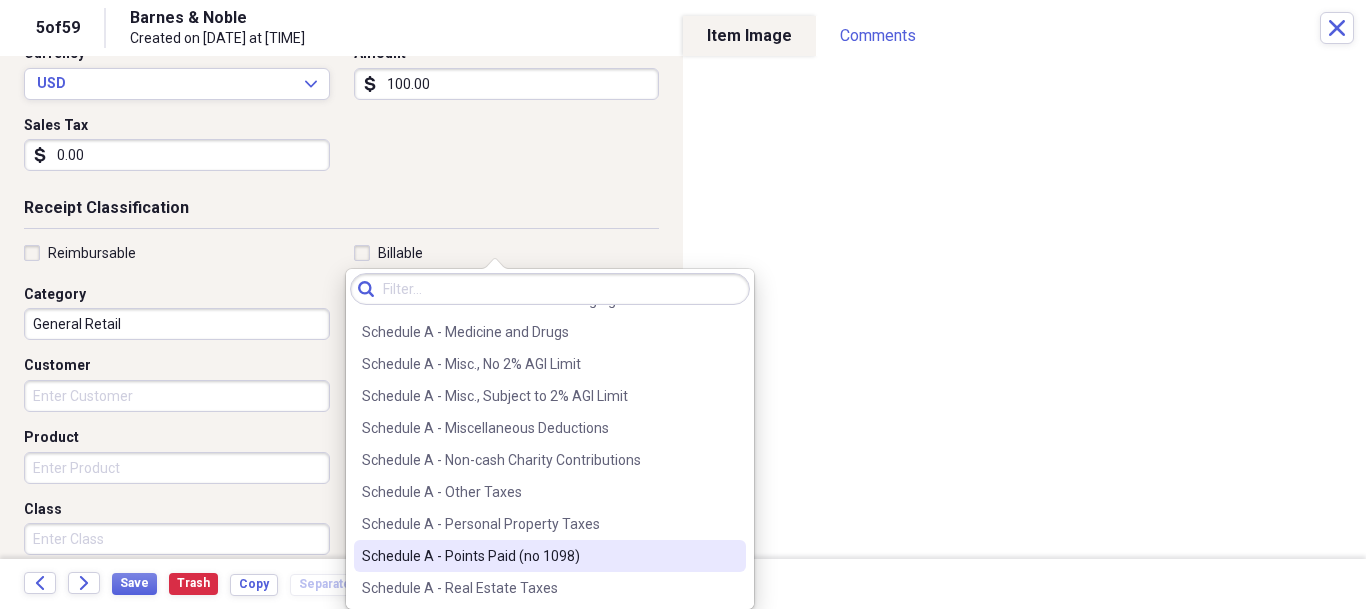 scroll, scrollTop: 3000, scrollLeft: 0, axis: vertical 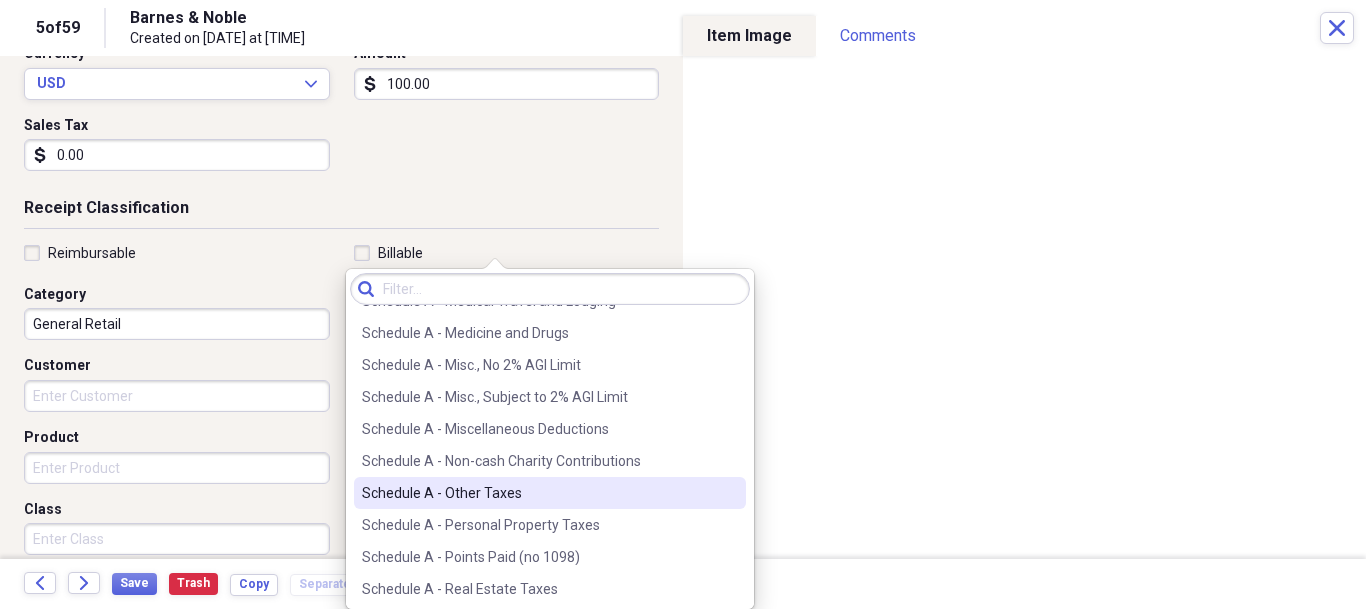 click on "Schedule A - Other Taxes" at bounding box center (538, 493) 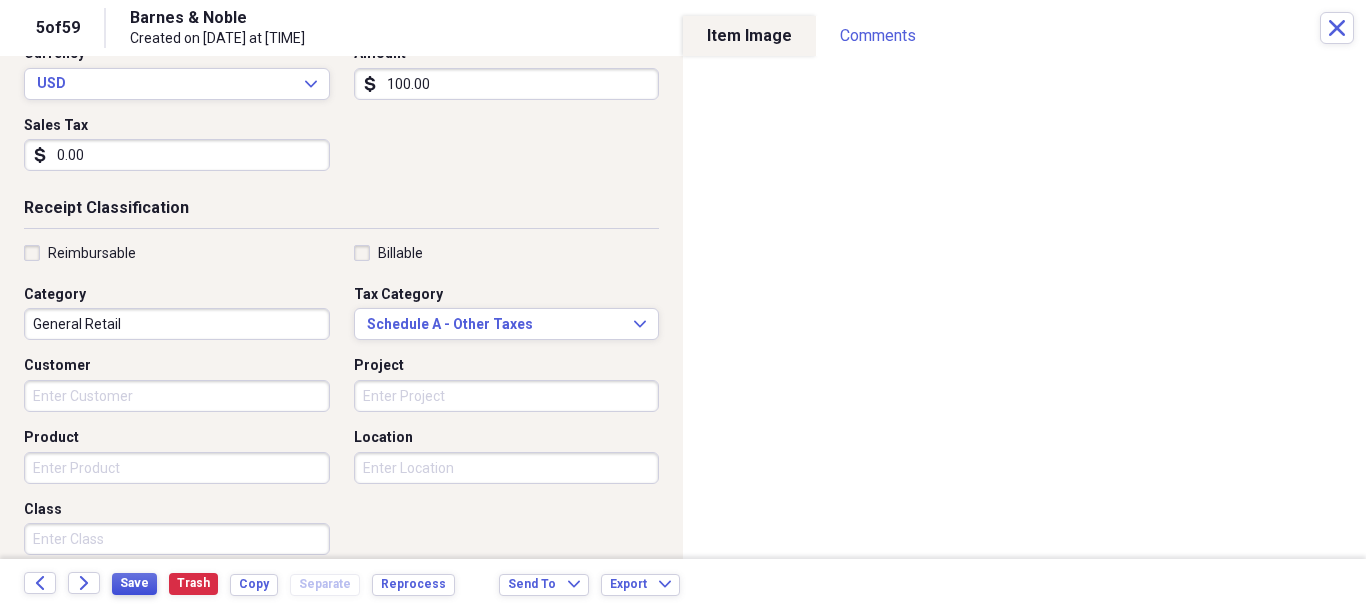 click on "Save" at bounding box center [134, 583] 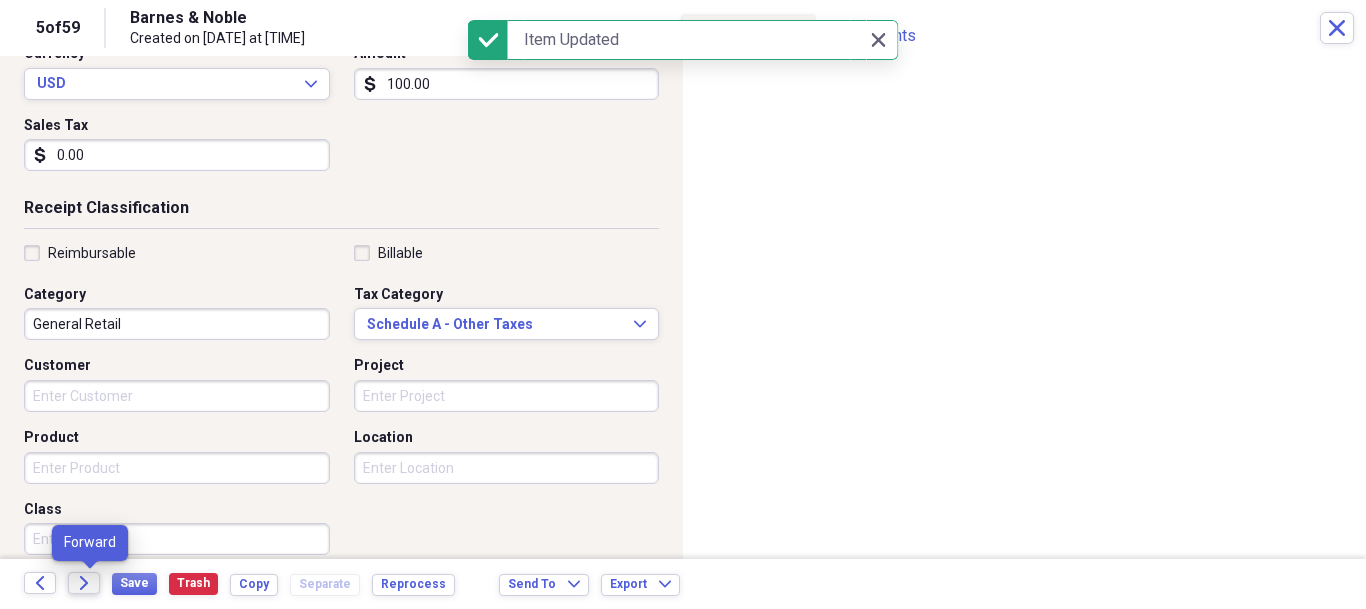click on "Forward" 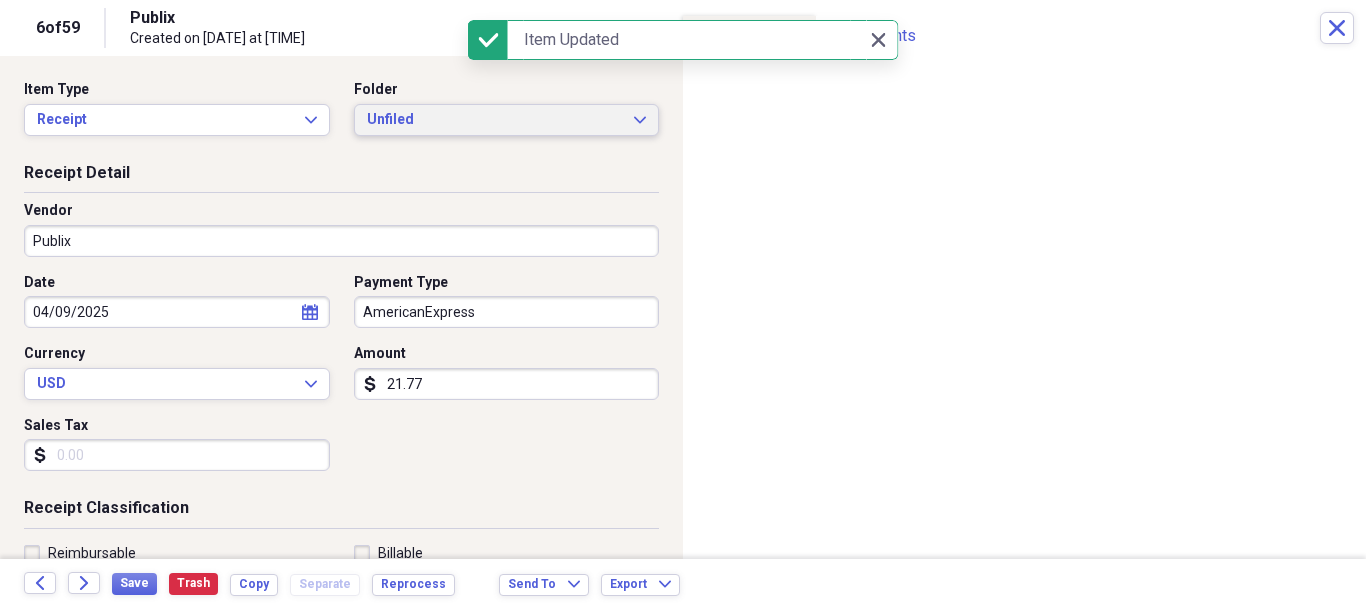 click on "Expand" 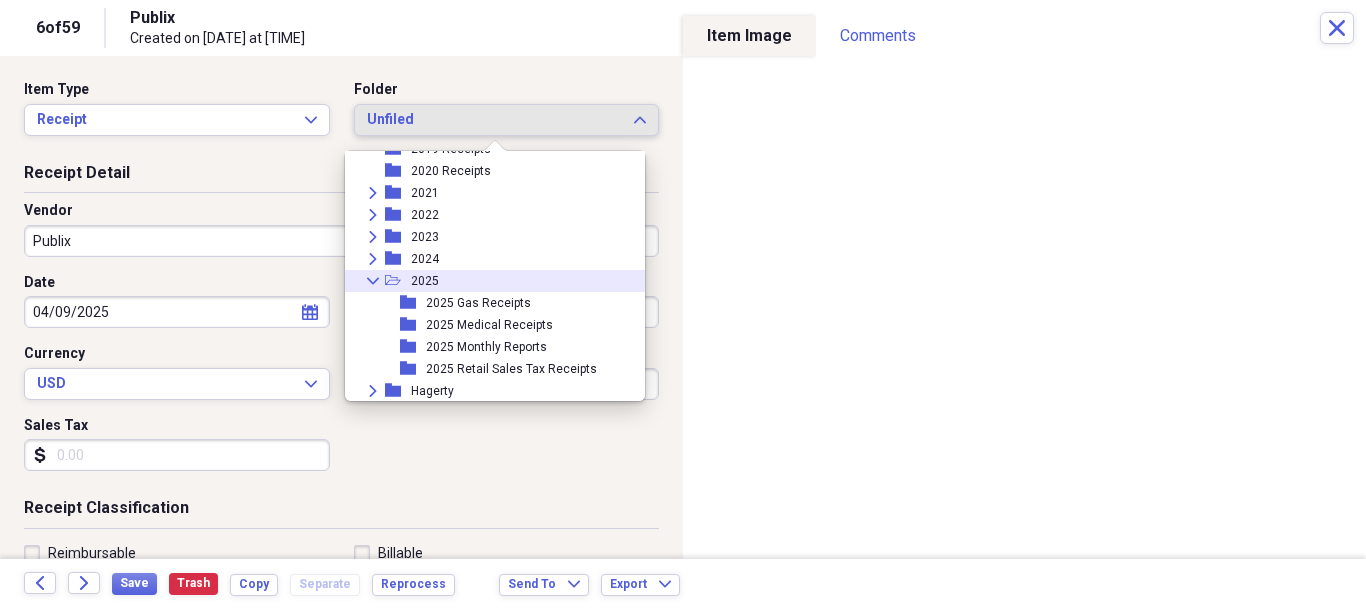 scroll, scrollTop: 95, scrollLeft: 0, axis: vertical 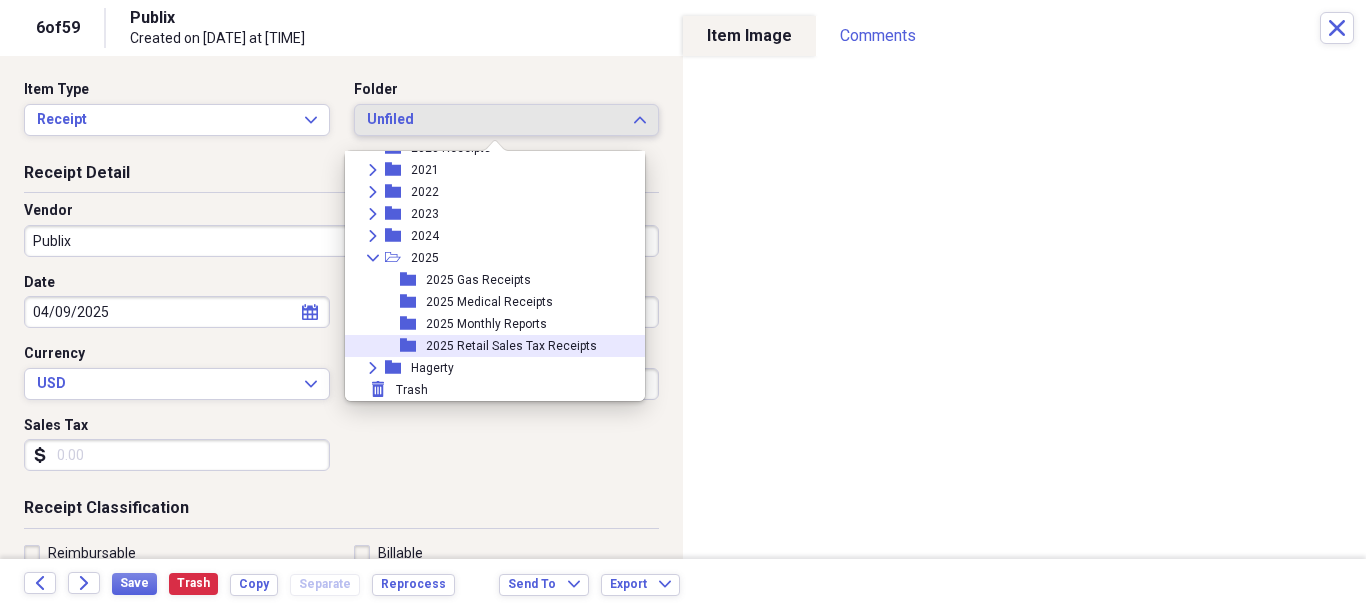 click on "2025 Retail Sales Tax Receipts" at bounding box center [511, 346] 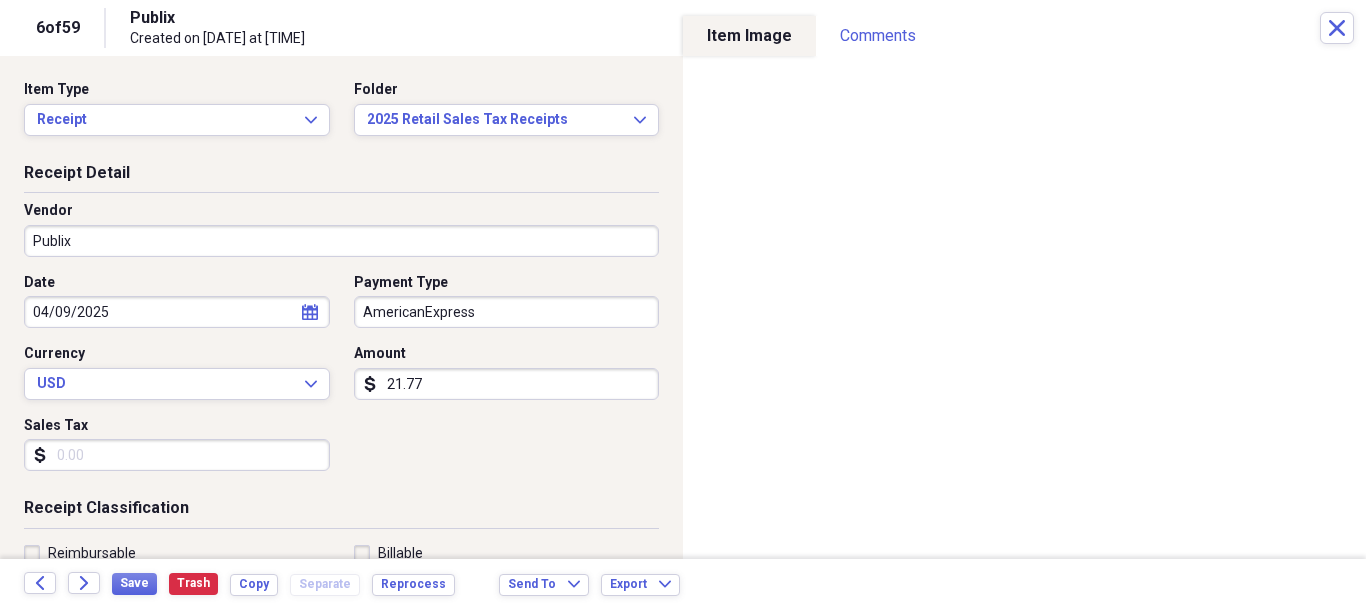 click on "Sales Tax" at bounding box center [177, 455] 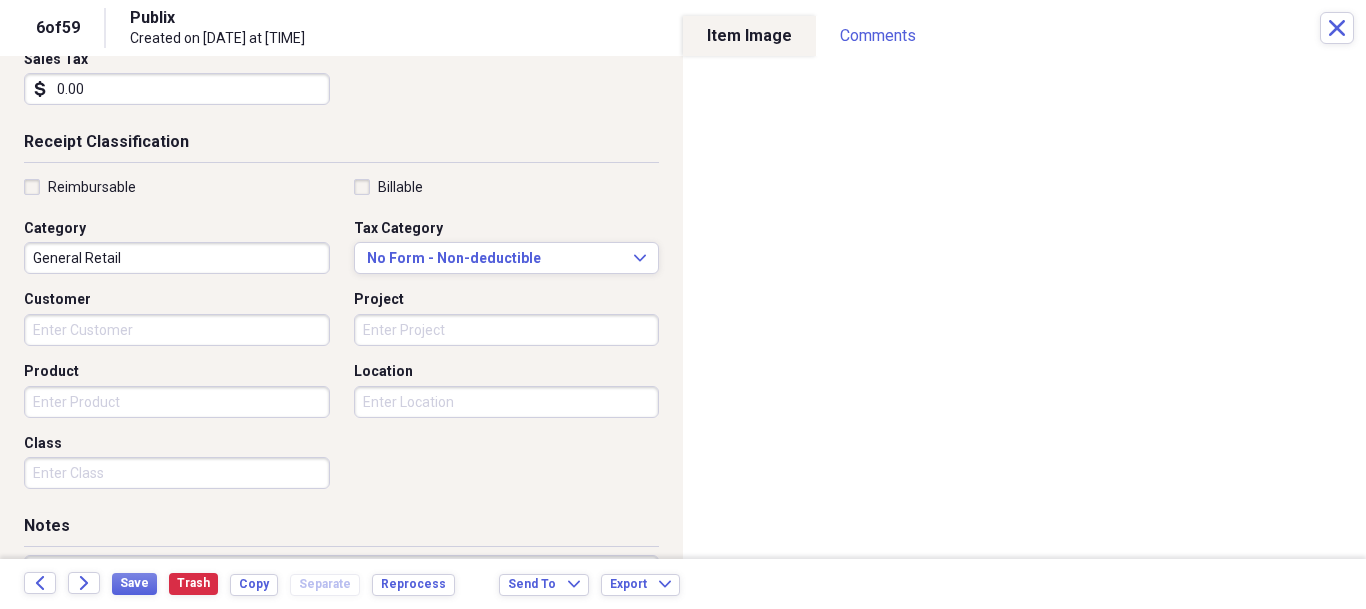 scroll, scrollTop: 400, scrollLeft: 0, axis: vertical 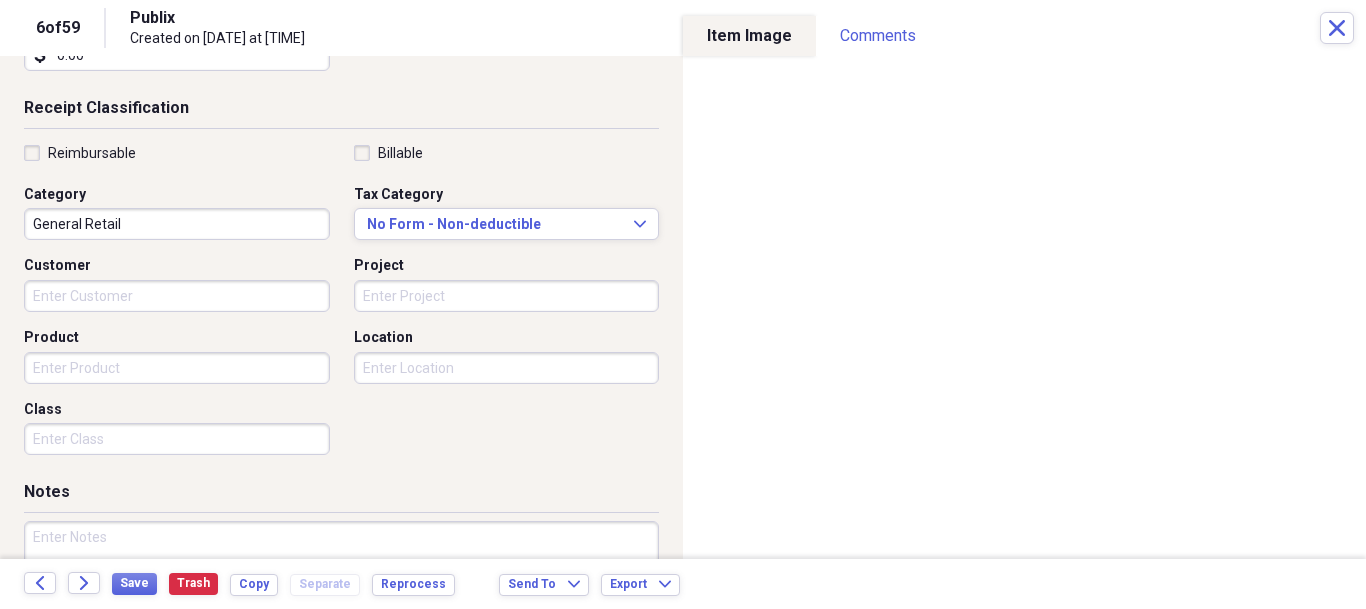 type on "0.00" 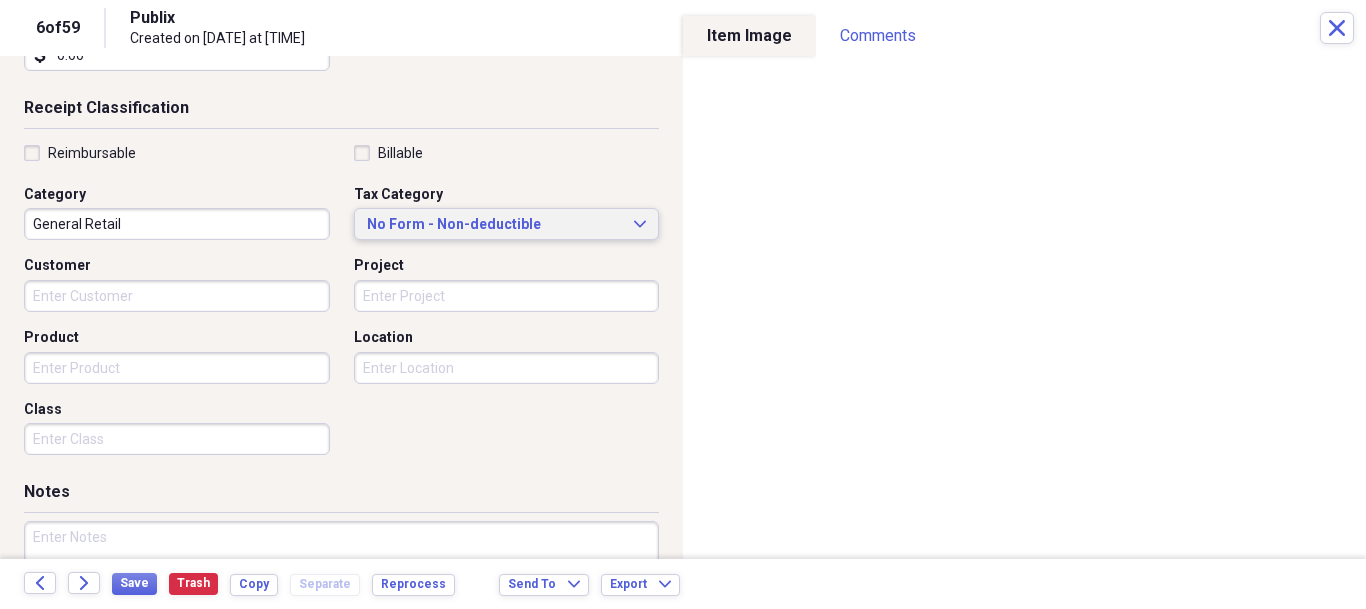 click on "No Form - Non-deductible Expand" at bounding box center (507, 224) 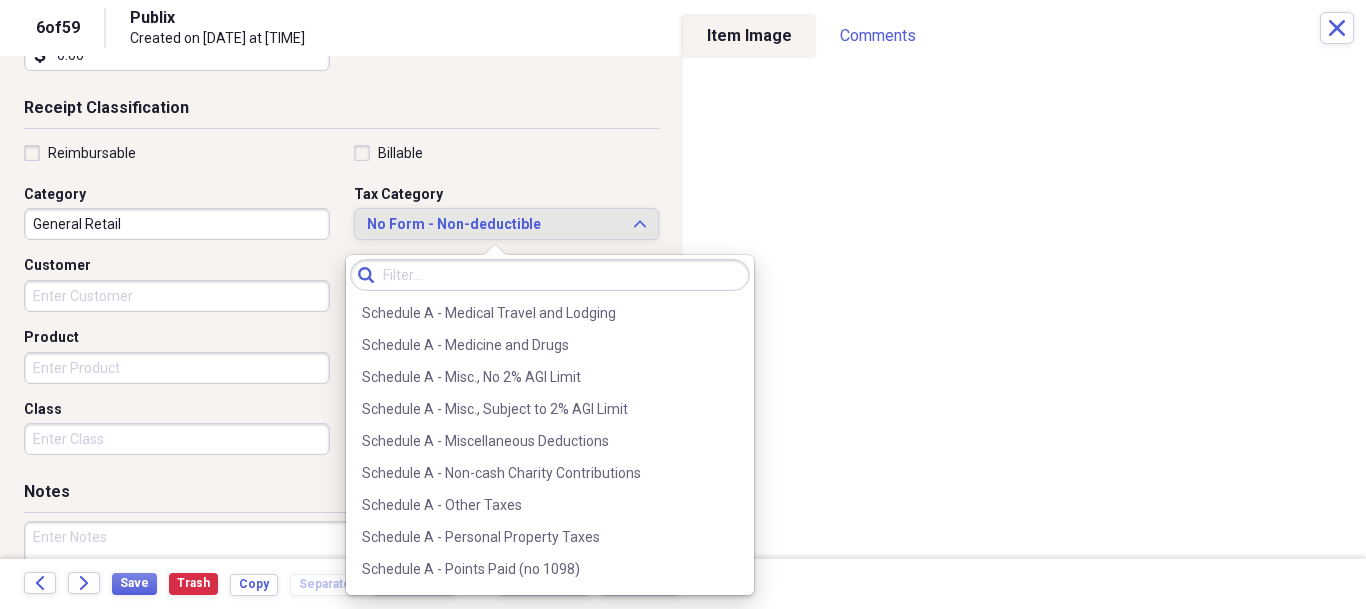 scroll, scrollTop: 3000, scrollLeft: 0, axis: vertical 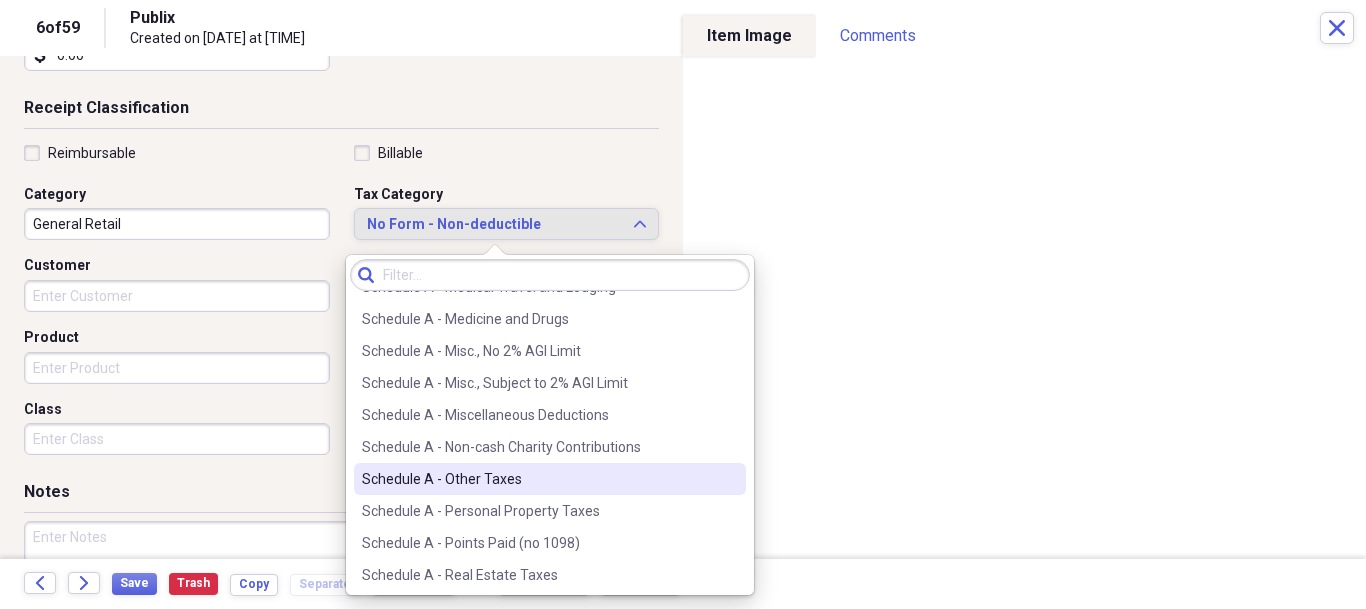 click on "Schedule A - Other Taxes" at bounding box center [538, 479] 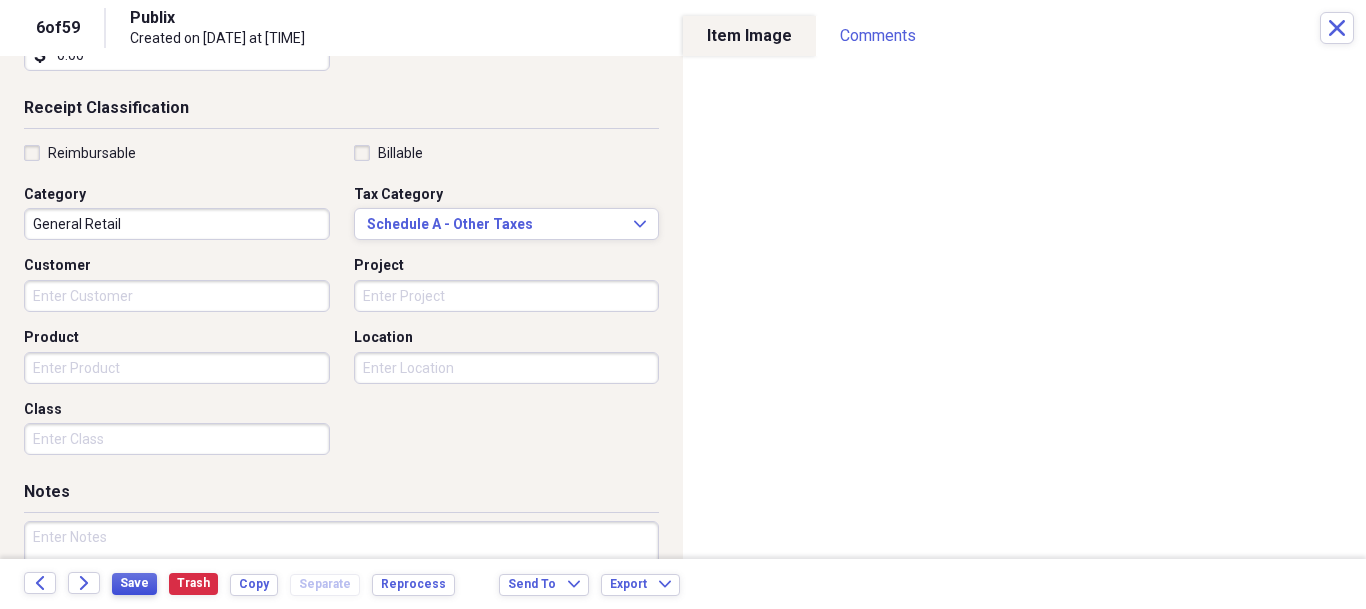 click on "Save" at bounding box center (134, 583) 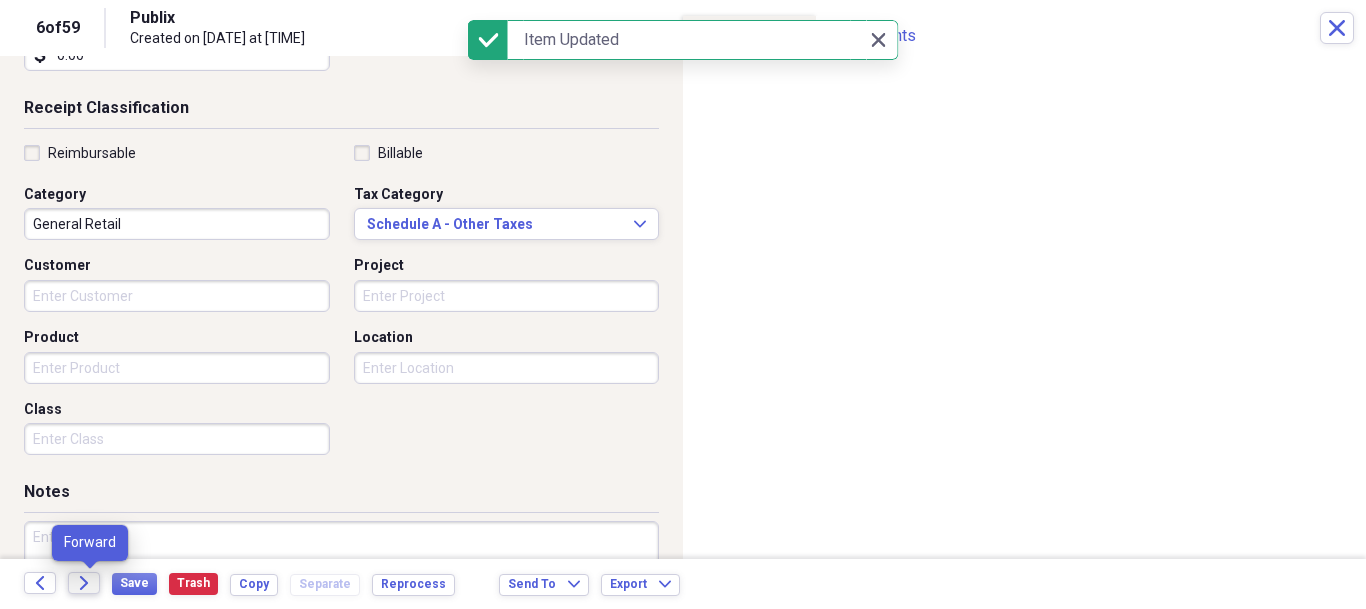 click on "Forward" at bounding box center (84, 583) 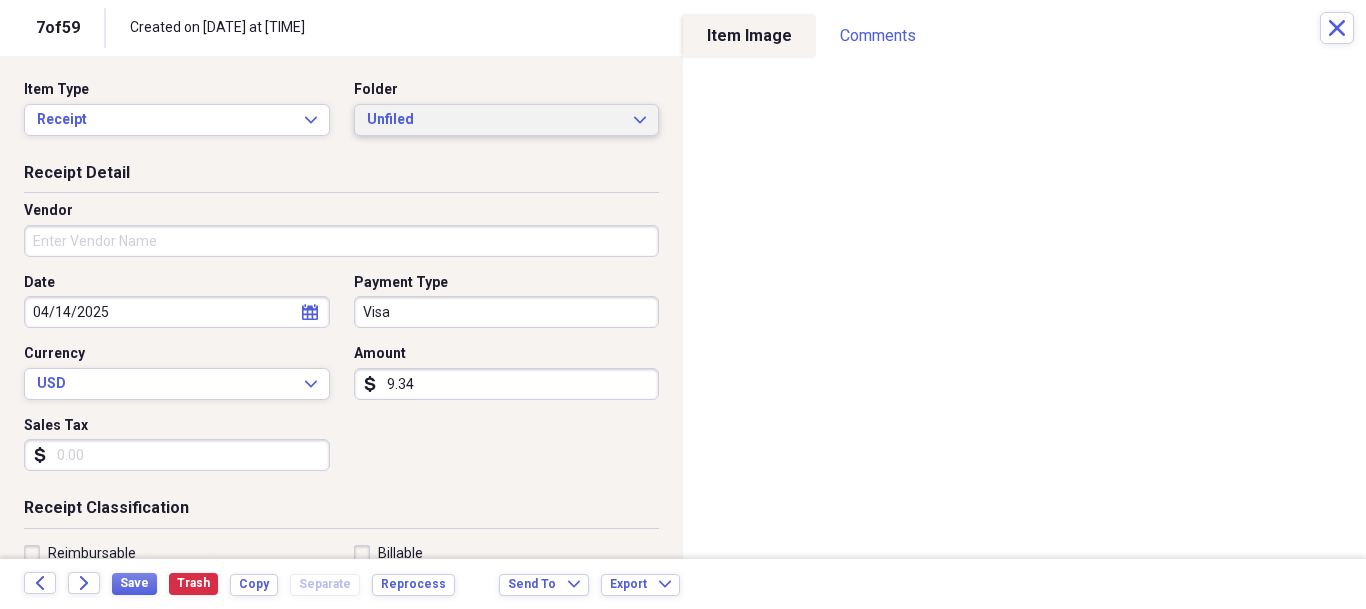 click on "Expand" 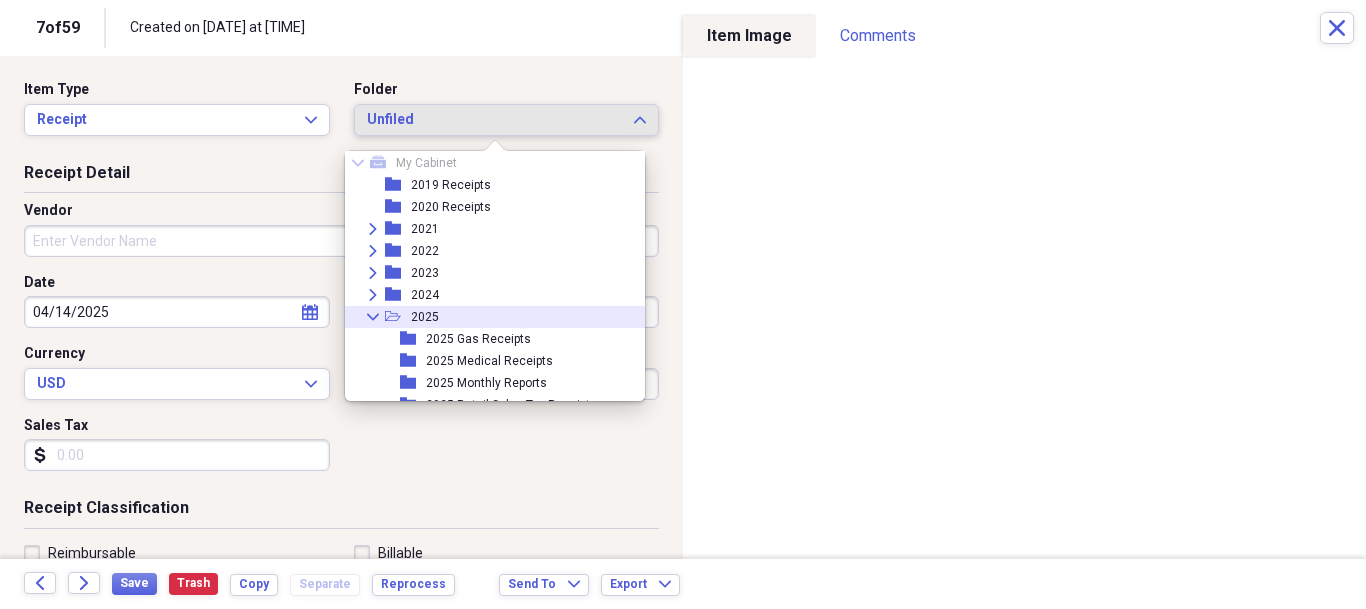 scroll, scrollTop: 95, scrollLeft: 0, axis: vertical 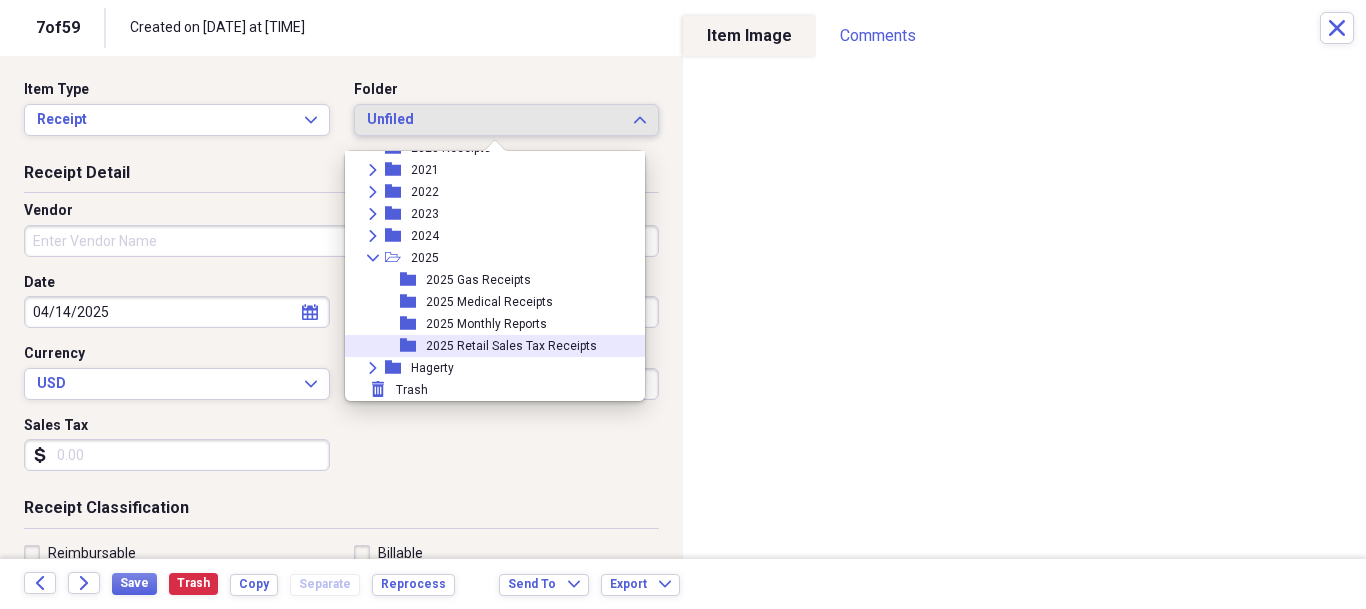 click on "2025 Retail Sales Tax Receipts" at bounding box center [511, 346] 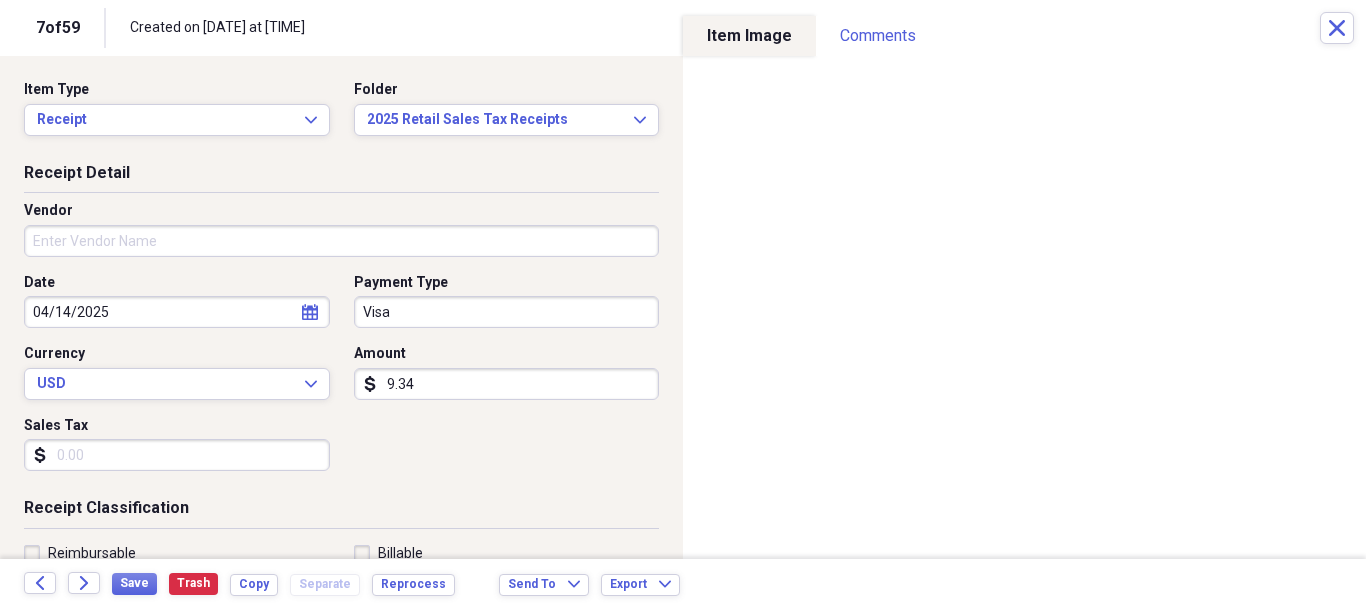 click on "Vendor" at bounding box center (341, 241) 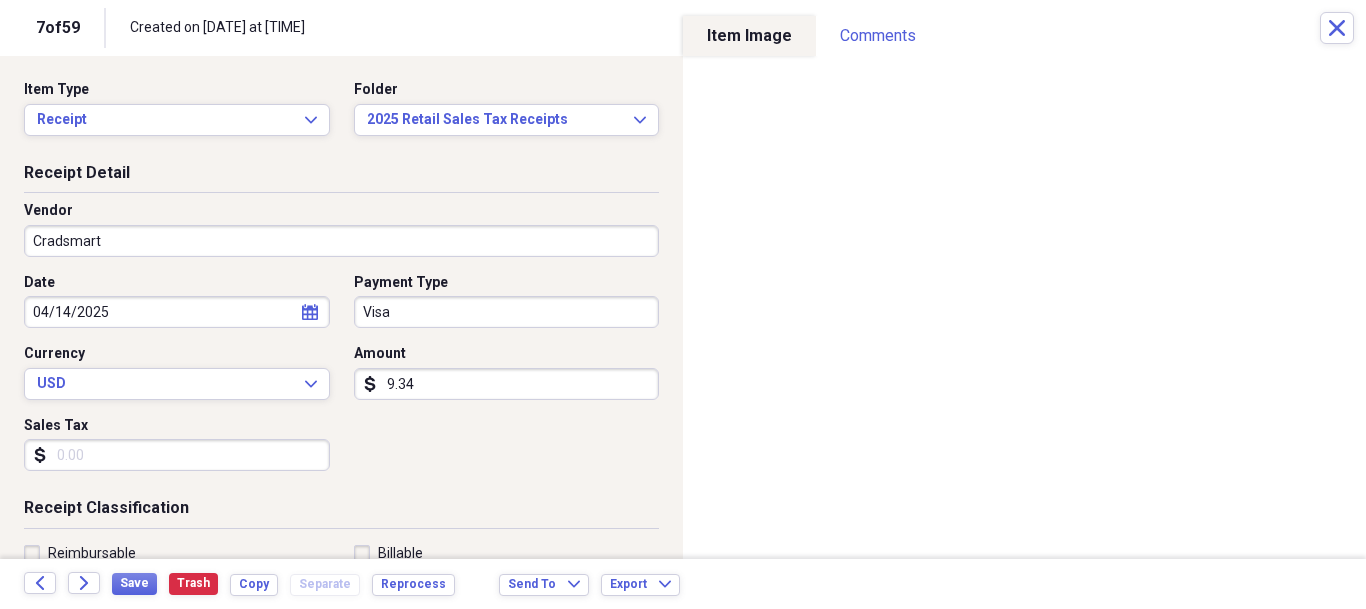 type on "Cradsmart" 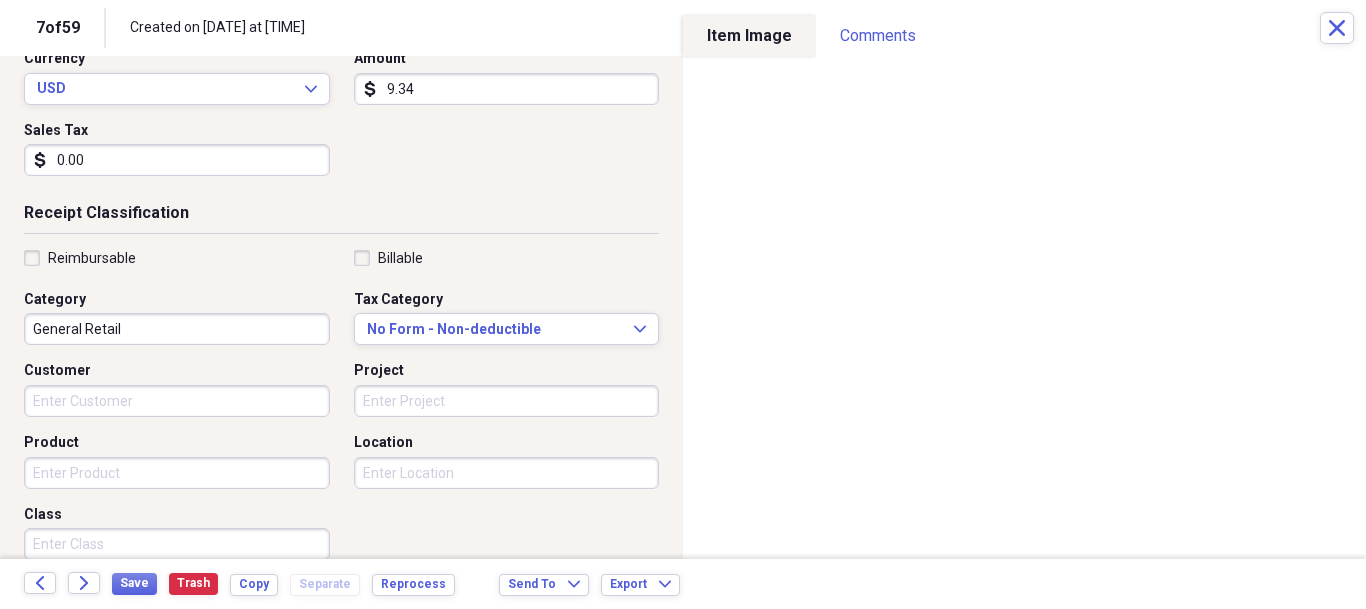 scroll, scrollTop: 300, scrollLeft: 0, axis: vertical 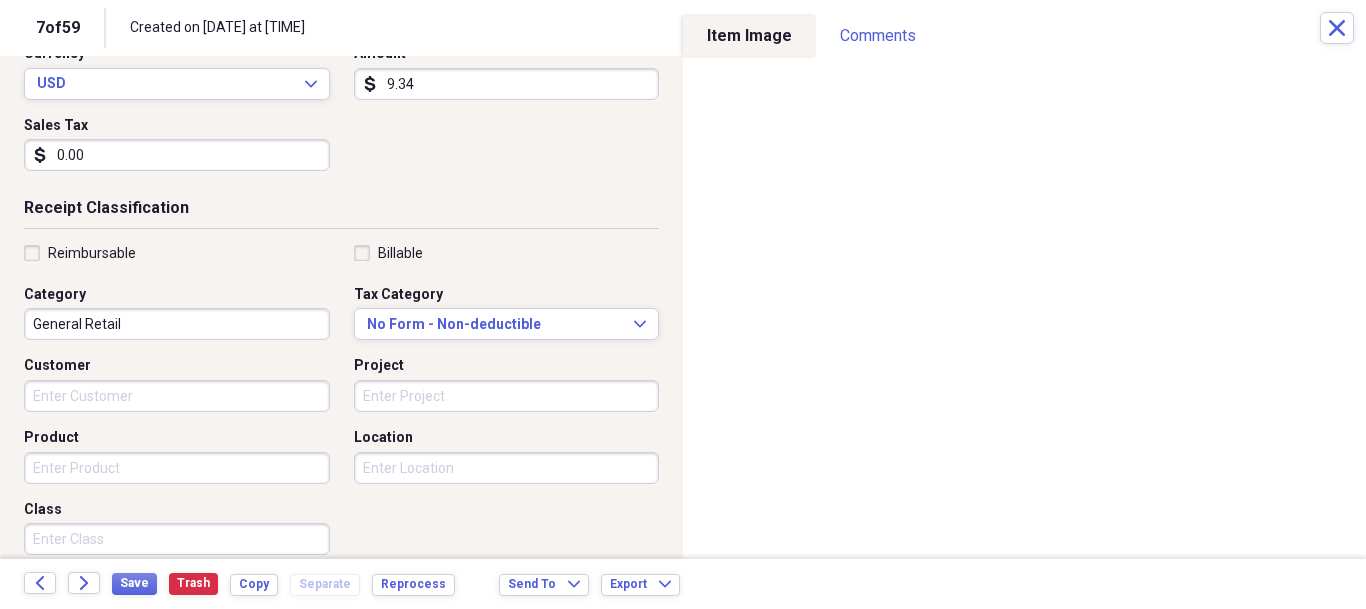 type on "0.00" 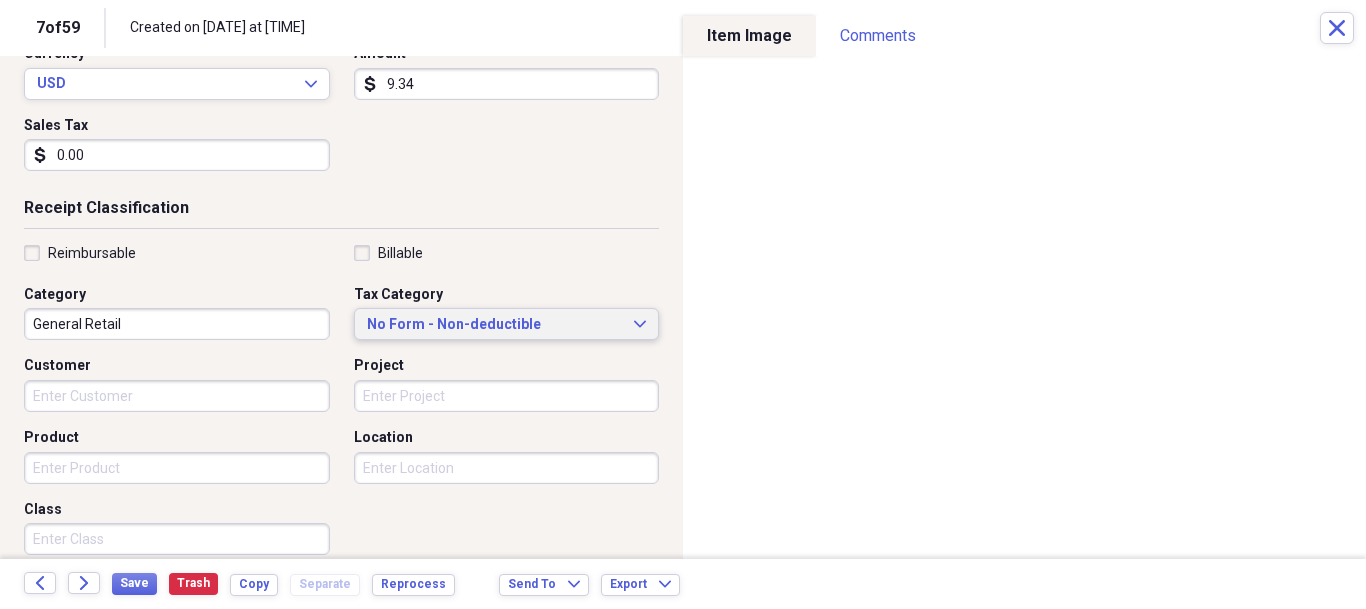 click on "No Form - Non-deductible Expand" at bounding box center (507, 325) 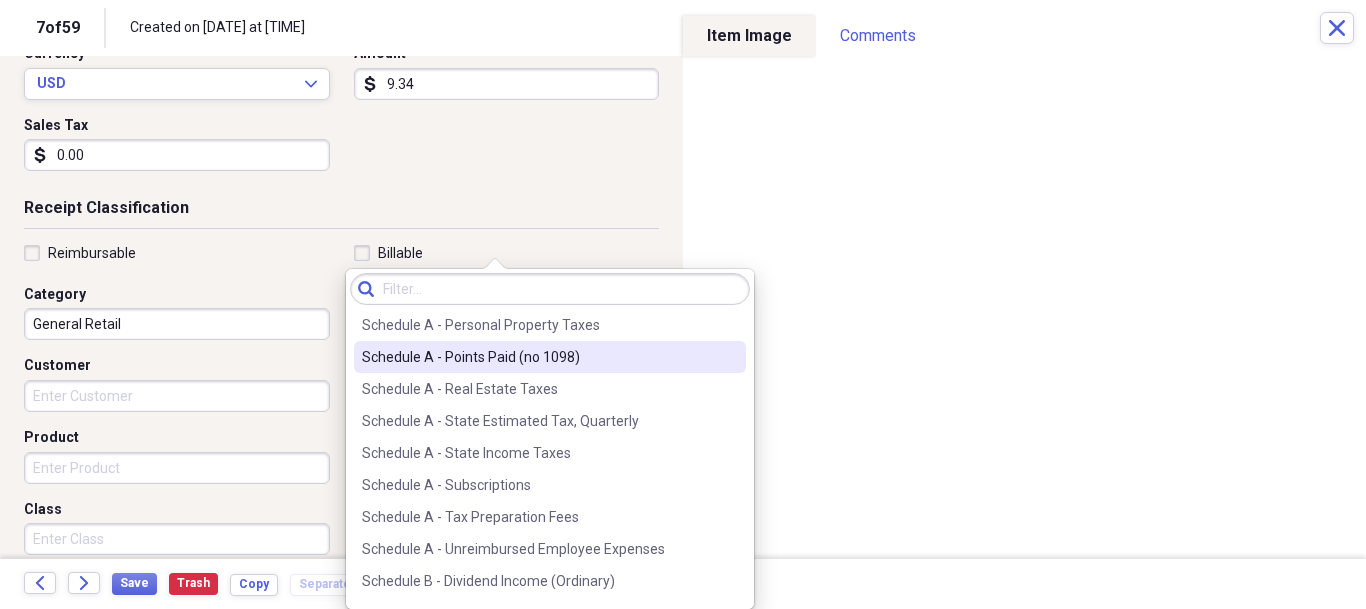 scroll, scrollTop: 3100, scrollLeft: 0, axis: vertical 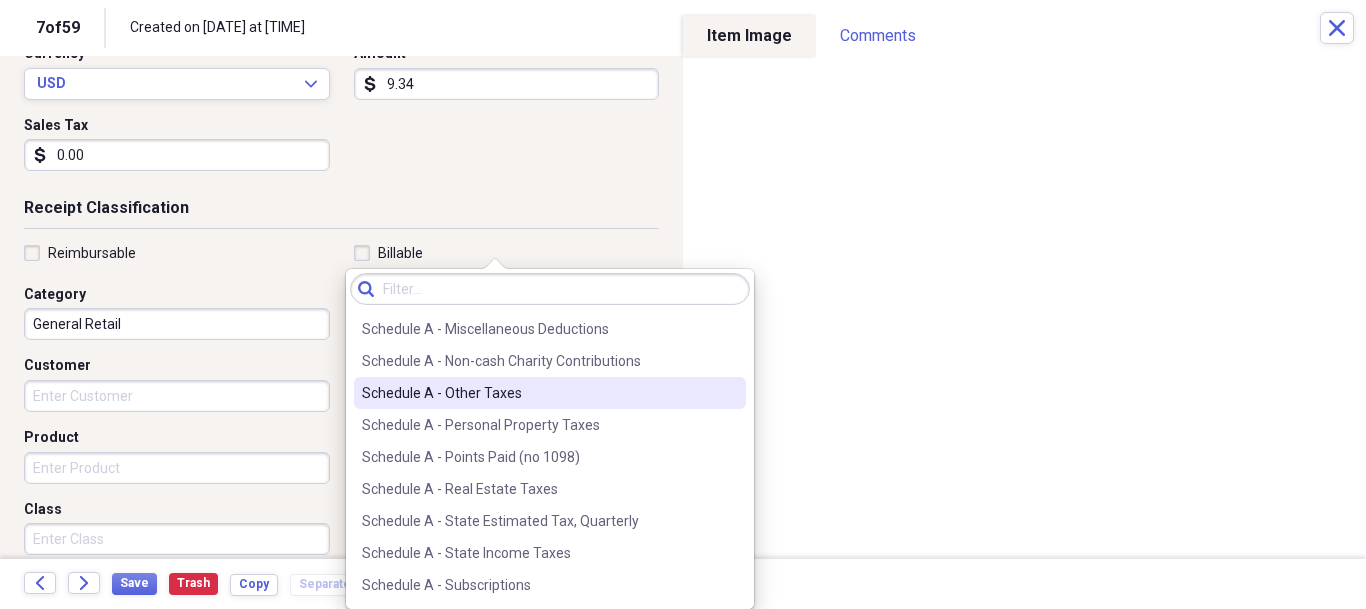 click on "Schedule A - Other Taxes" at bounding box center (538, 393) 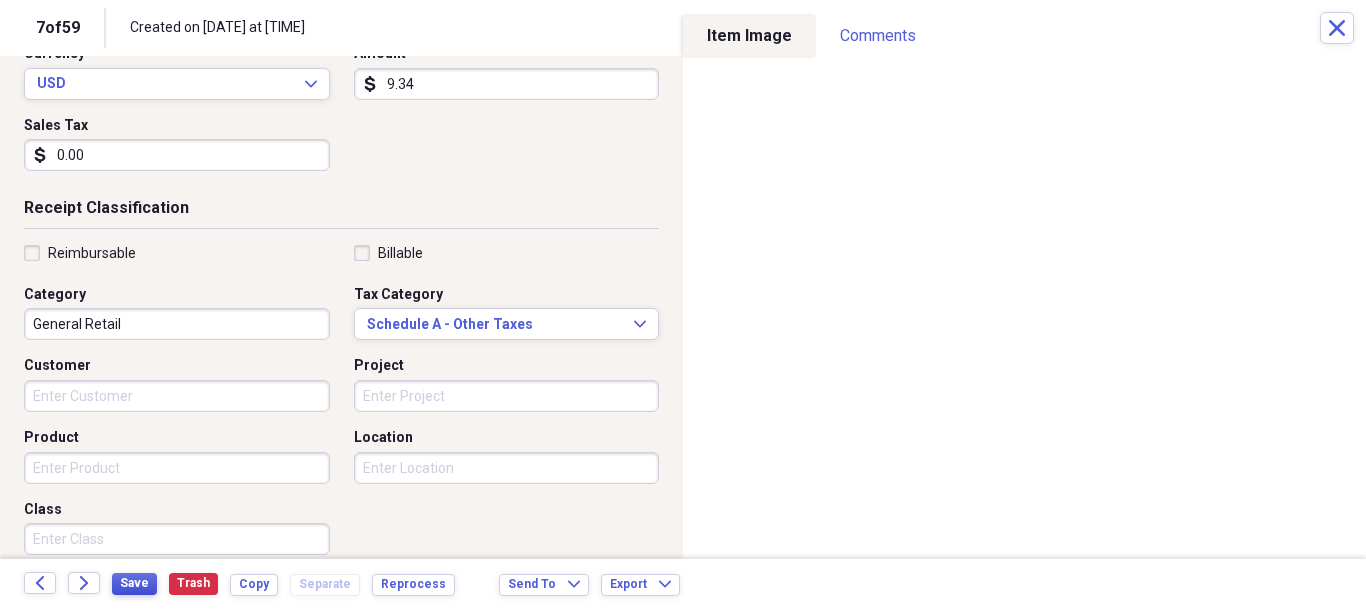 click on "Save" at bounding box center (134, 583) 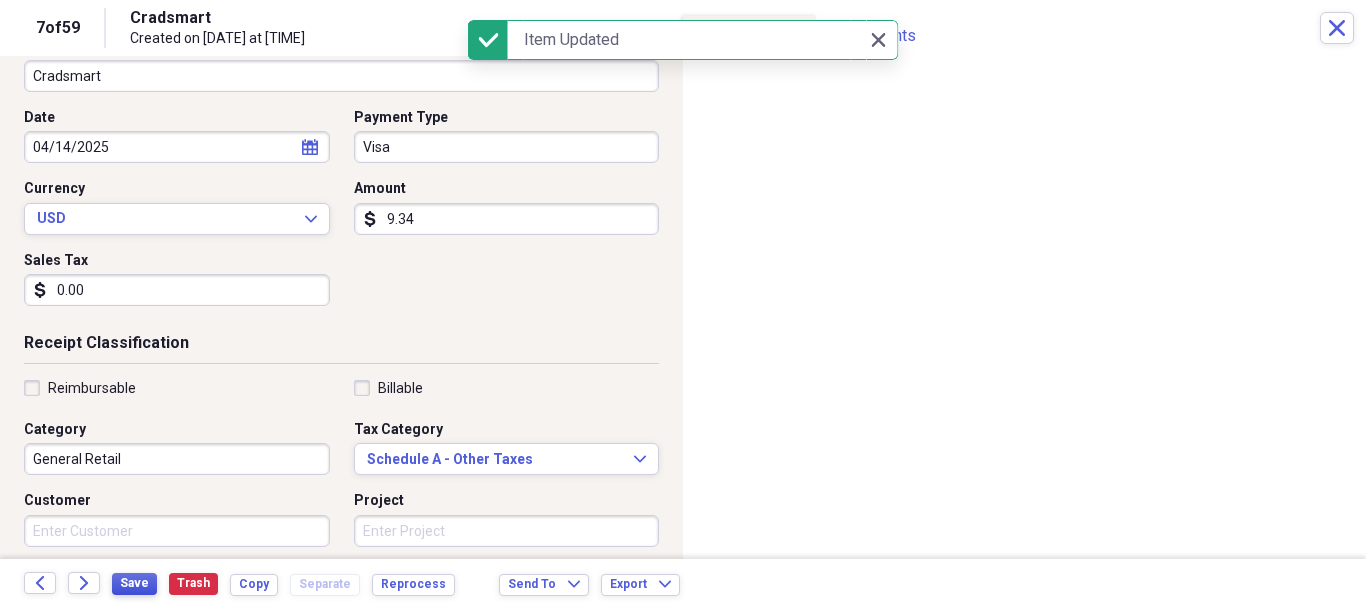scroll, scrollTop: 0, scrollLeft: 0, axis: both 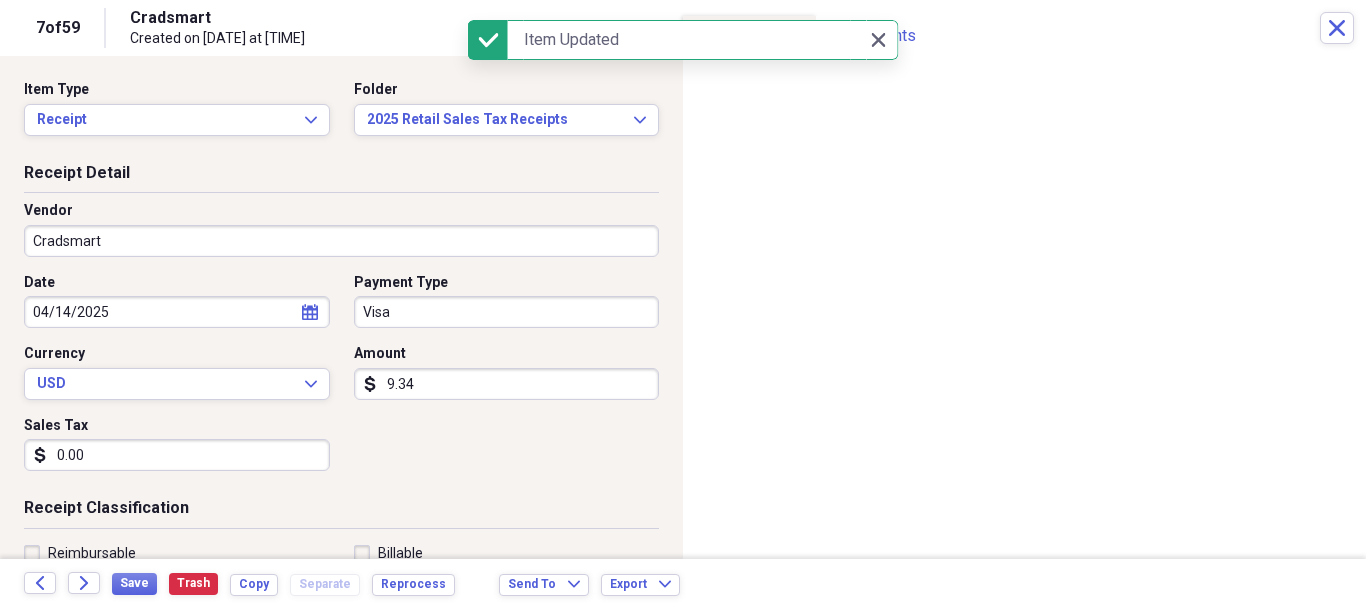 click on "Cradsmart" at bounding box center [341, 241] 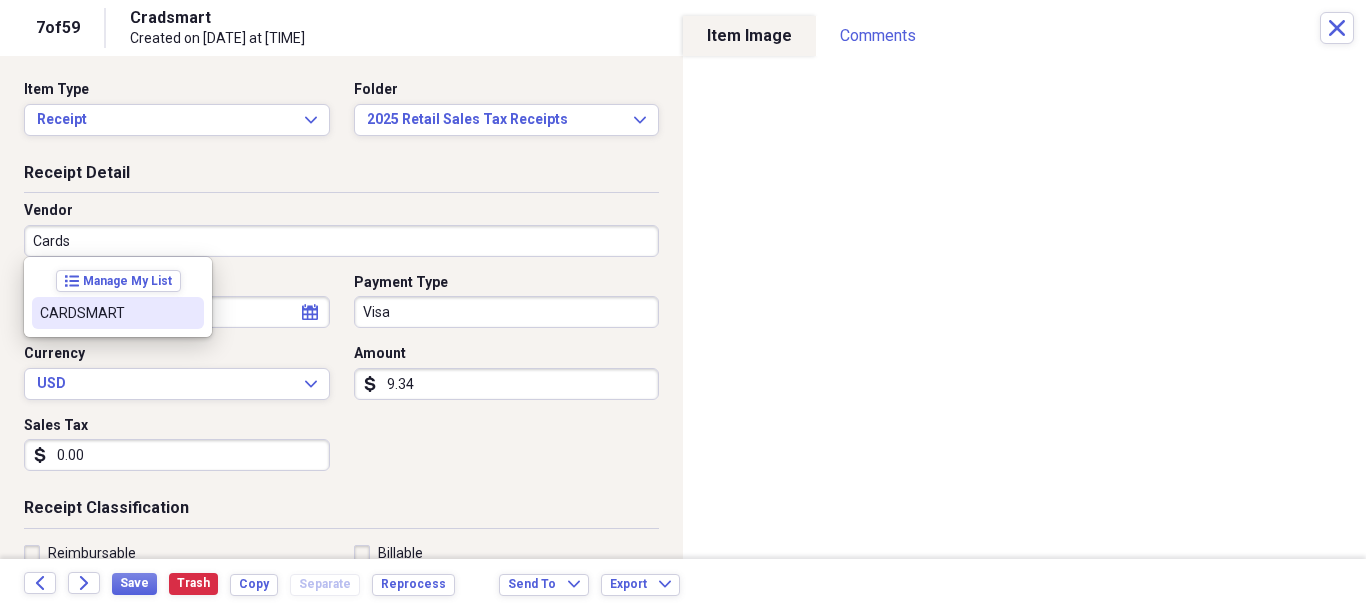 click on "CARDSMART" at bounding box center (118, 313) 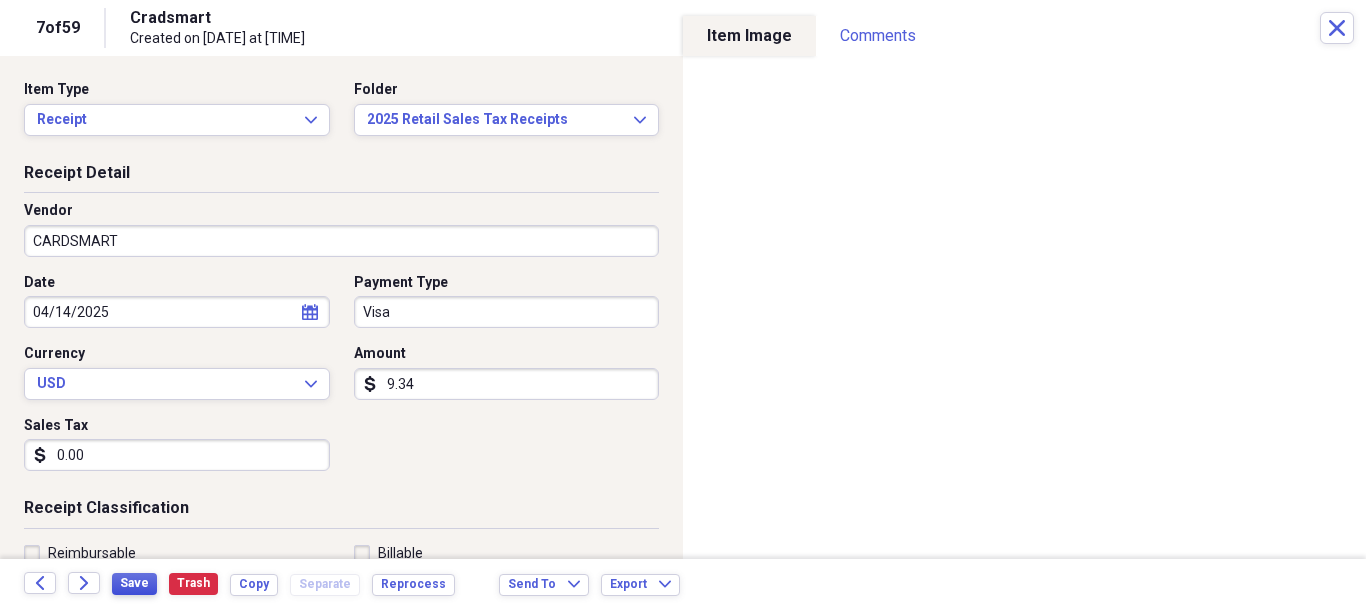 click on "Save" at bounding box center [134, 583] 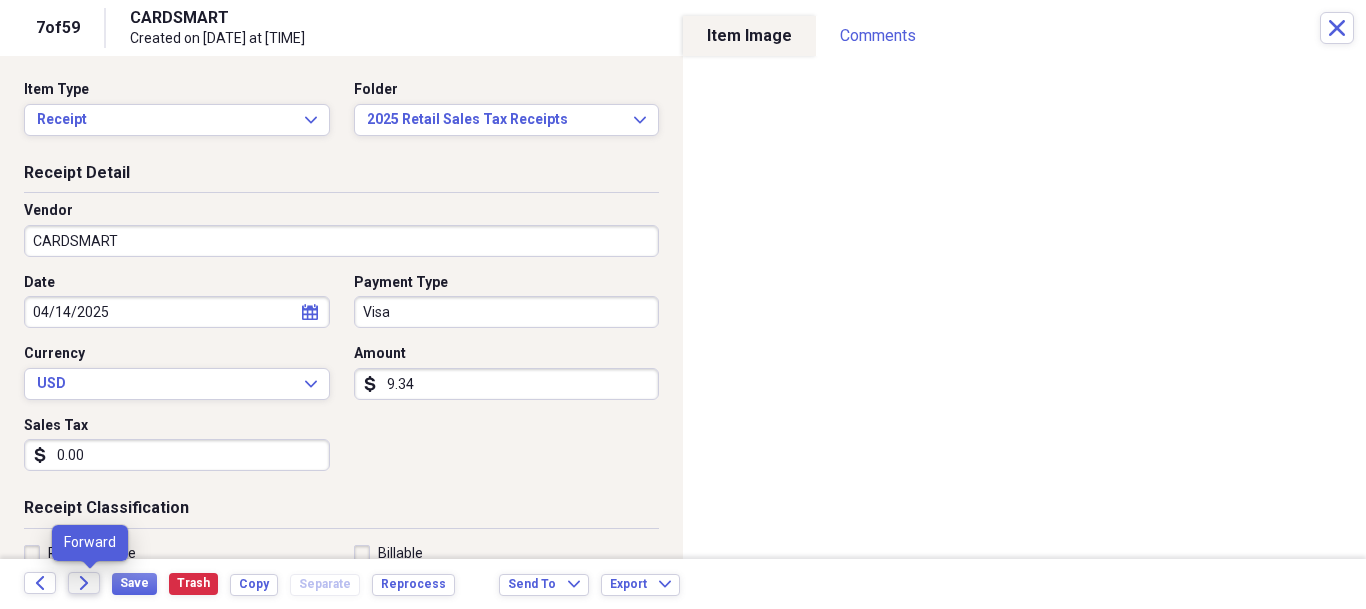click on "Forward" at bounding box center (84, 583) 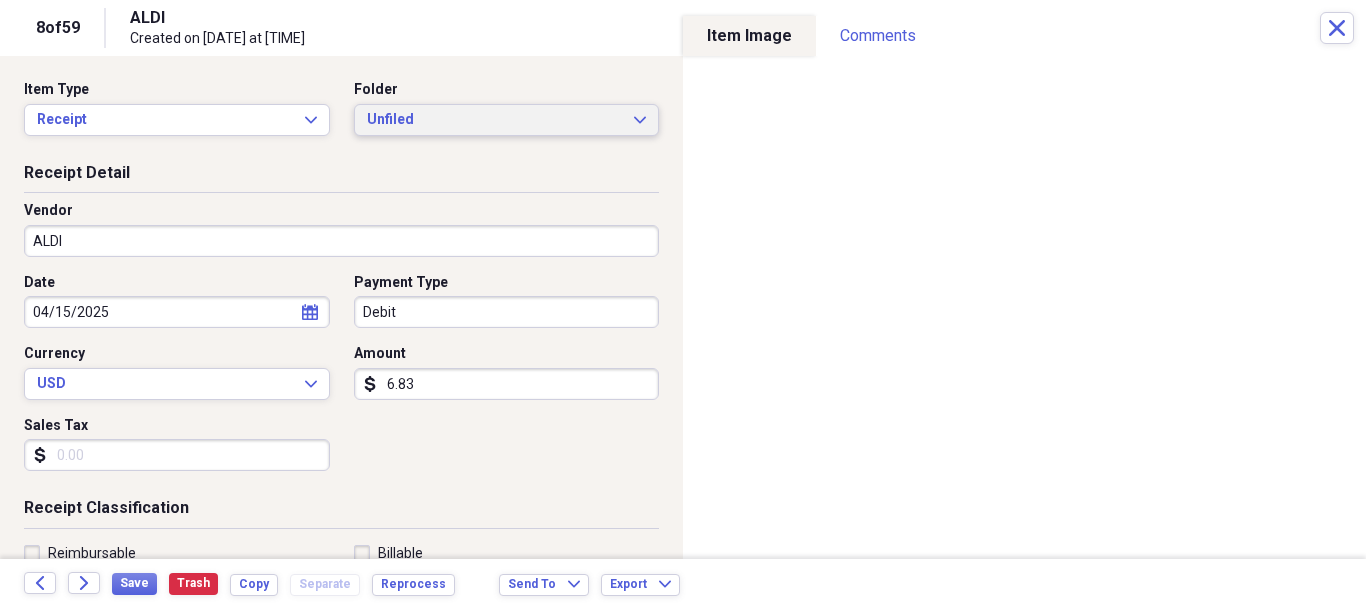 click on "Expand" 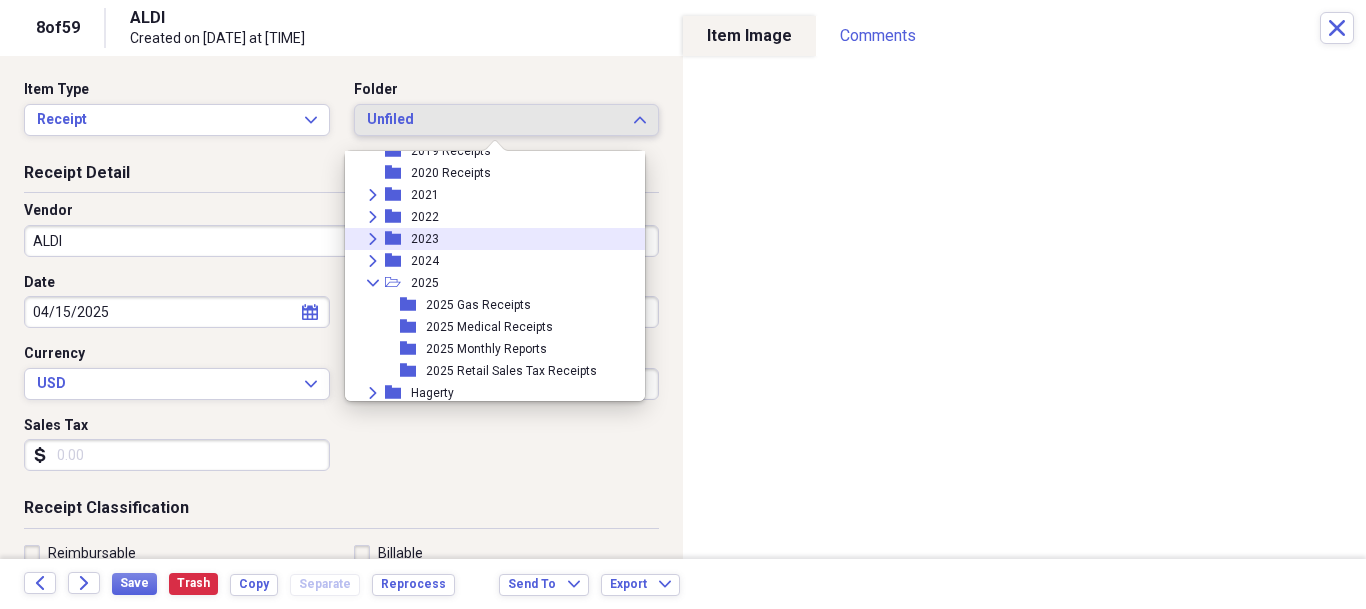 scroll, scrollTop: 95, scrollLeft: 0, axis: vertical 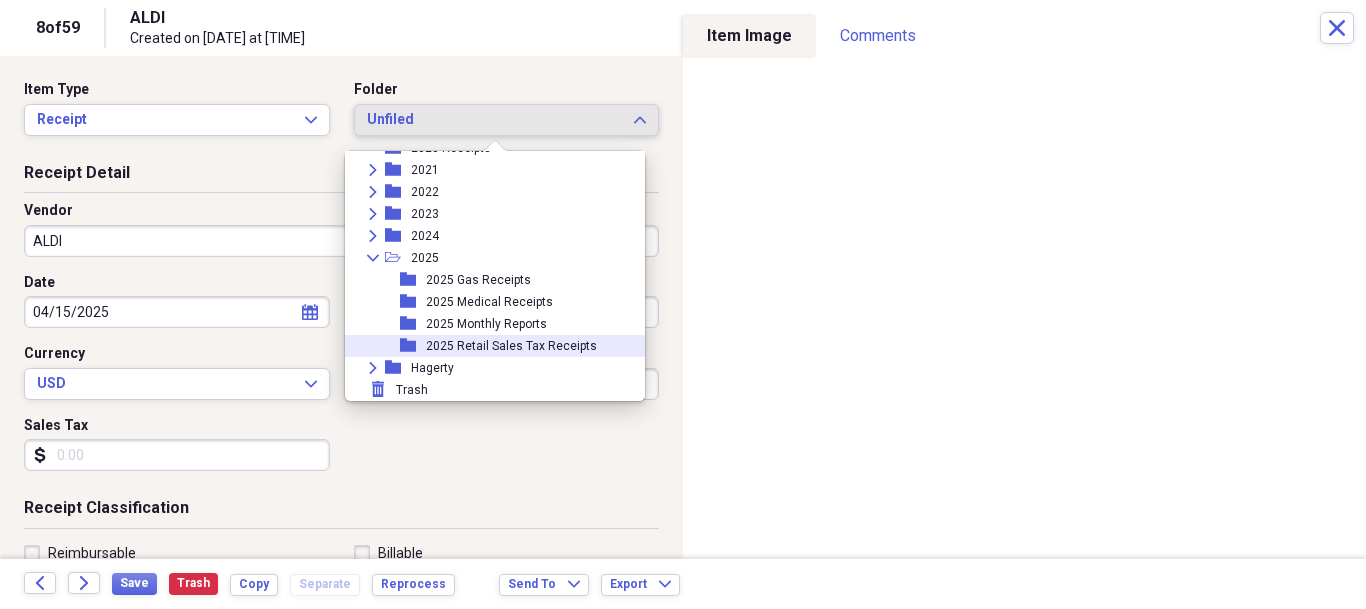 click on "2025 Retail Sales Tax Receipts" at bounding box center [511, 346] 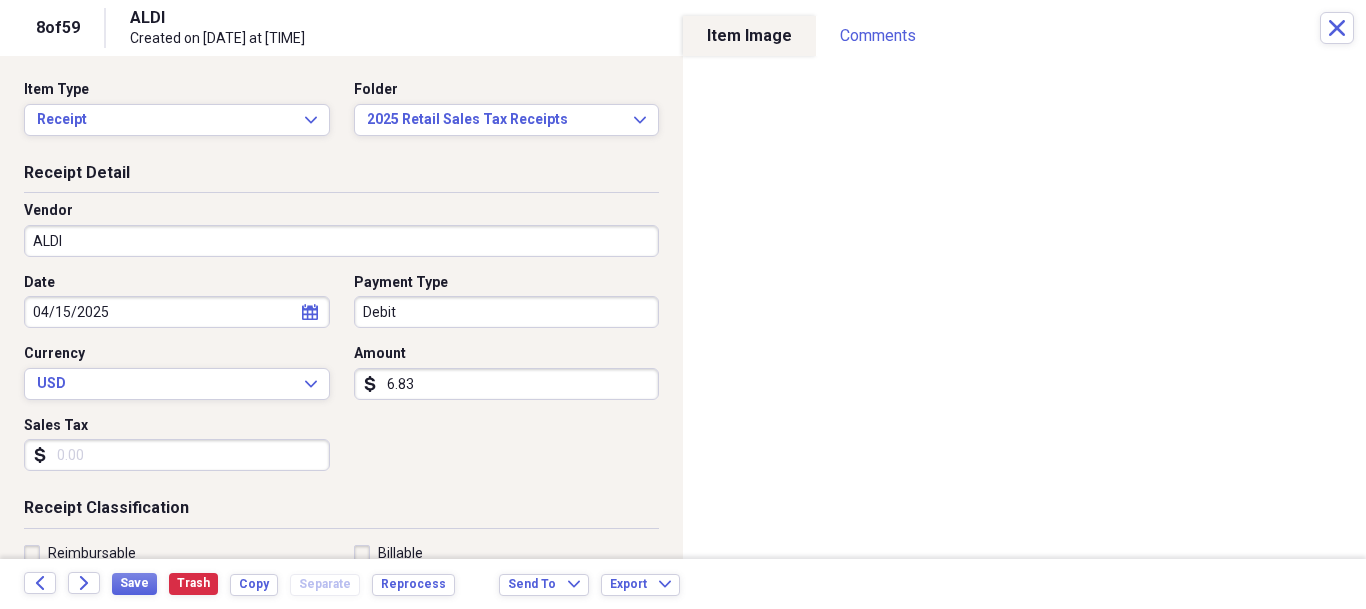 click on "Sales Tax" at bounding box center (177, 455) 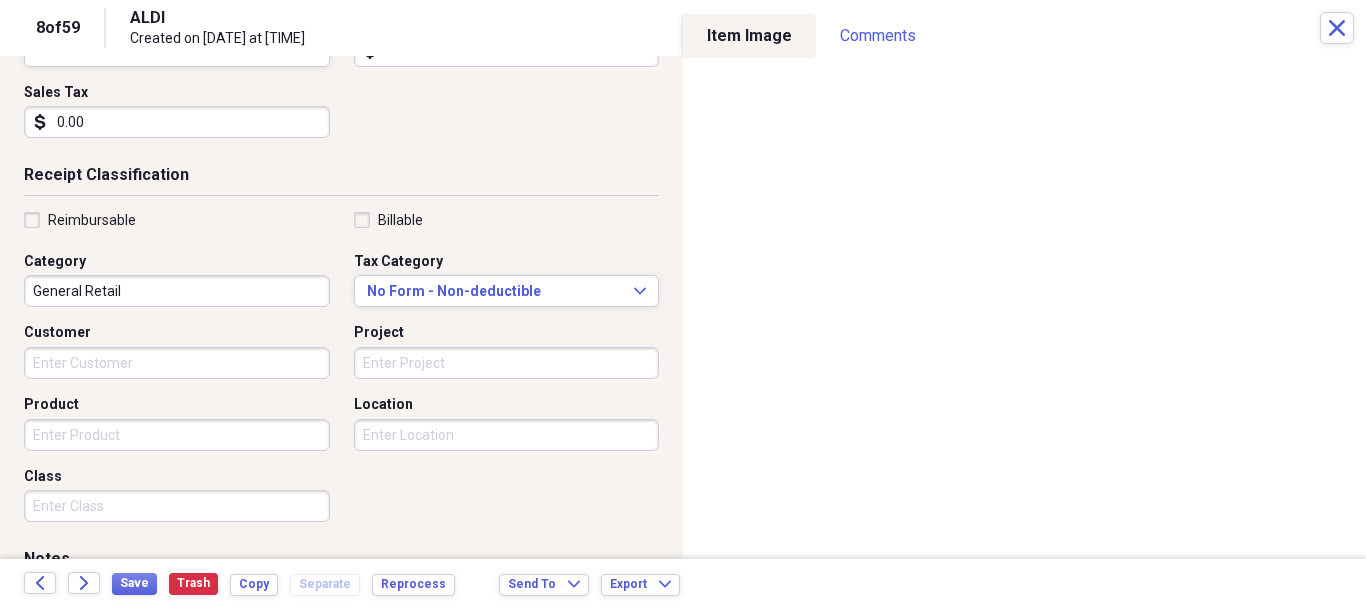 scroll, scrollTop: 400, scrollLeft: 0, axis: vertical 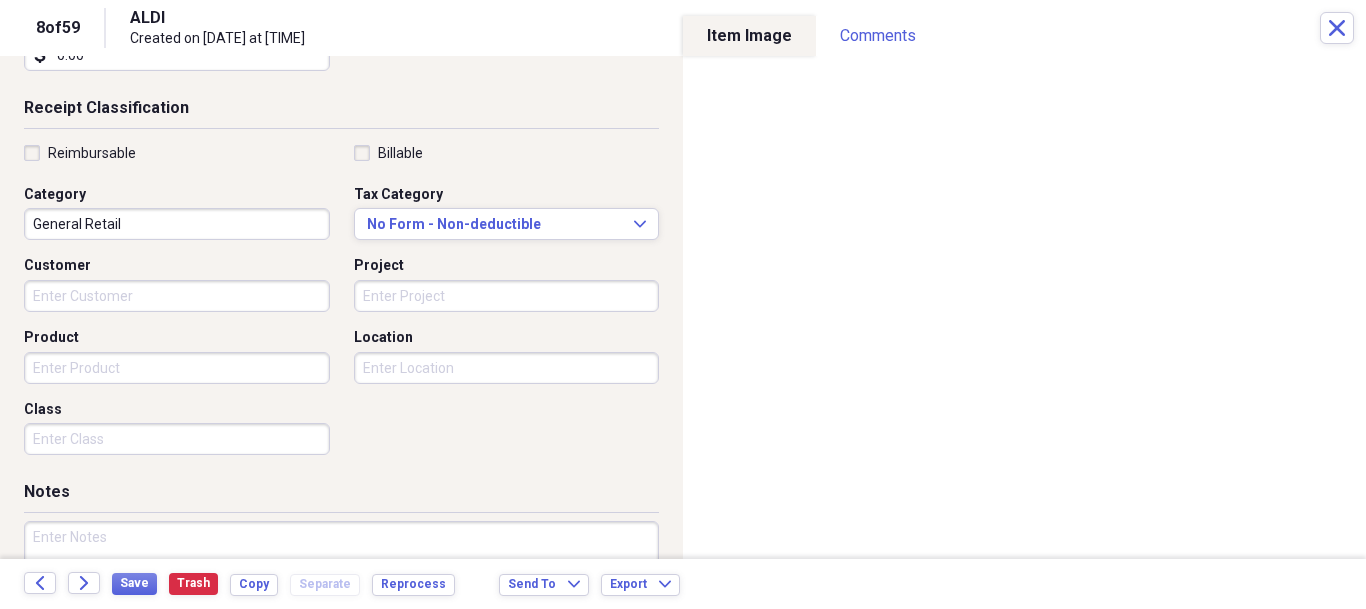 type on "0.00" 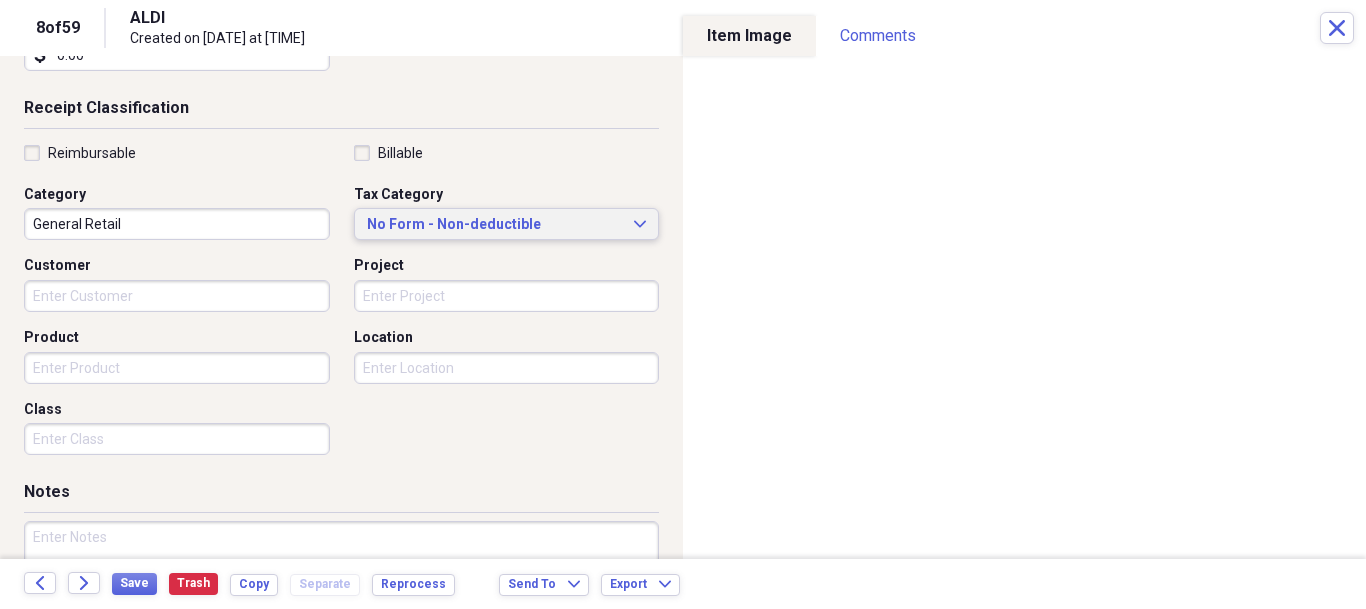 click 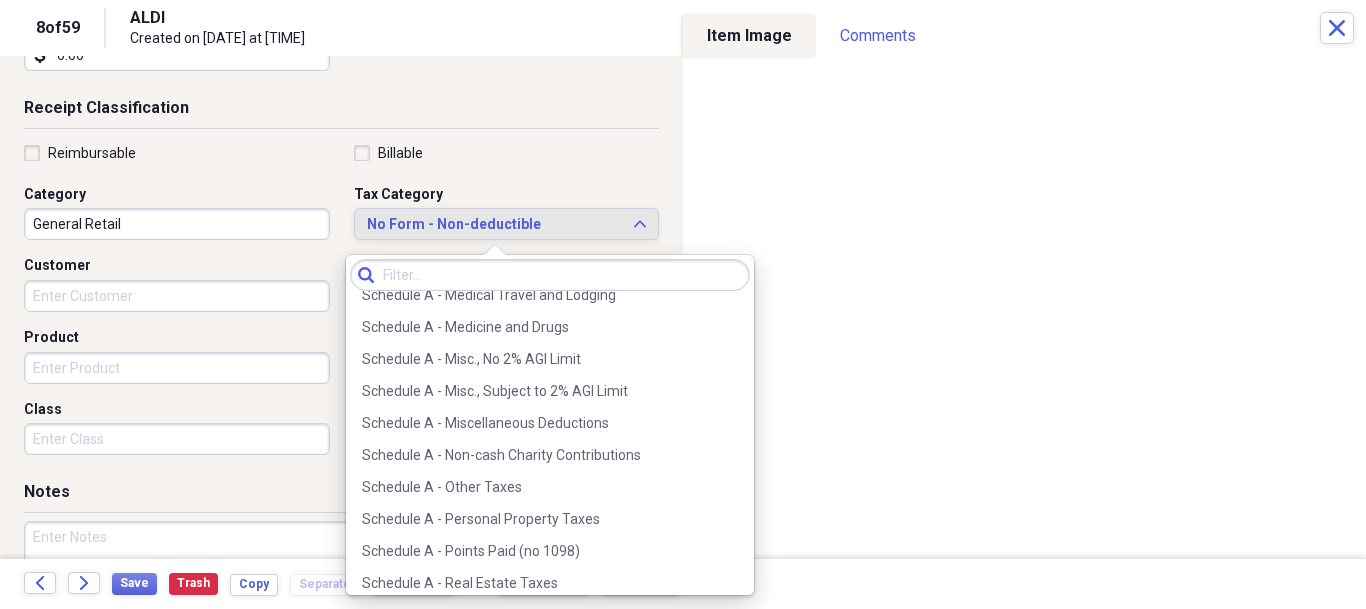 scroll, scrollTop: 3000, scrollLeft: 0, axis: vertical 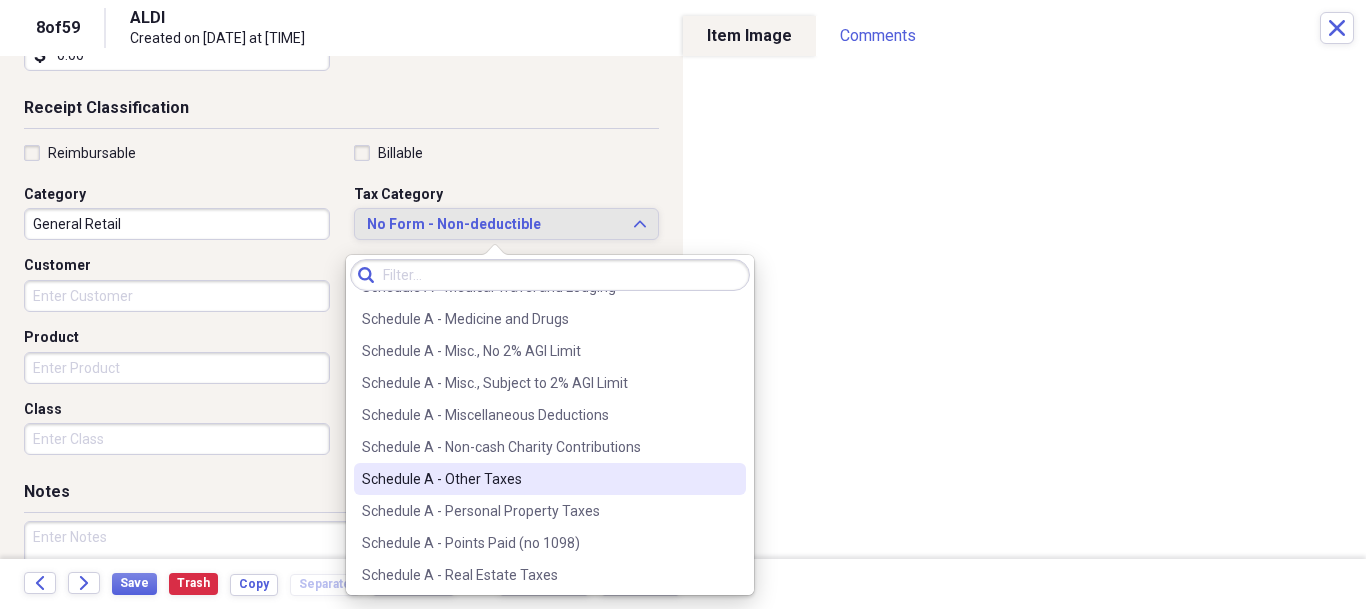 click on "Schedule A - Other Taxes" at bounding box center (550, 479) 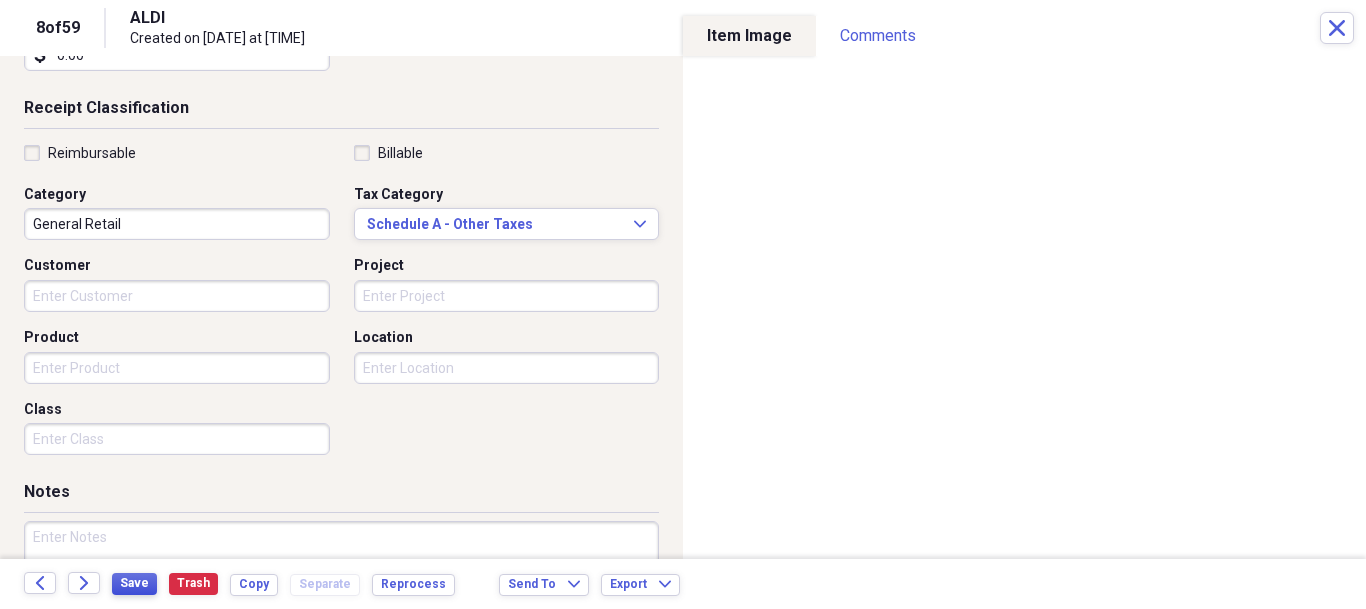 click on "Save" at bounding box center (134, 583) 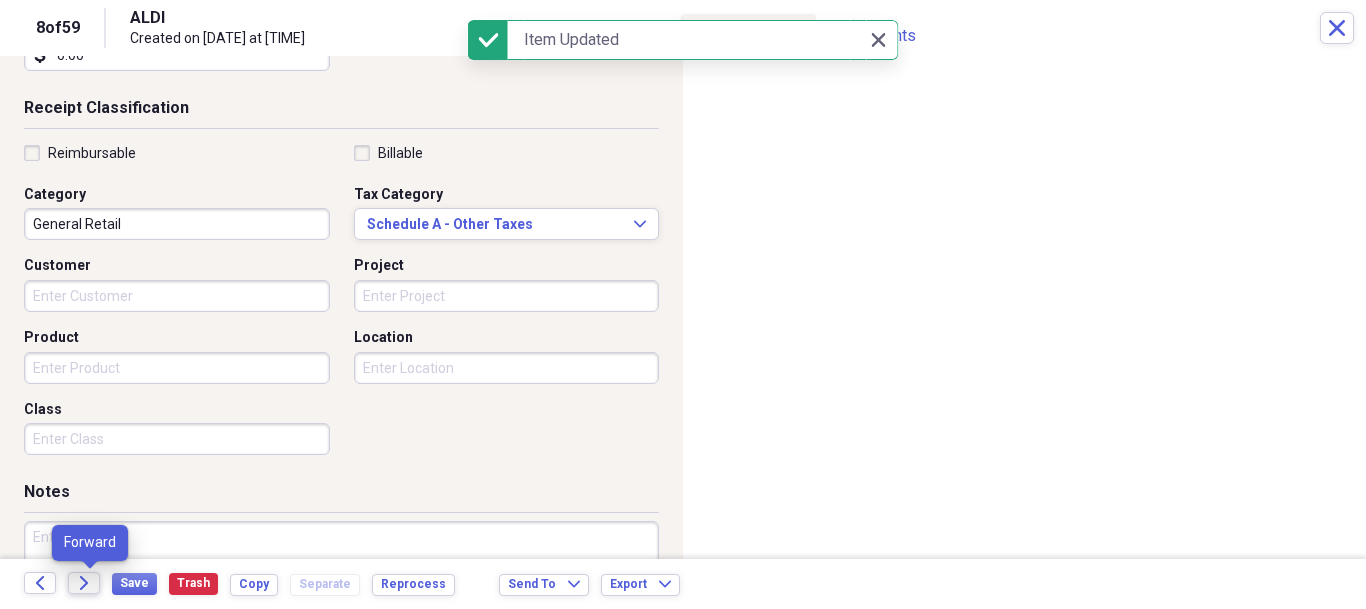 click on "Forward" at bounding box center [84, 583] 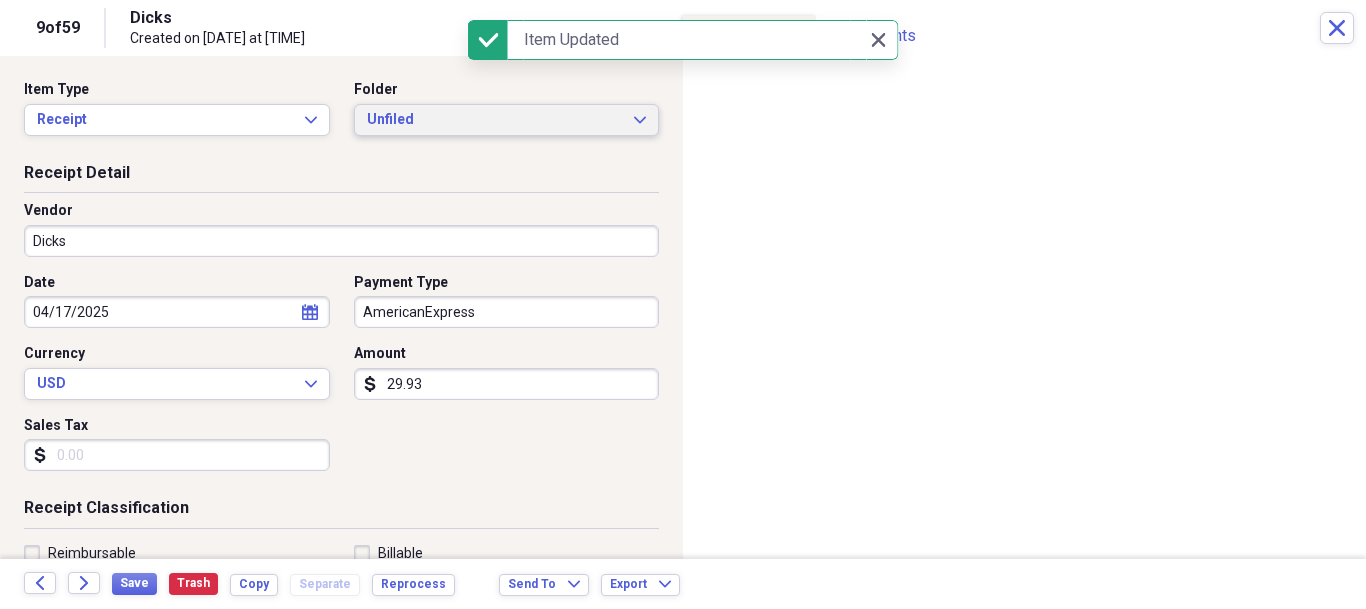 click on "Expand" 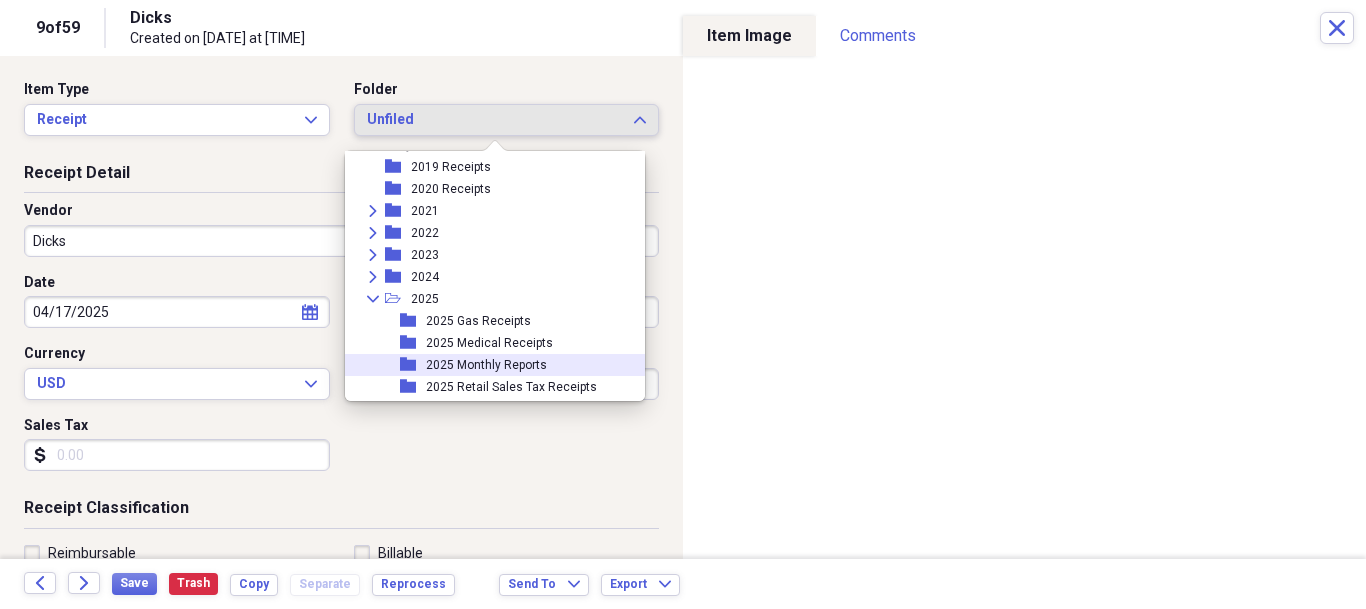 scroll, scrollTop: 95, scrollLeft: 0, axis: vertical 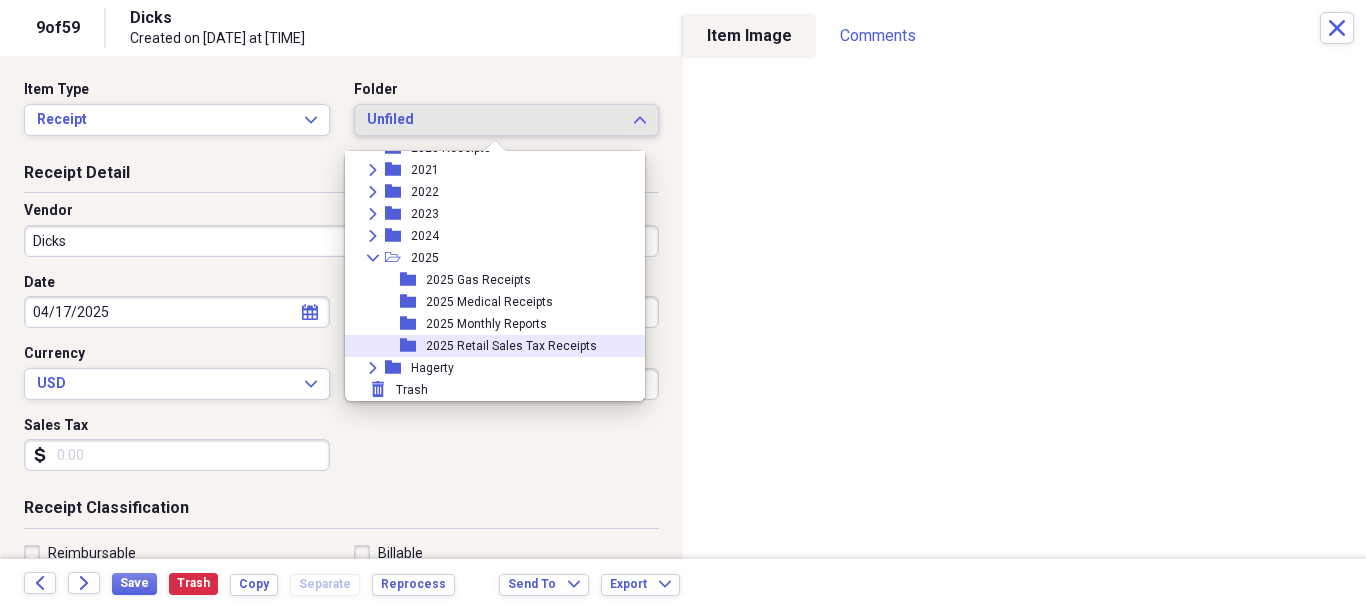 click on "2025 Retail Sales Tax Receipts" at bounding box center (511, 346) 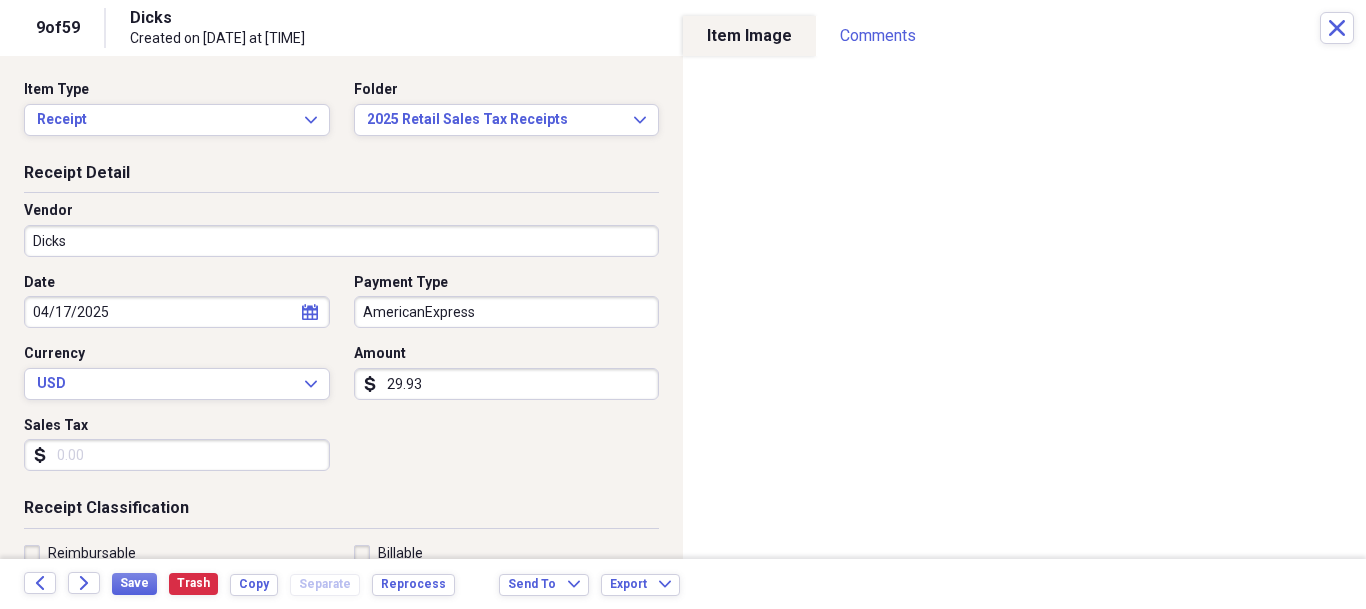 click on "Sales Tax" at bounding box center [177, 455] 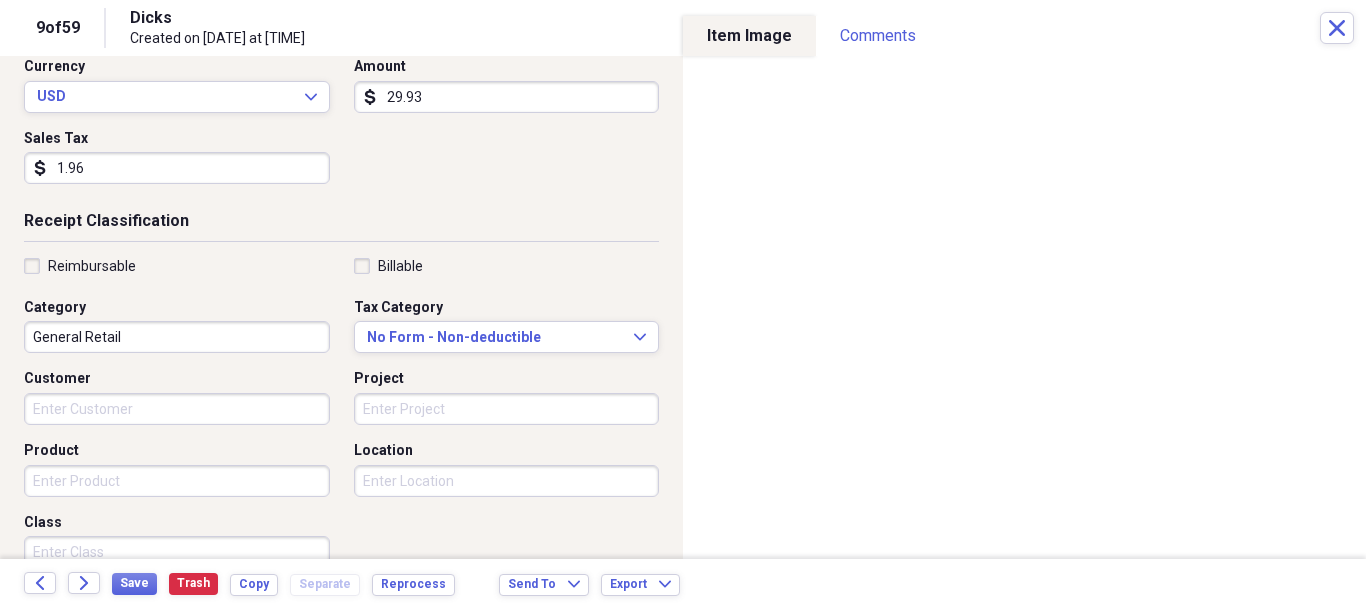 scroll, scrollTop: 300, scrollLeft: 0, axis: vertical 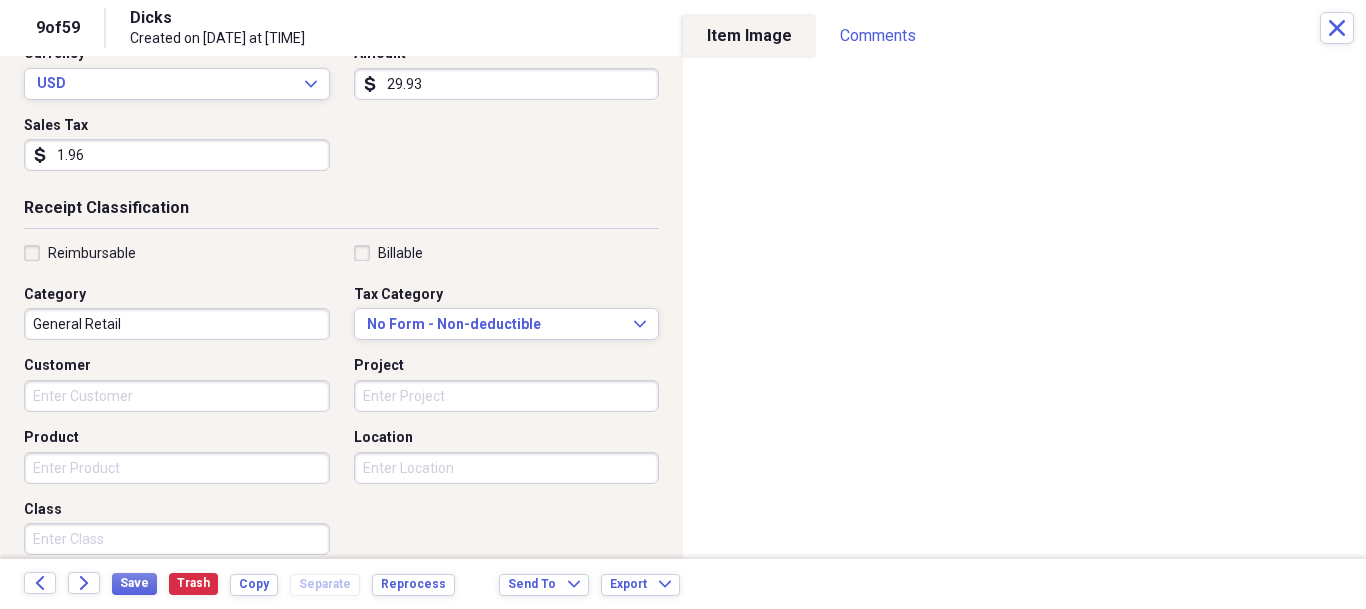 type on "1.96" 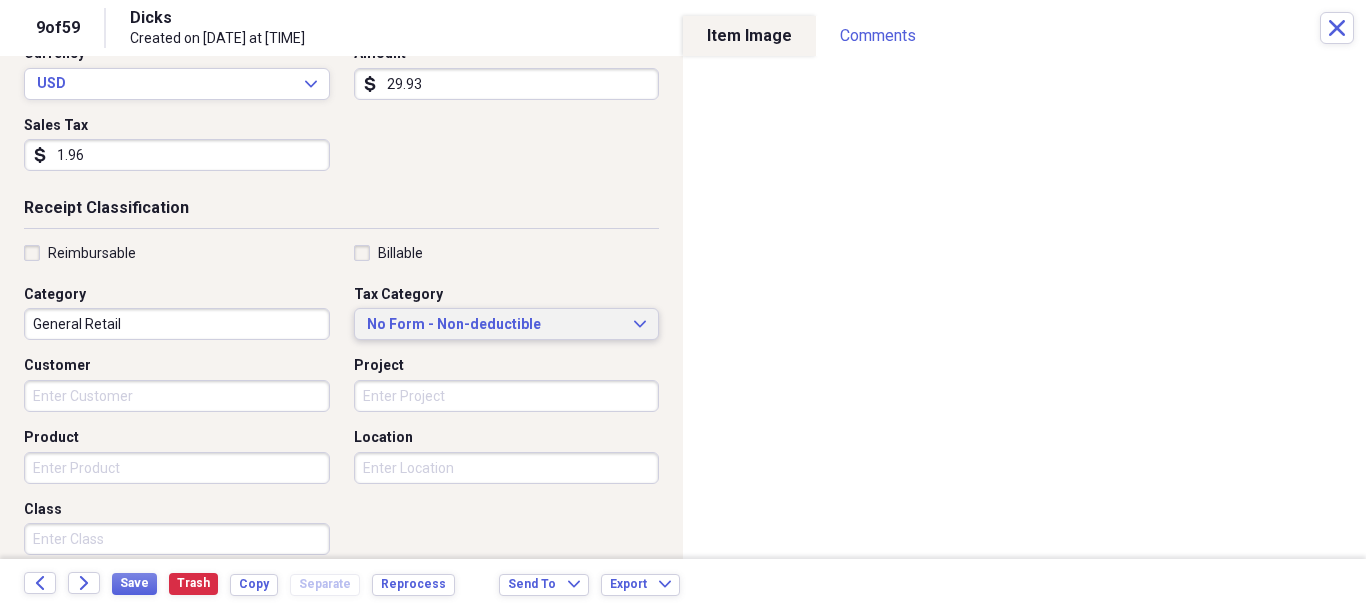 click on "No Form - Non-deductible Expand" at bounding box center (507, 325) 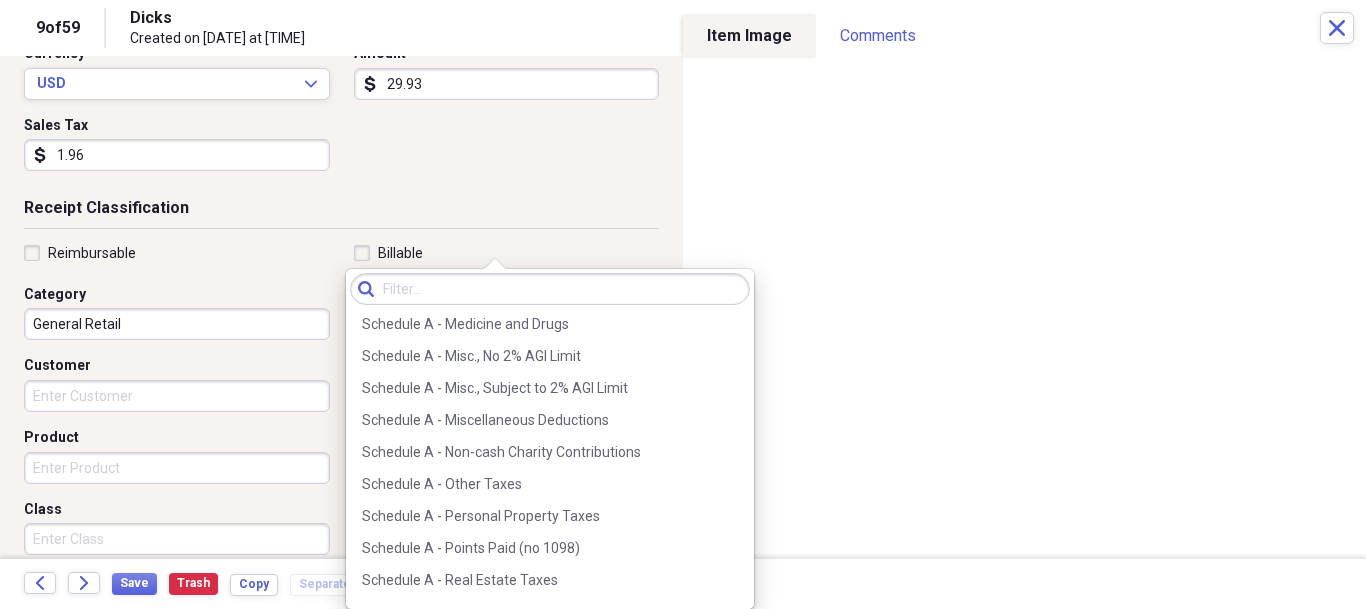 scroll, scrollTop: 3100, scrollLeft: 0, axis: vertical 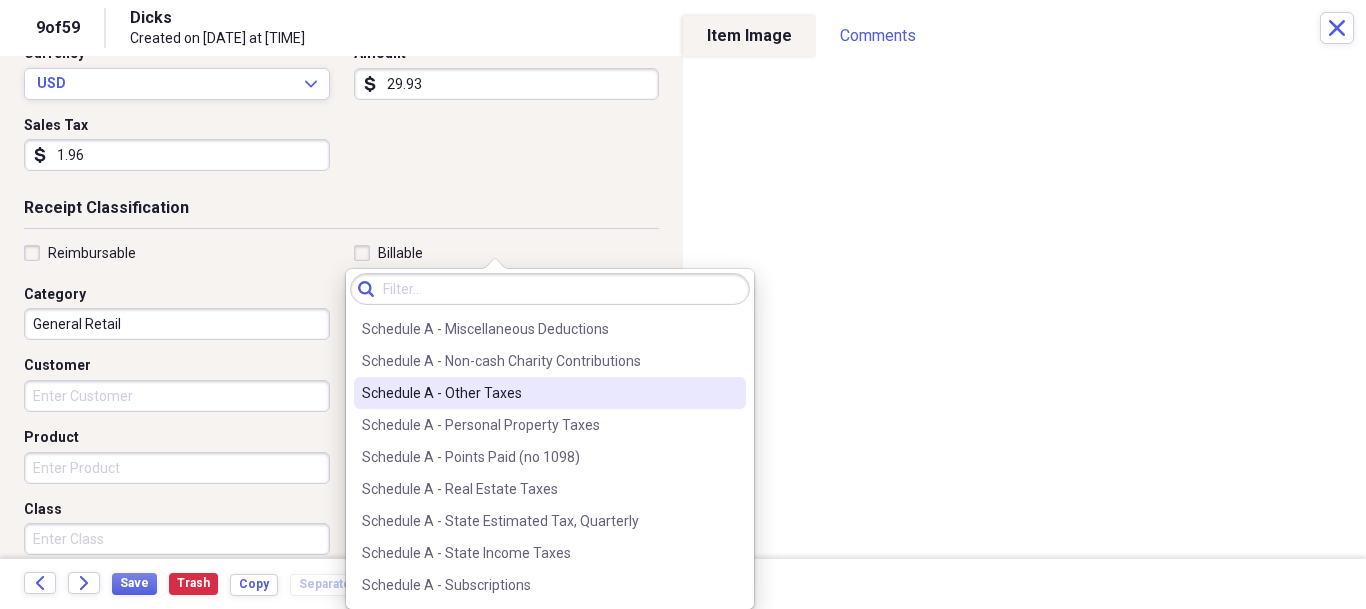 click on "Schedule A - Other Taxes" at bounding box center (550, 393) 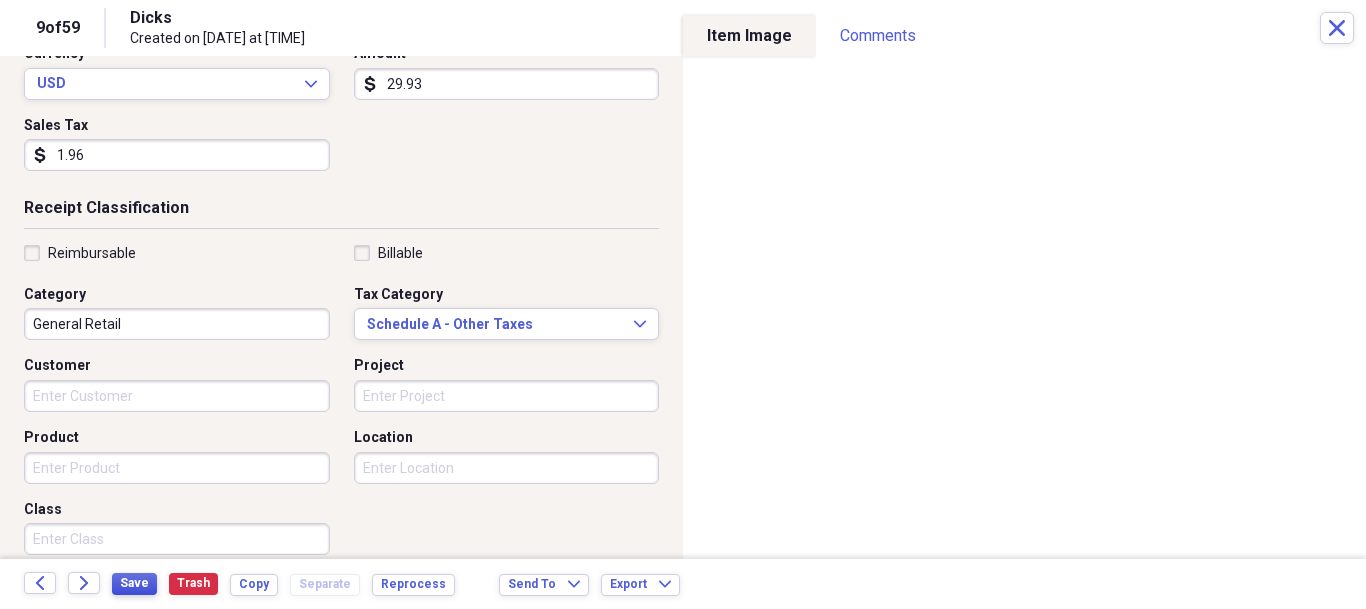 click on "Save" at bounding box center (134, 583) 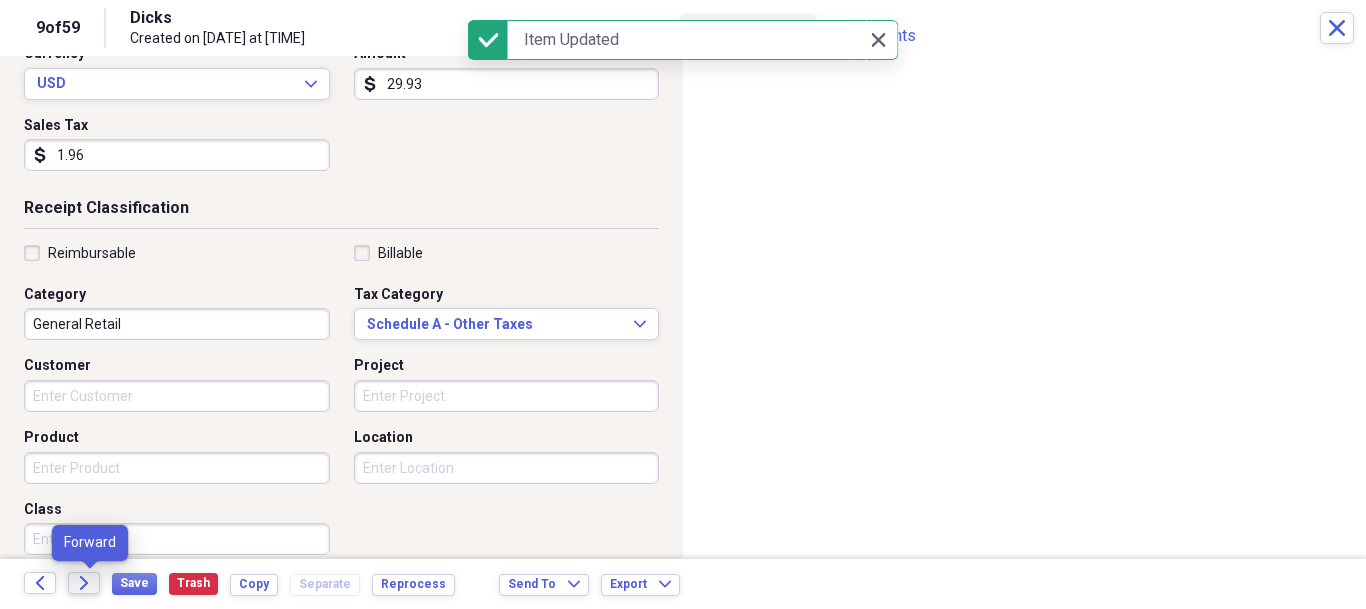 click on "Forward" 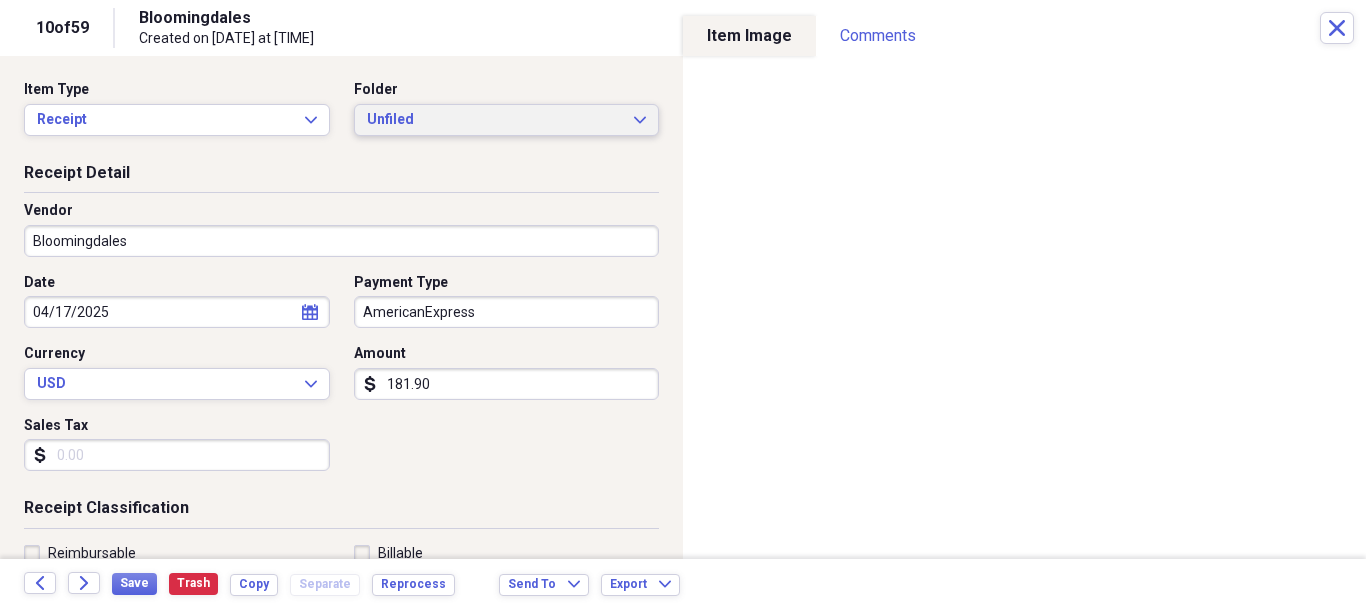 click on "Expand" 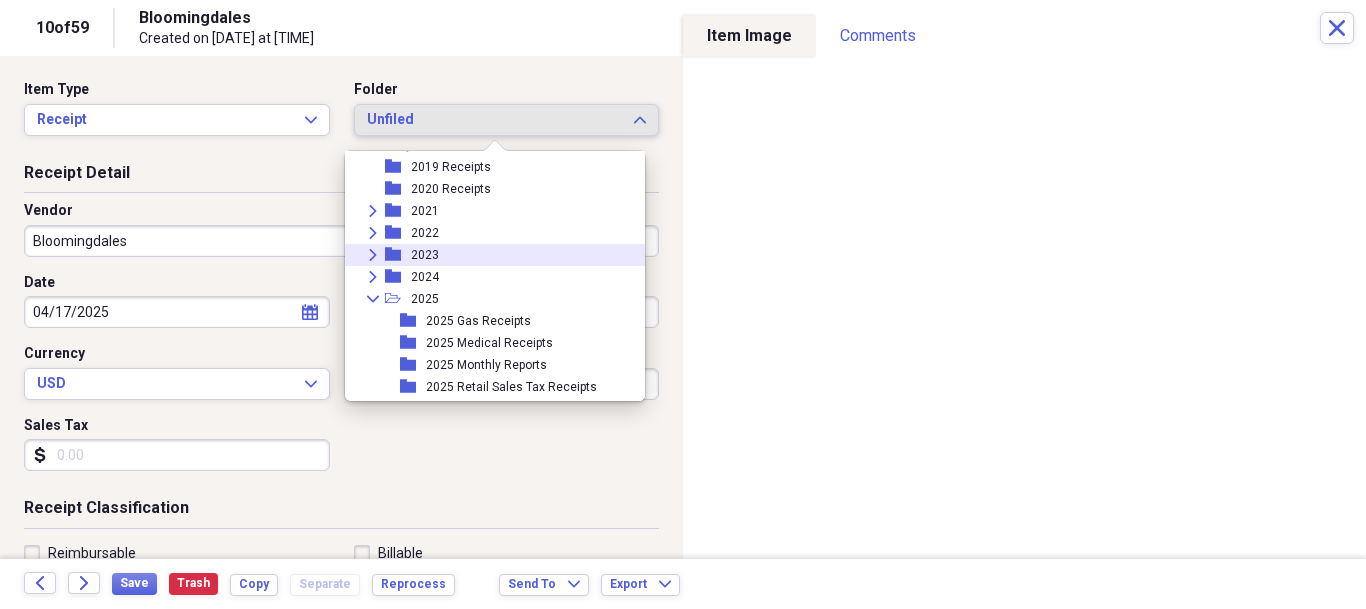 scroll, scrollTop: 95, scrollLeft: 0, axis: vertical 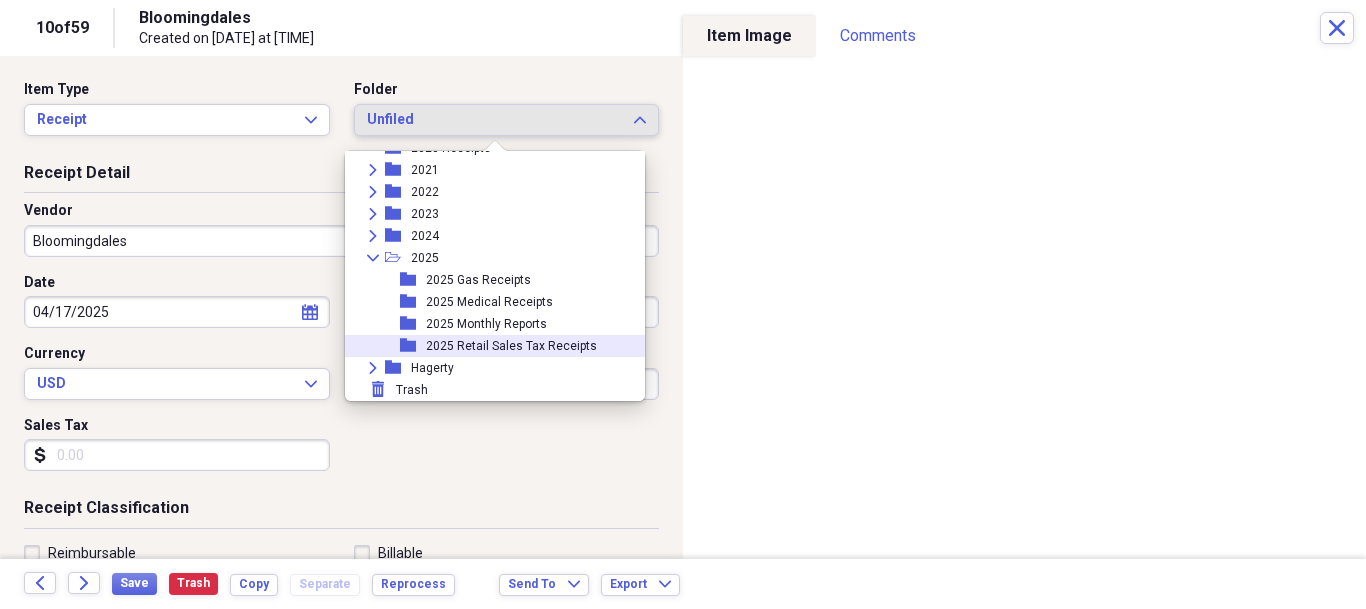 click on "folder 2025 Retail Sales Tax Receipts" at bounding box center [487, 346] 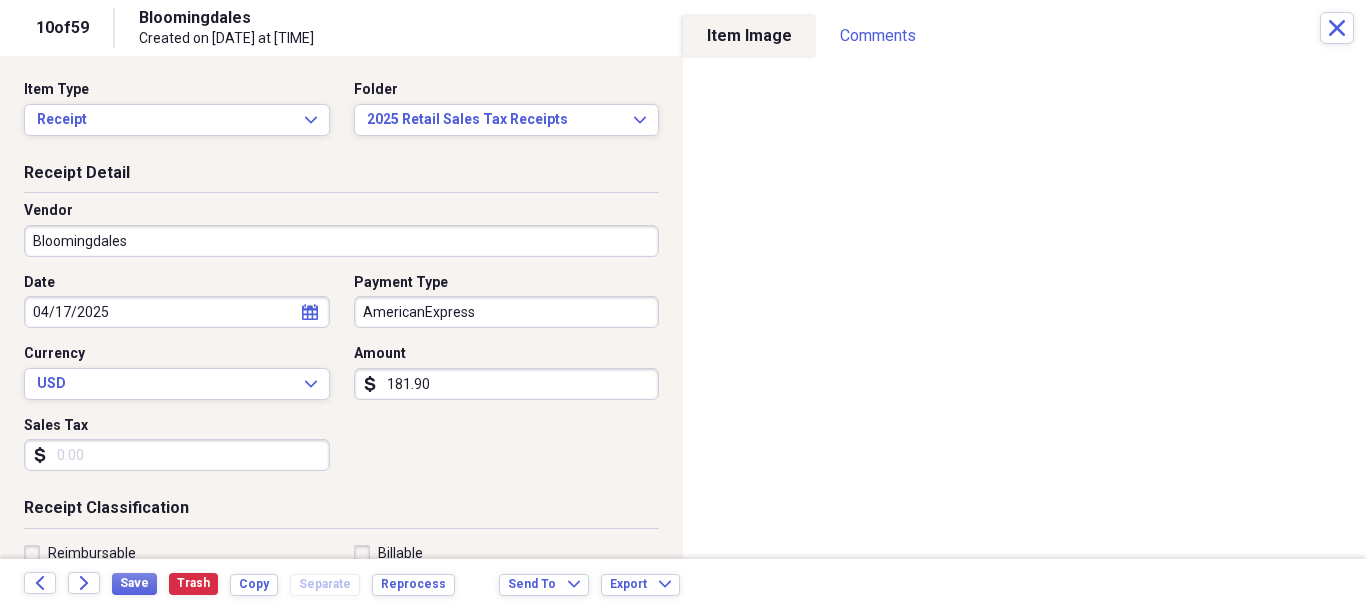 click on "Sales Tax" at bounding box center (177, 455) 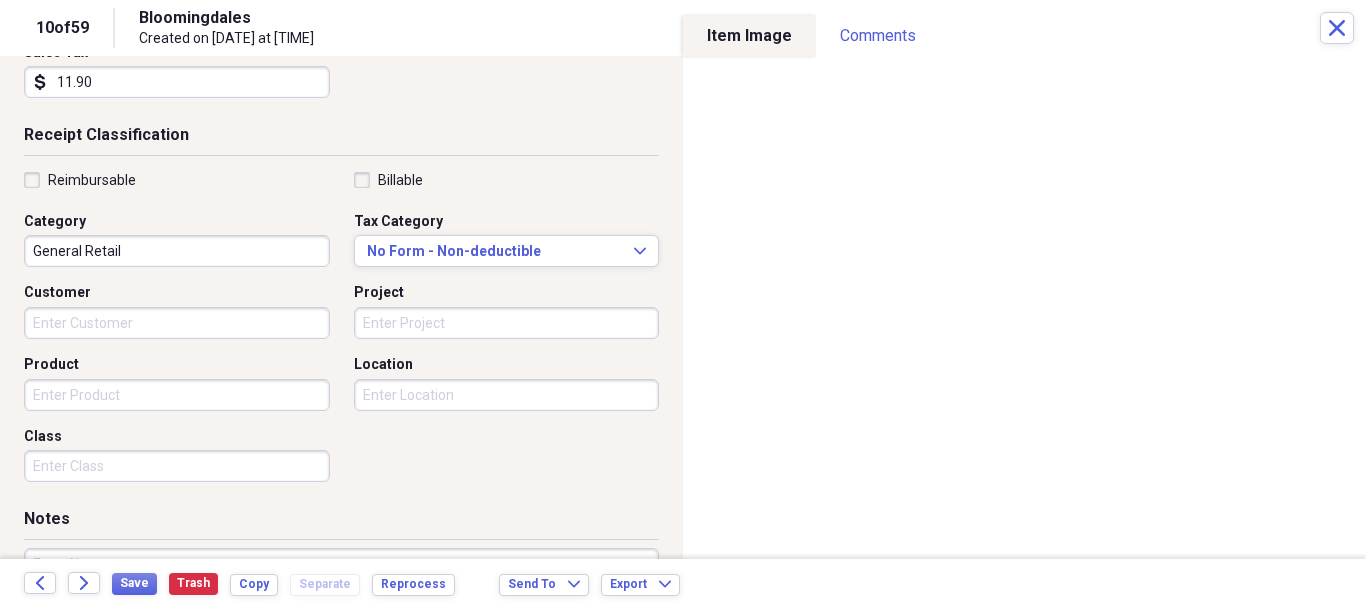 scroll, scrollTop: 400, scrollLeft: 0, axis: vertical 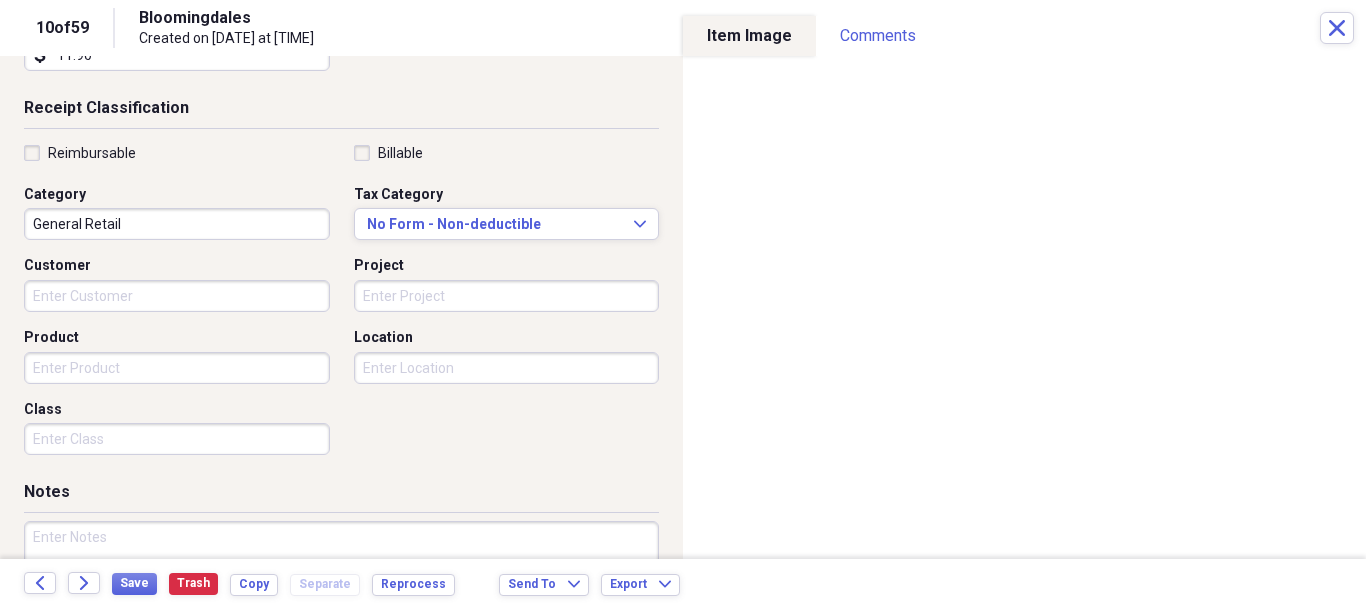 type on "11.90" 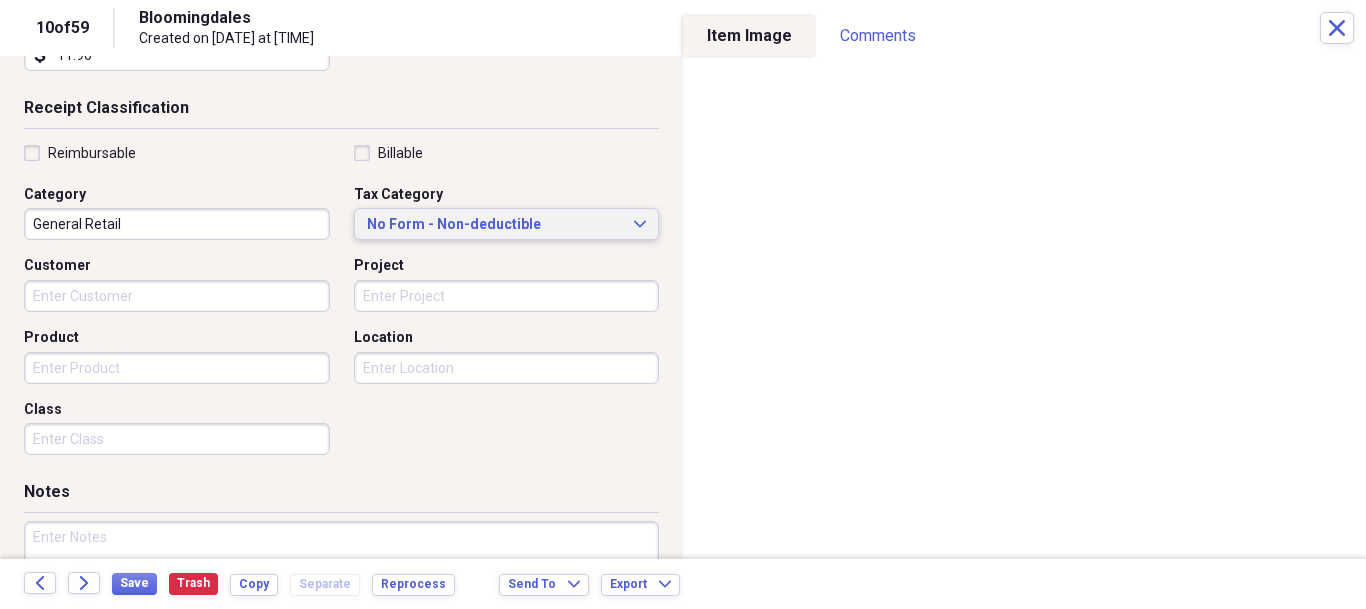 click on "No Form - Non-deductible Expand" at bounding box center [507, 224] 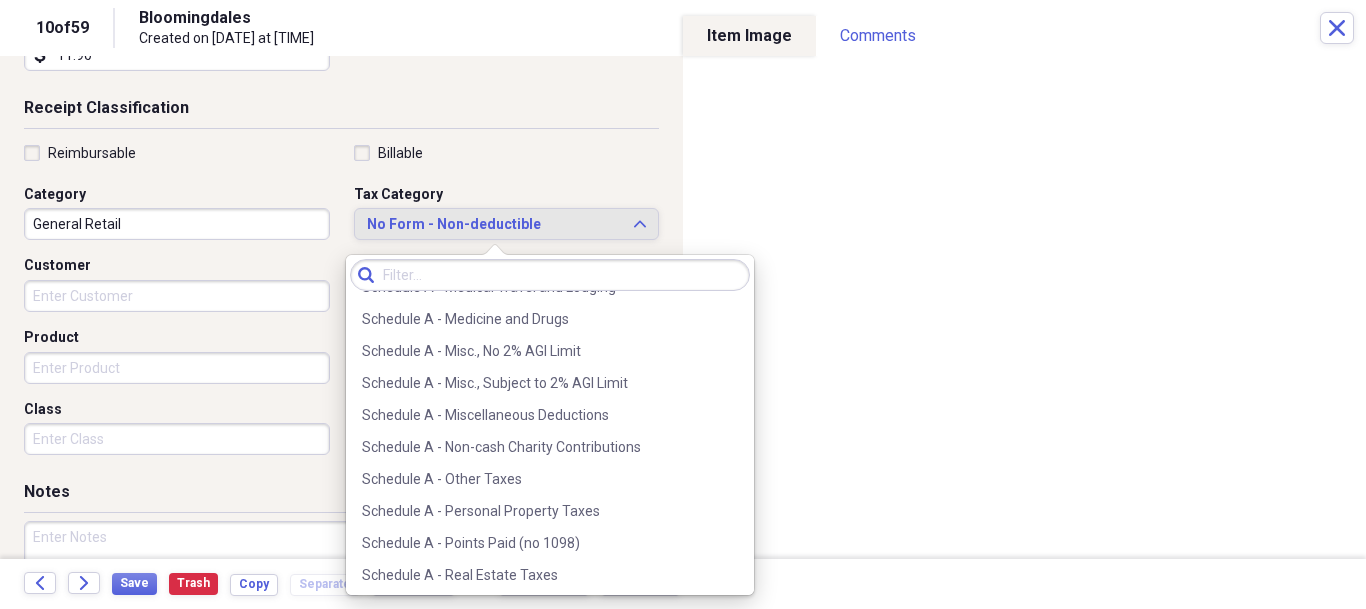 scroll, scrollTop: 3100, scrollLeft: 0, axis: vertical 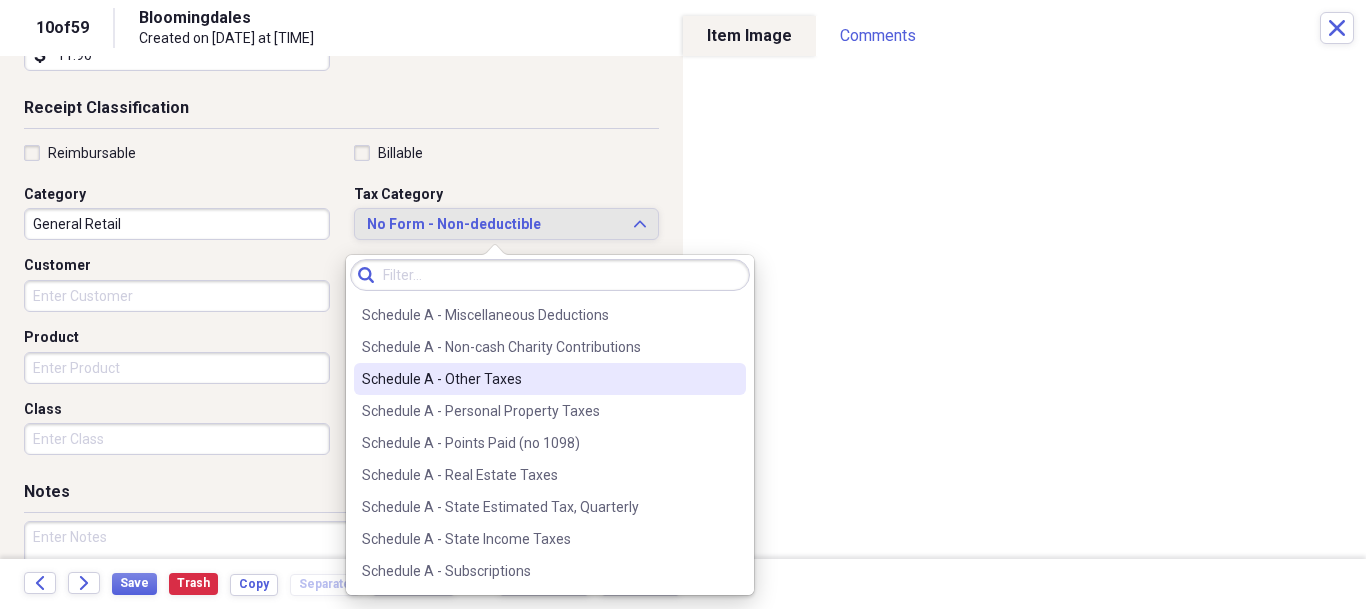 click on "Schedule A - Other Taxes" at bounding box center (538, 379) 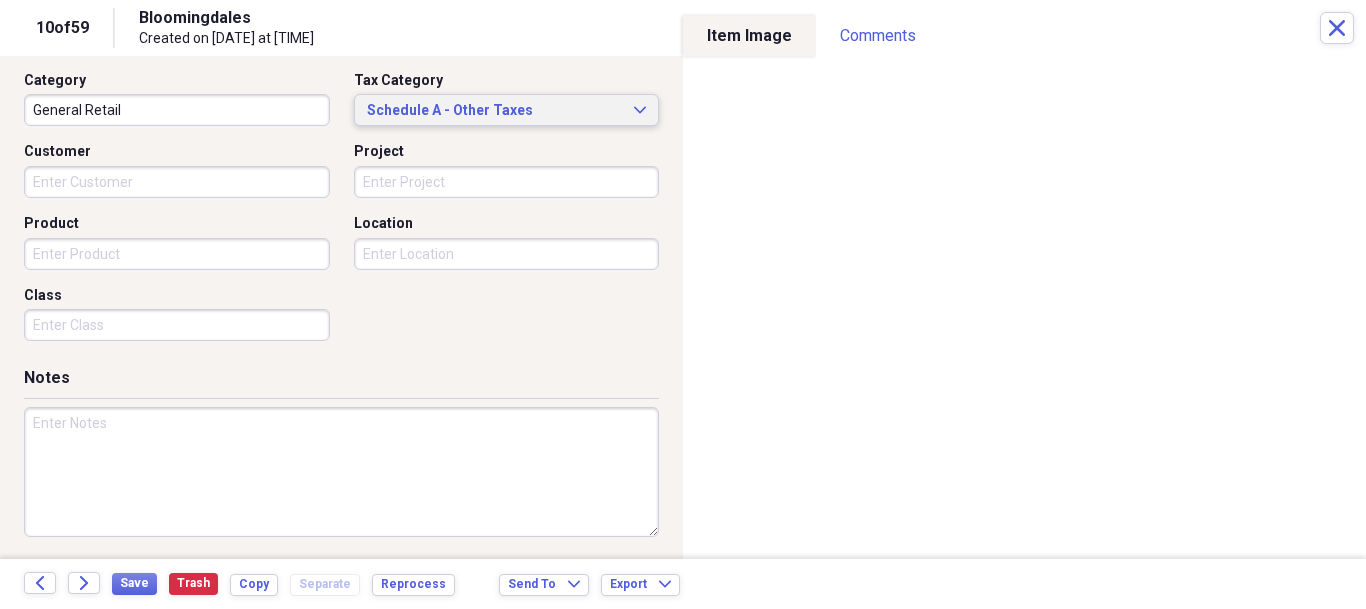 scroll, scrollTop: 518, scrollLeft: 0, axis: vertical 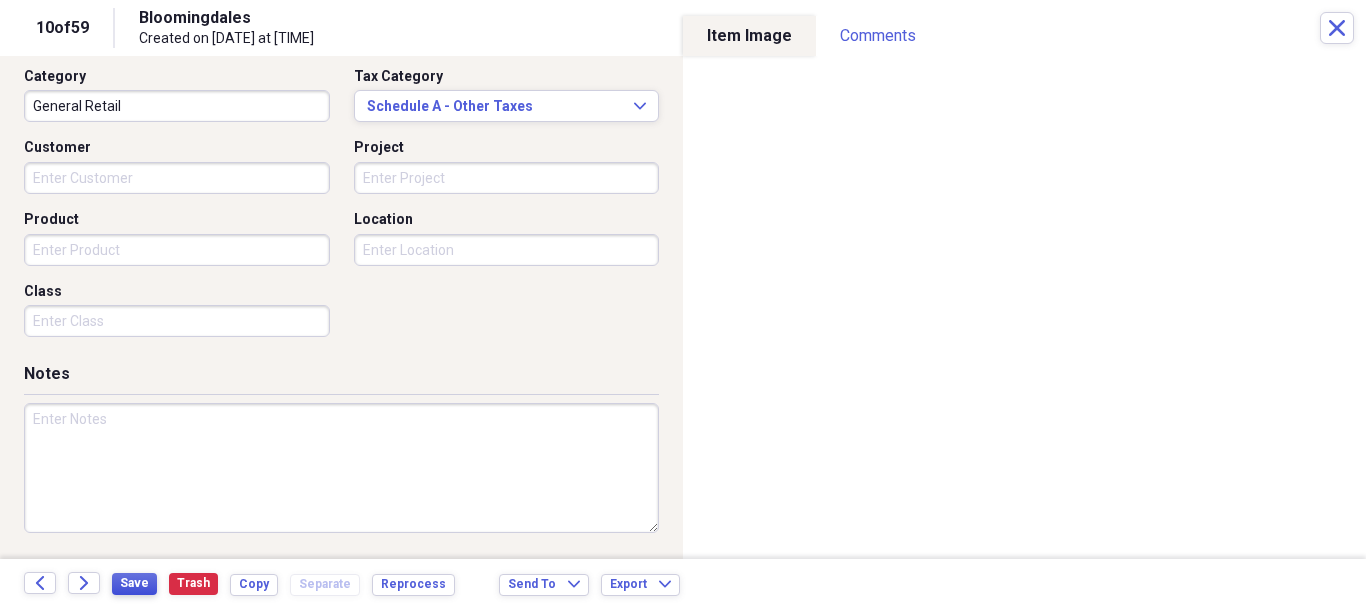 click on "Save" at bounding box center [134, 583] 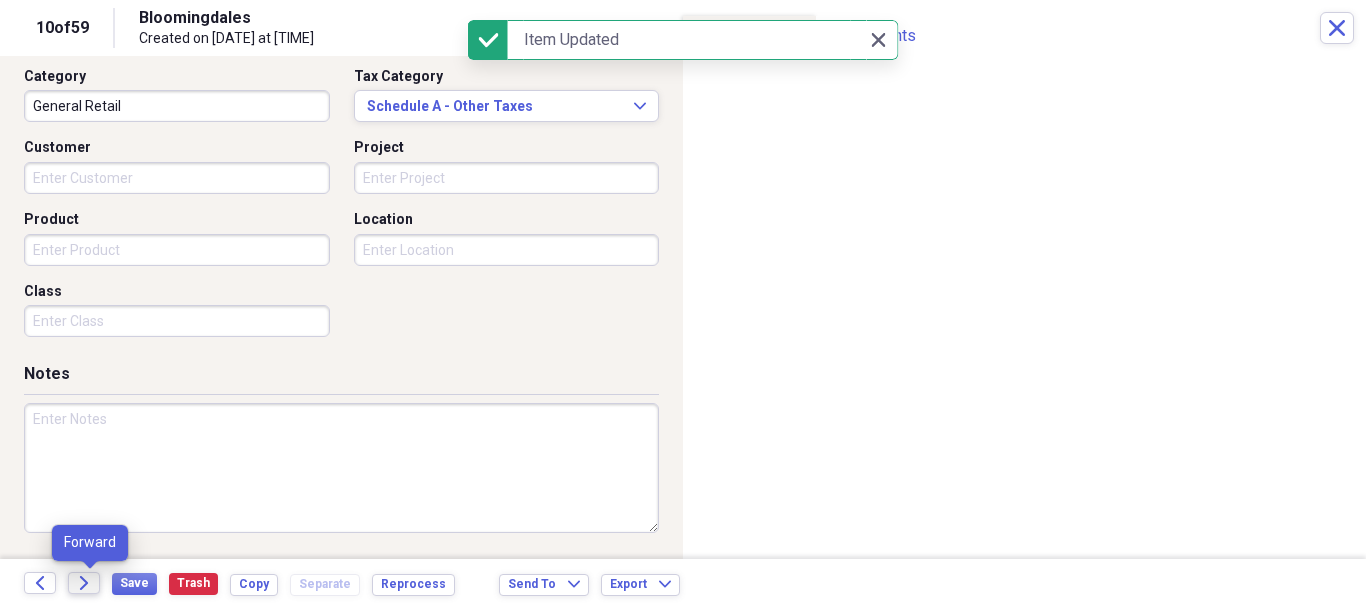 click on "Forward" 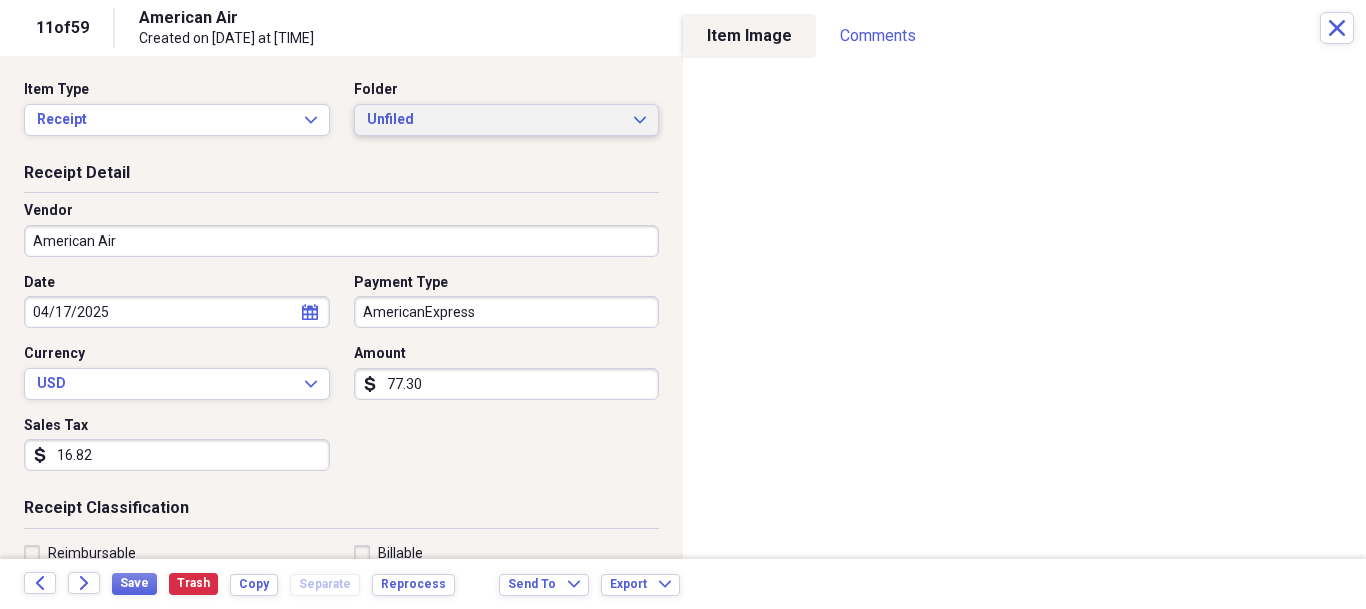 click on "Expand" 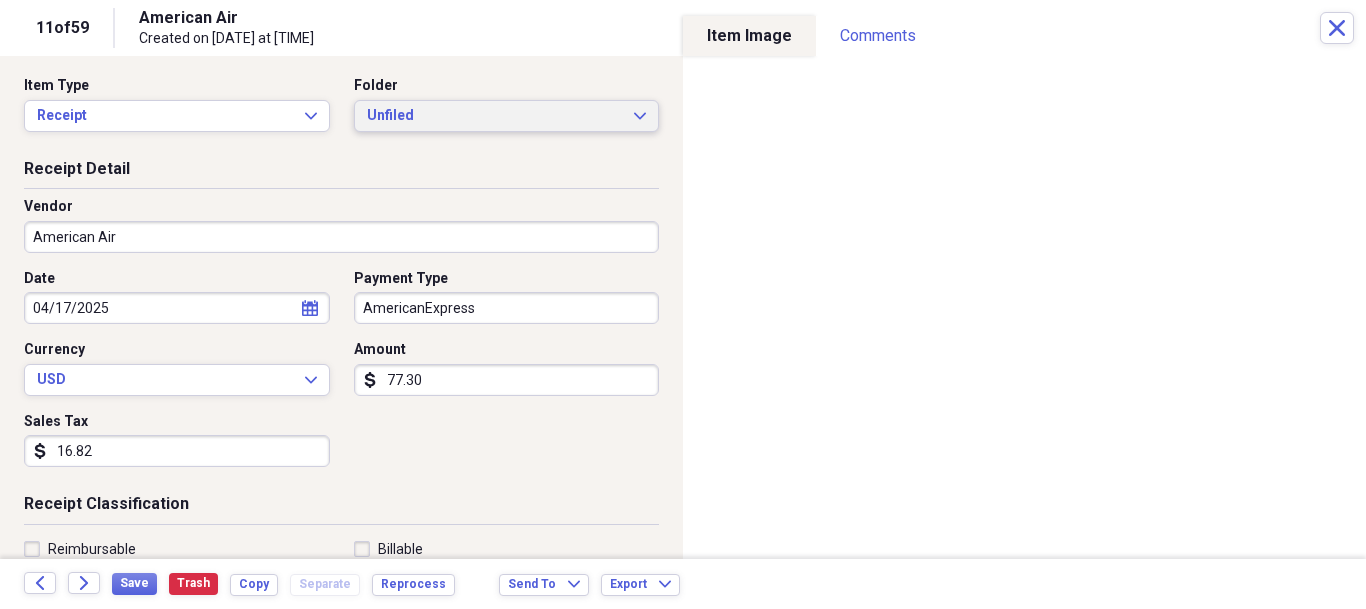 scroll, scrollTop: 0, scrollLeft: 0, axis: both 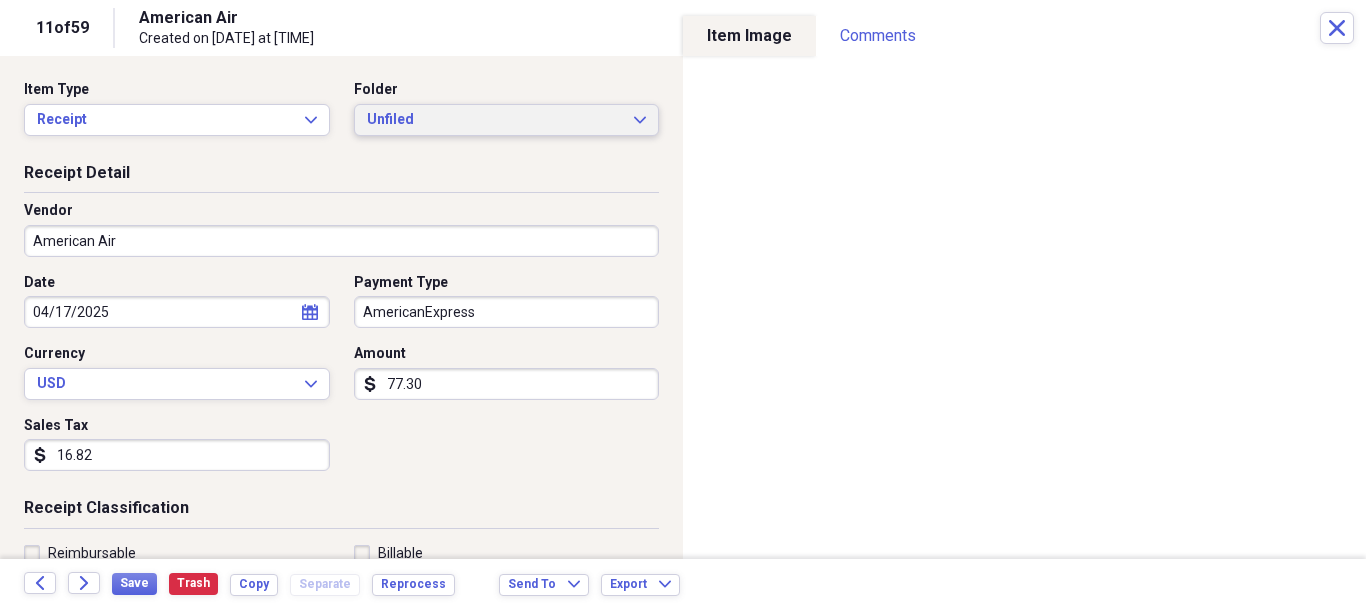 click on "Unfiled Expand" at bounding box center (507, 120) 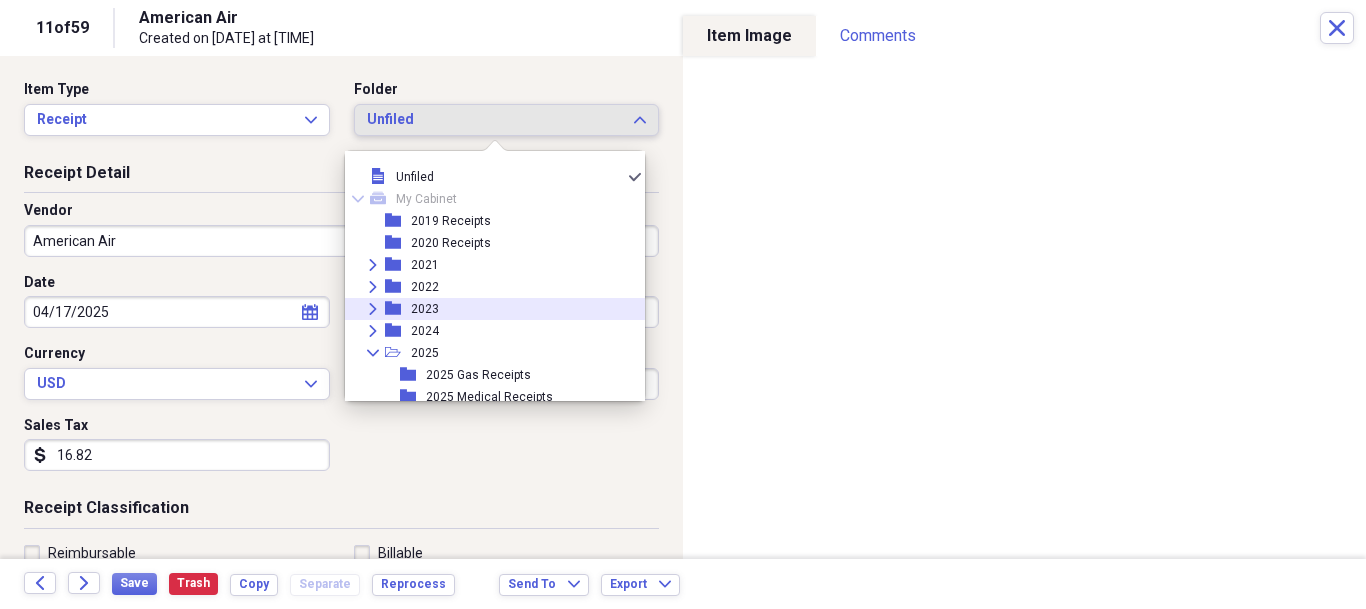 scroll, scrollTop: 95, scrollLeft: 0, axis: vertical 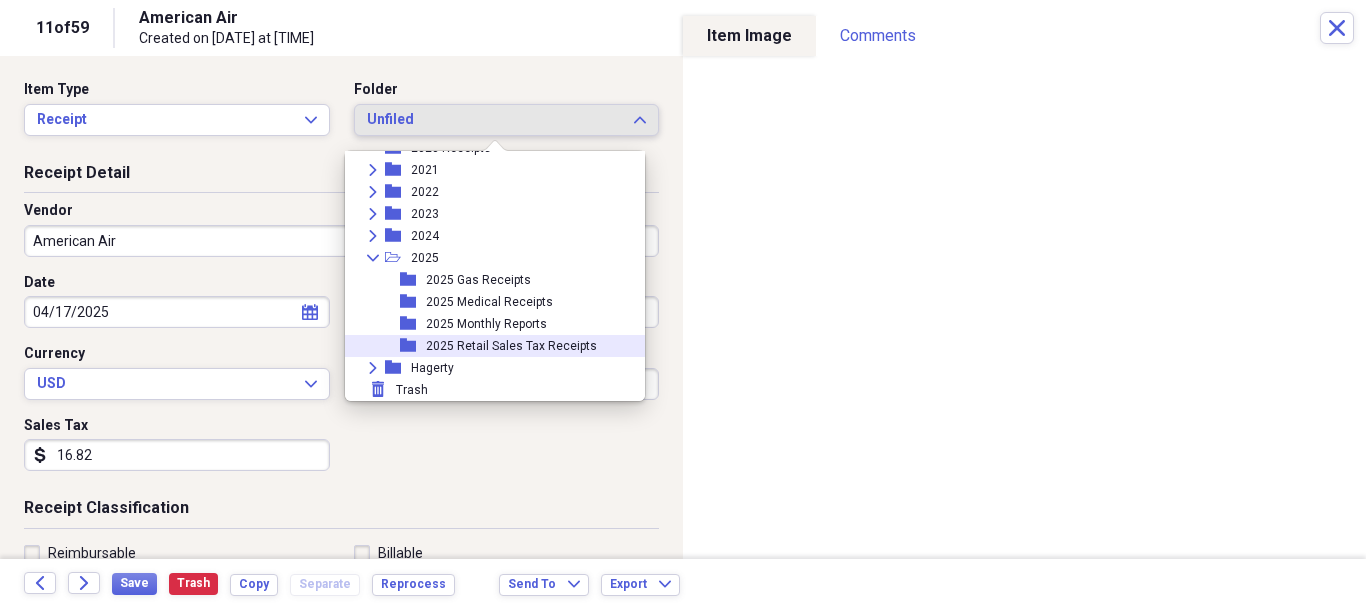 click on "2025 Retail Sales Tax Receipts" at bounding box center (511, 346) 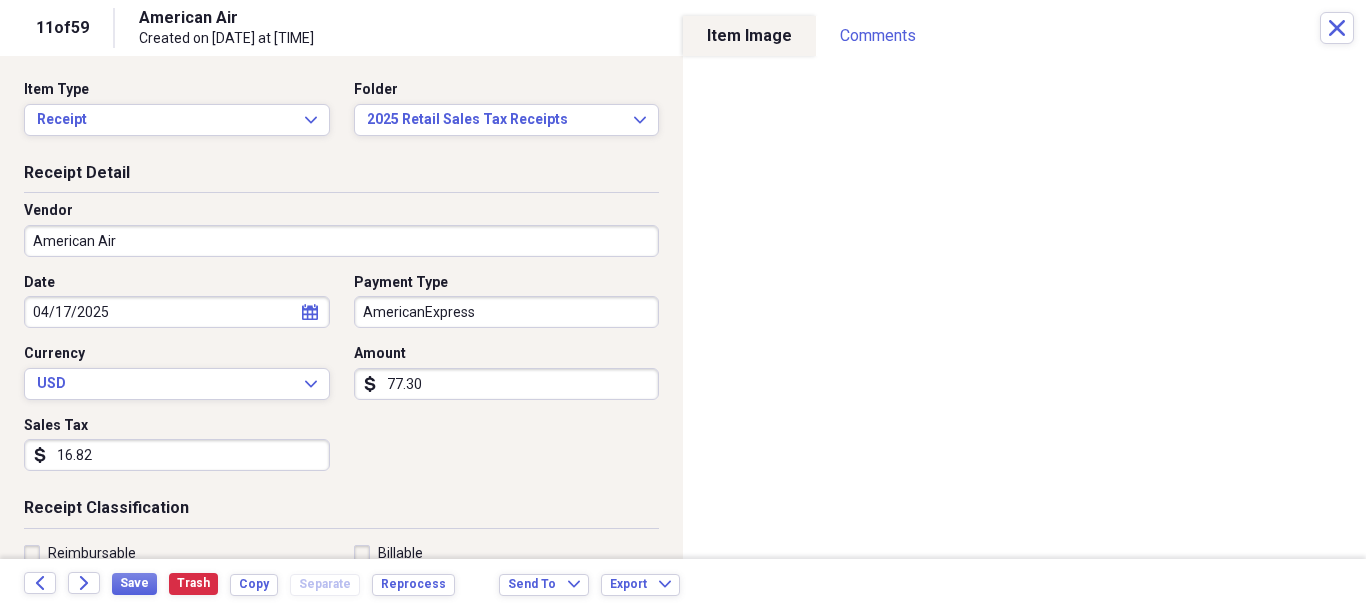 click on "American Air" at bounding box center (341, 241) 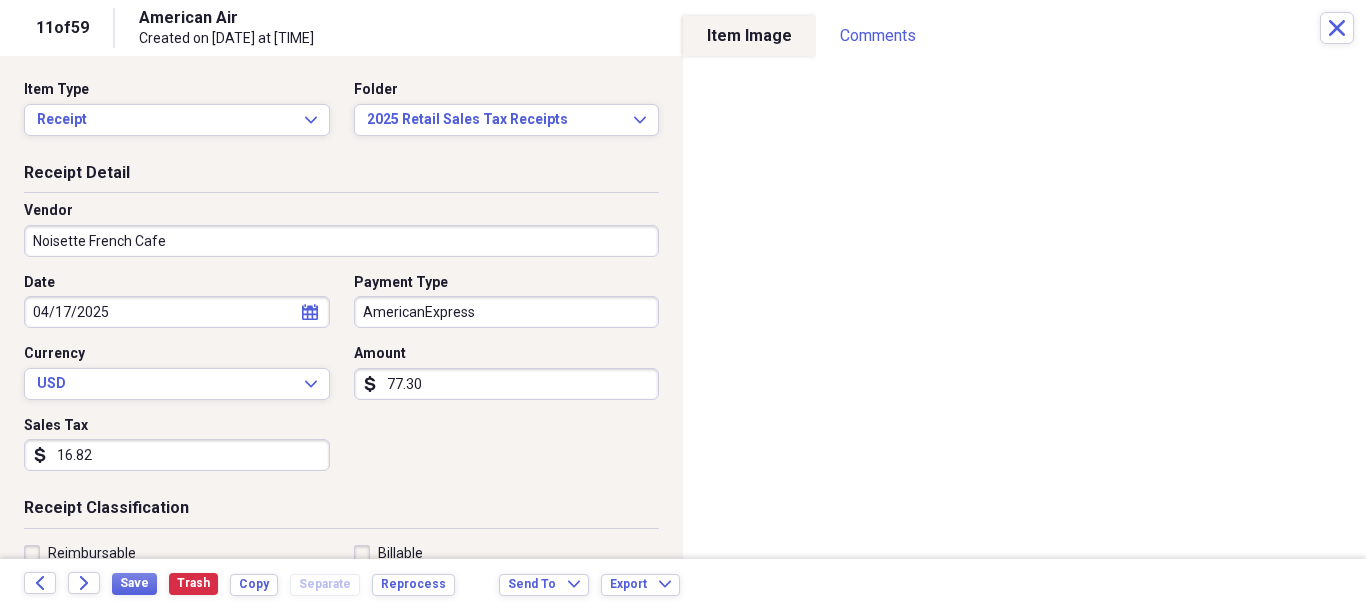 type on "Noisette French Cafe" 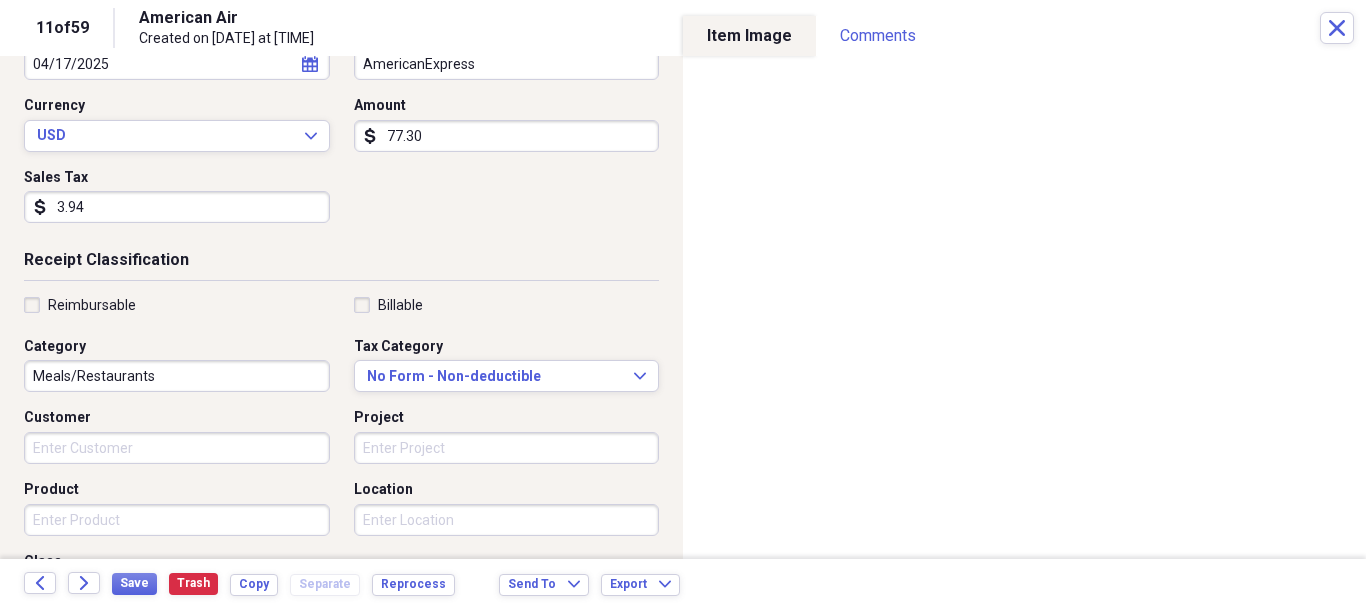 scroll, scrollTop: 300, scrollLeft: 0, axis: vertical 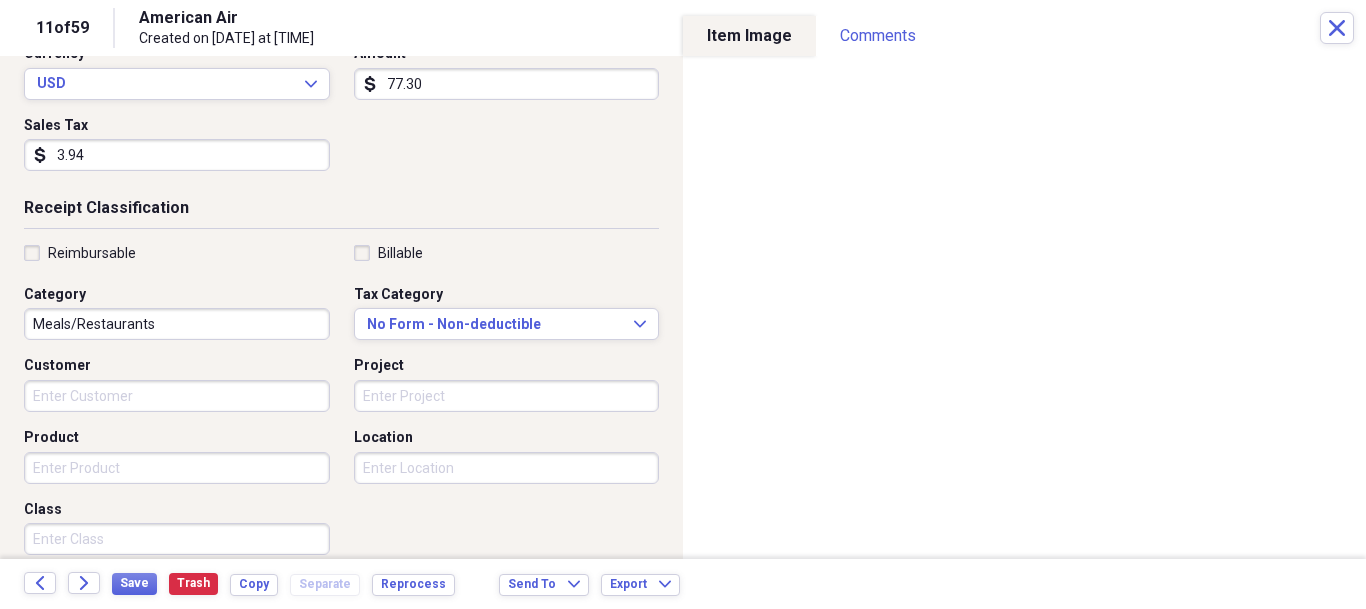 type on "3.94" 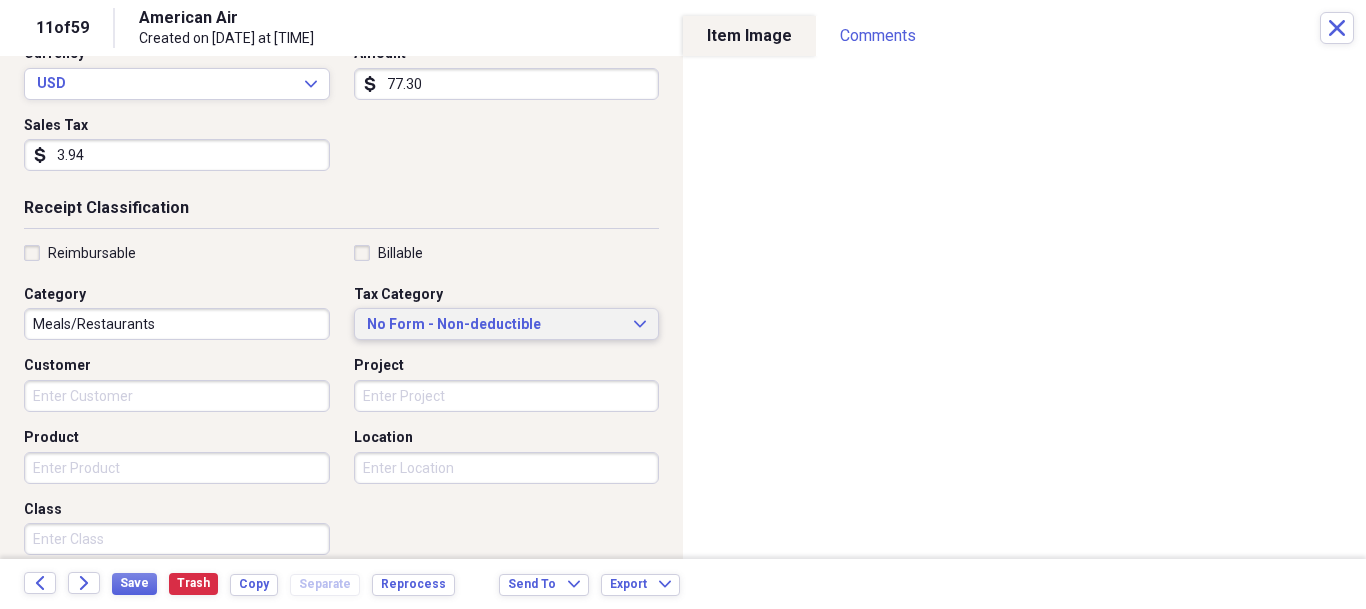 click on "Expand" 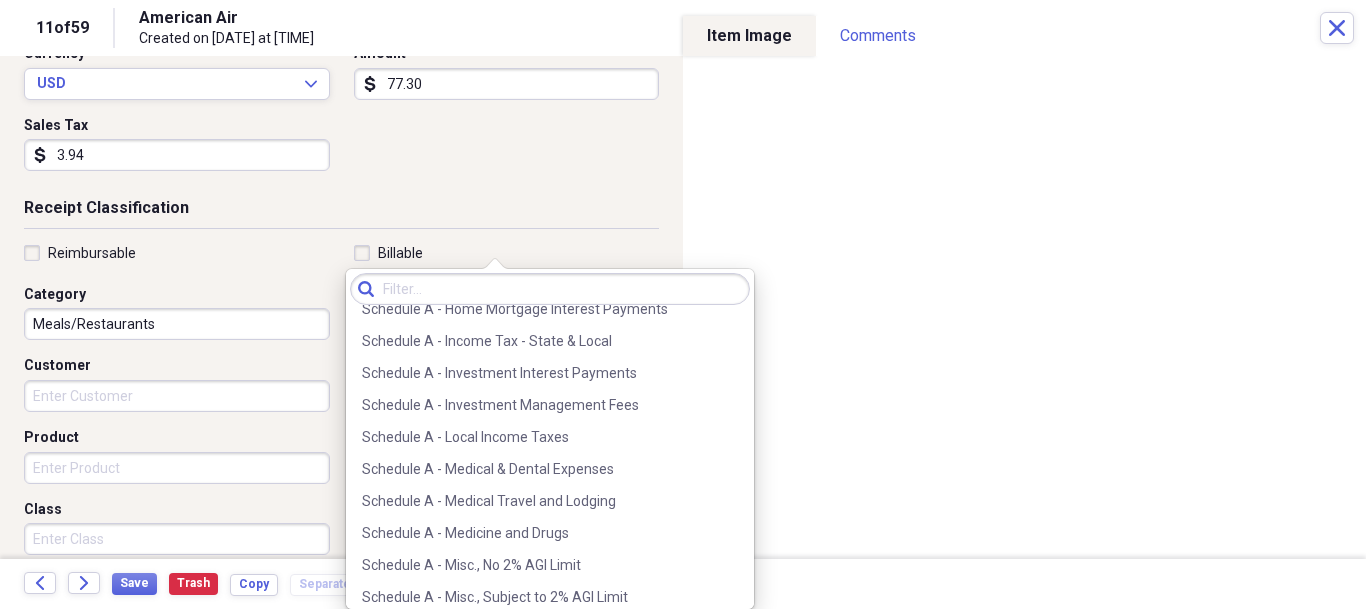 scroll, scrollTop: 3000, scrollLeft: 0, axis: vertical 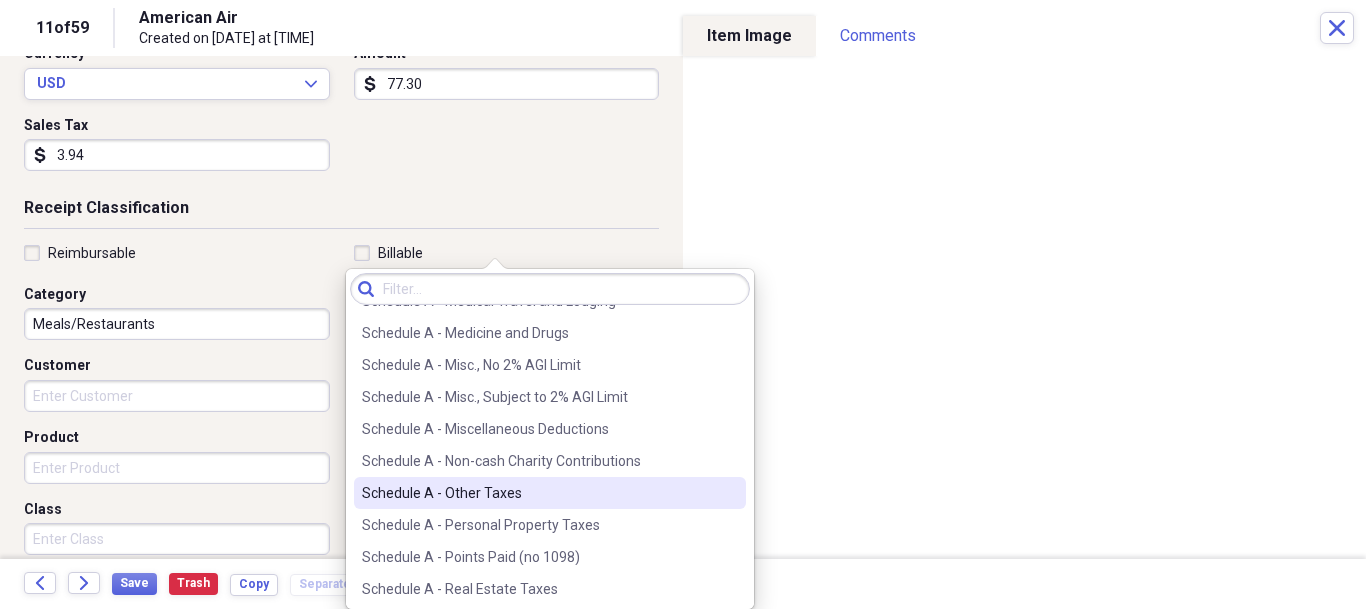 click on "Schedule A - Other Taxes" at bounding box center [538, 493] 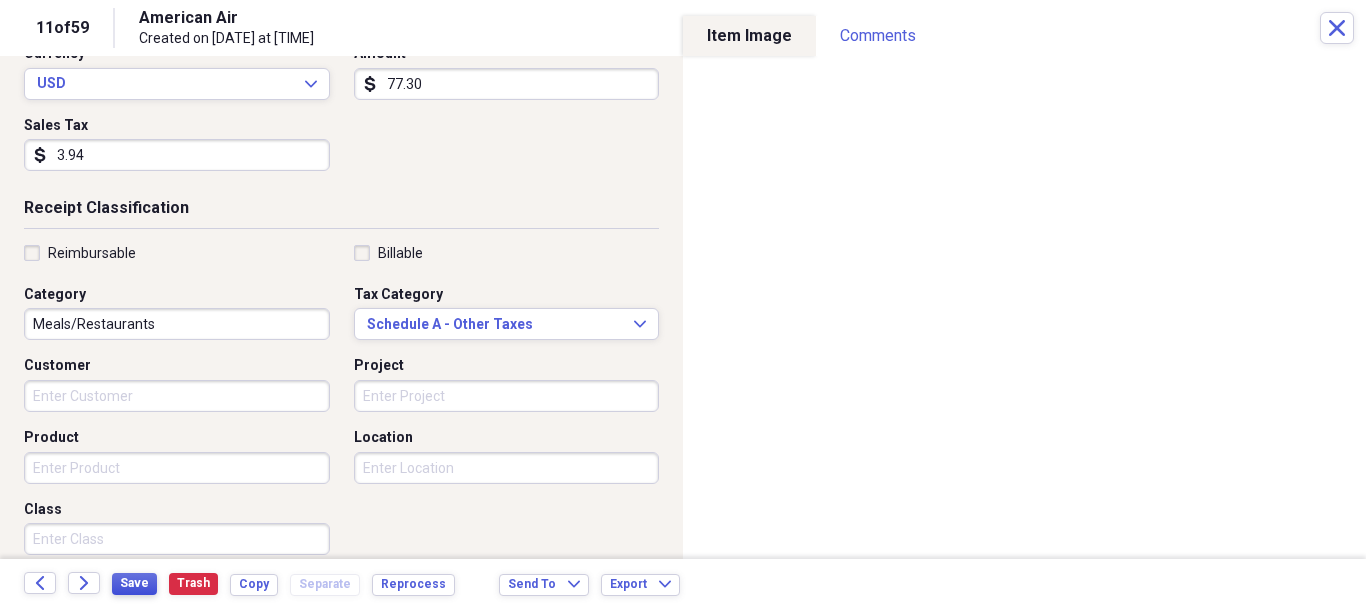 click on "Save" at bounding box center [134, 583] 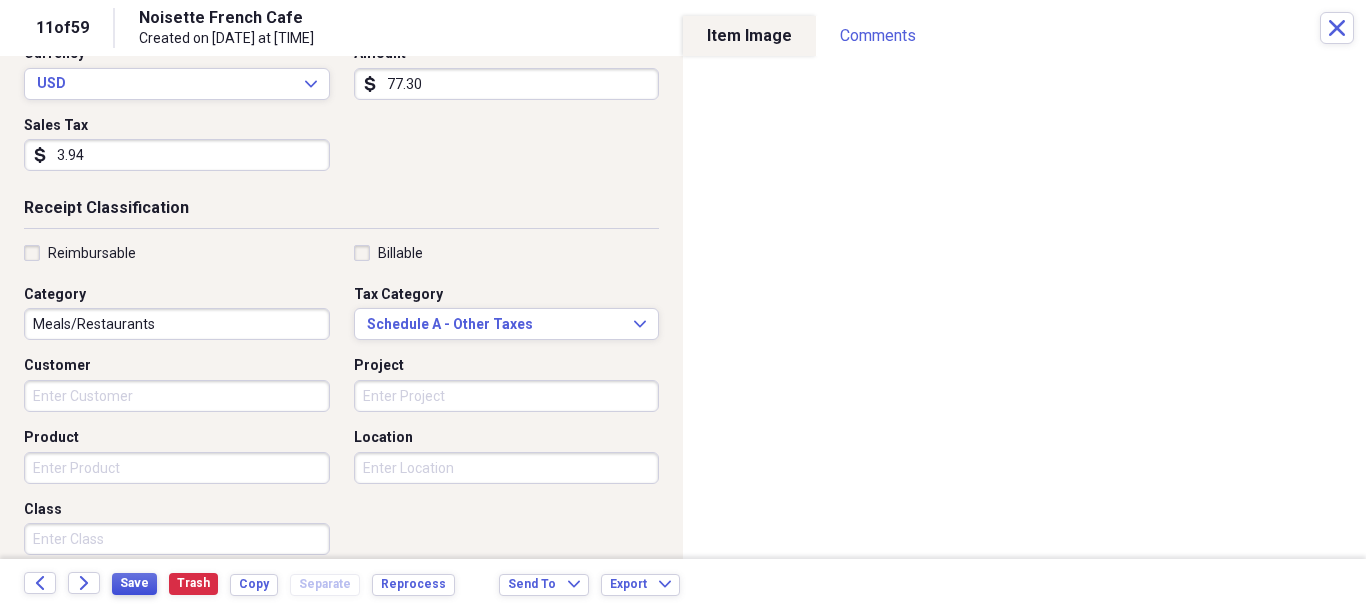 click on "Save" at bounding box center [134, 584] 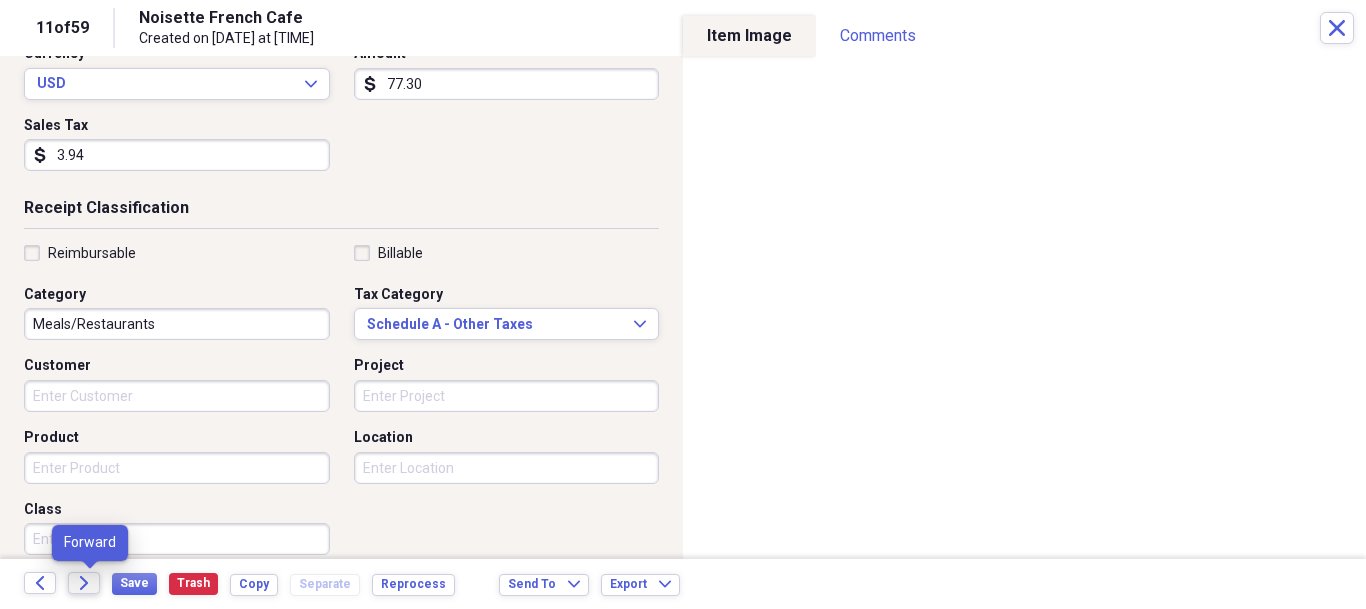 click 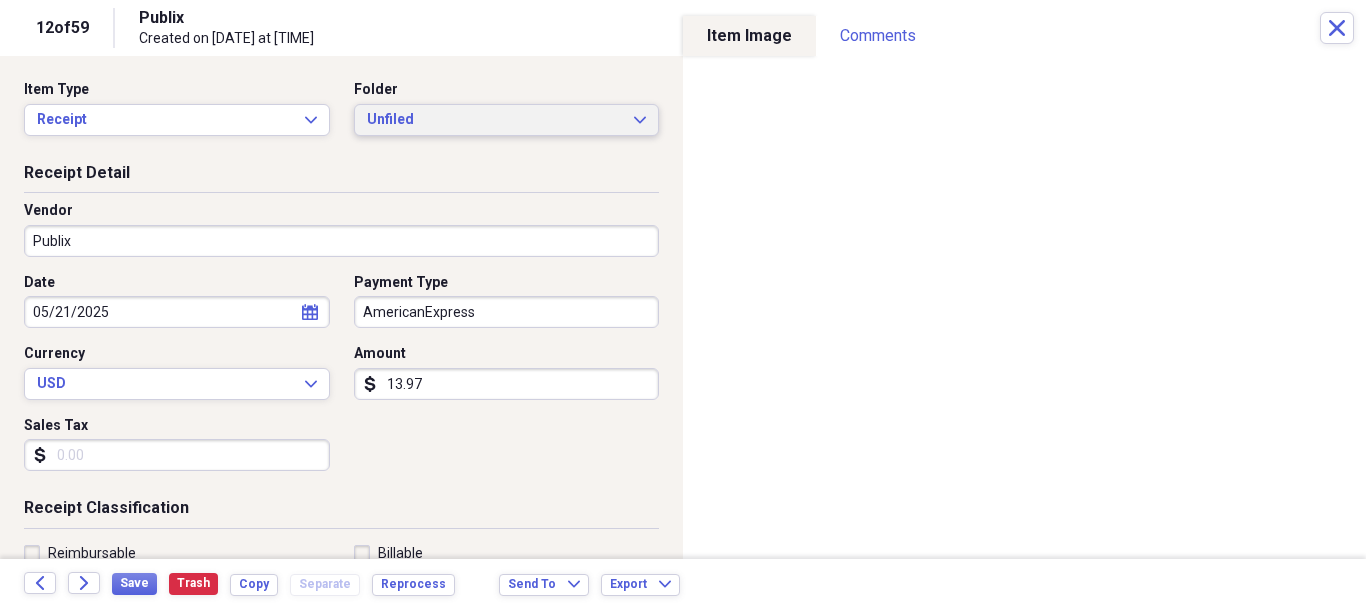 click on "Unfiled Expand" at bounding box center [507, 120] 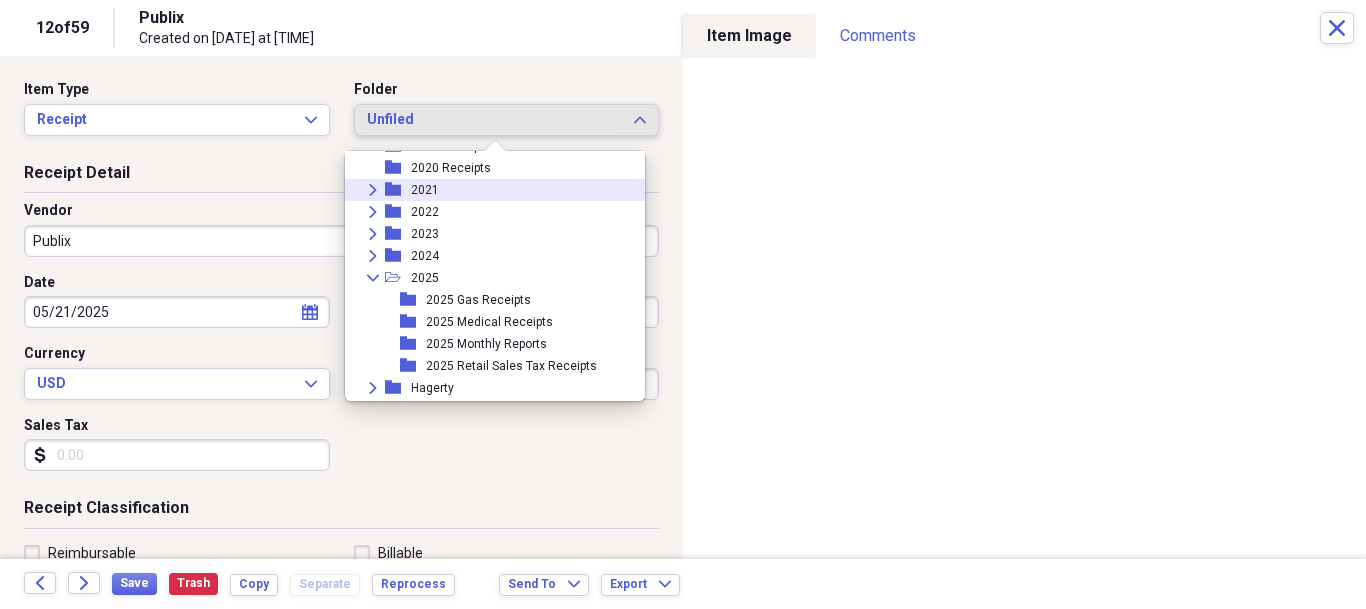 scroll, scrollTop: 95, scrollLeft: 0, axis: vertical 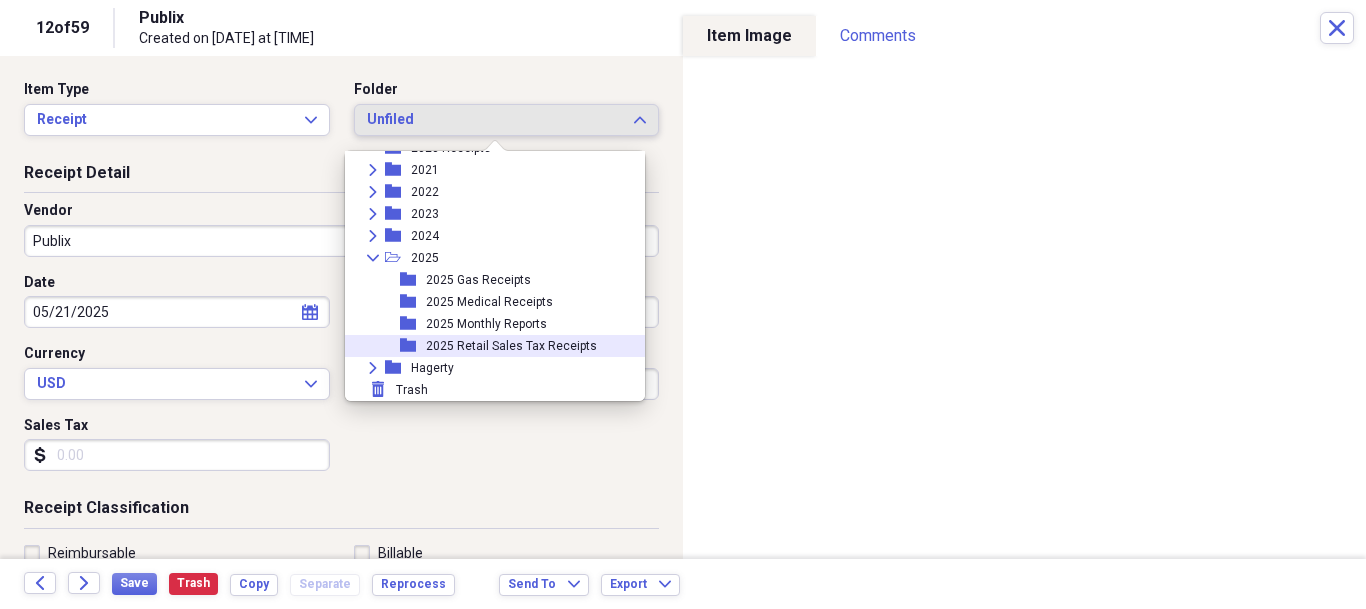 click on "2025 Retail Sales Tax Receipts" at bounding box center (511, 346) 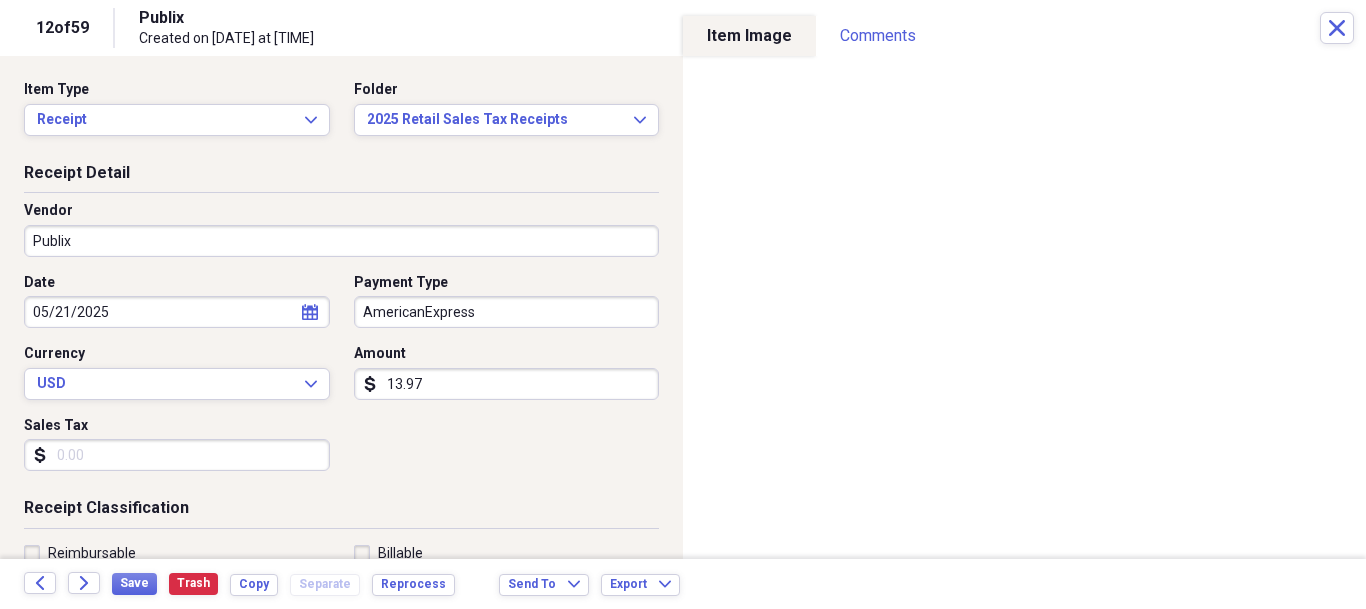 click on "Sales Tax" at bounding box center [177, 455] 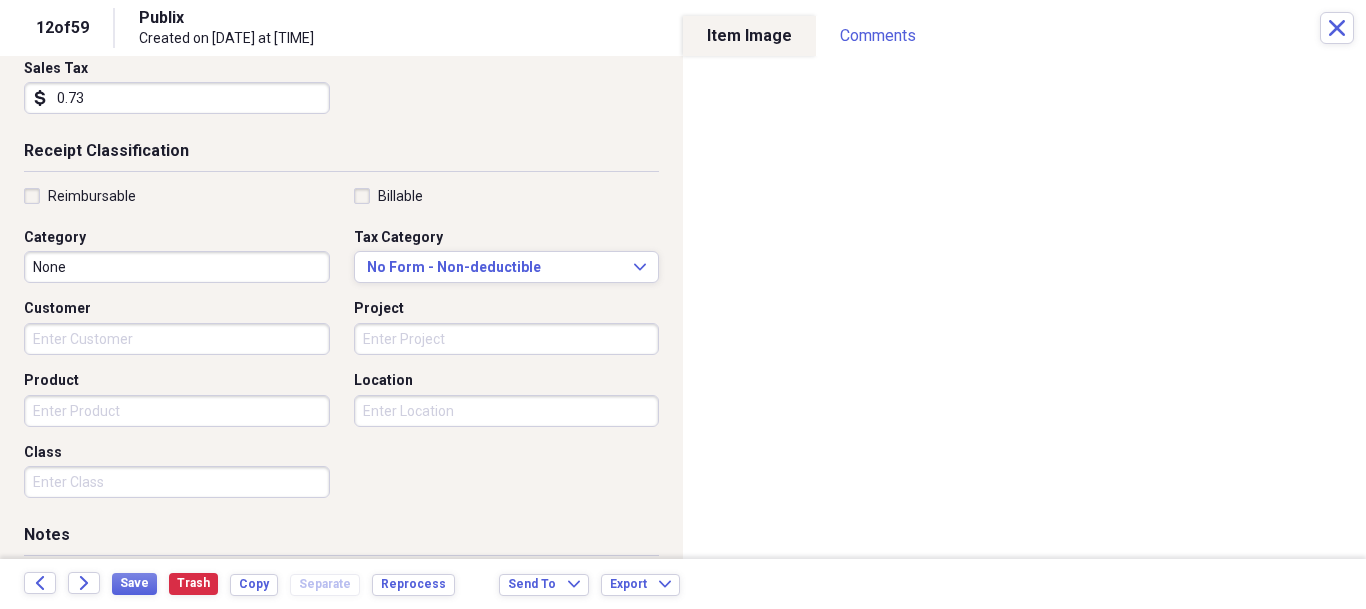 scroll, scrollTop: 400, scrollLeft: 0, axis: vertical 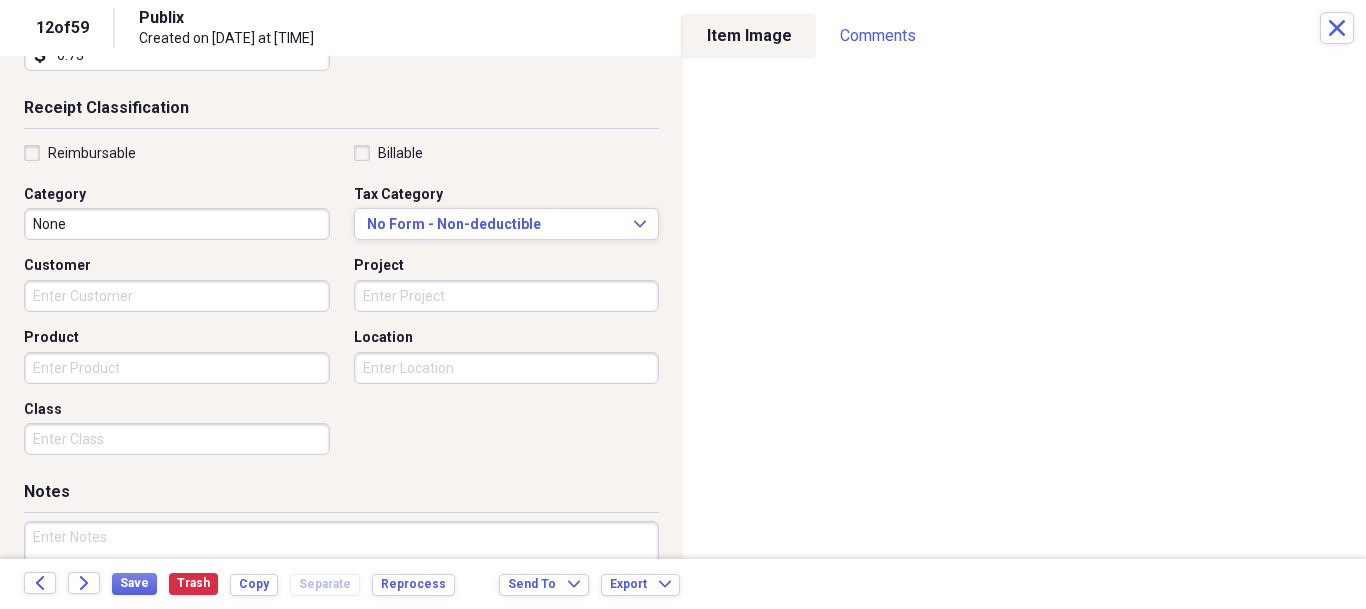 type on "0.73" 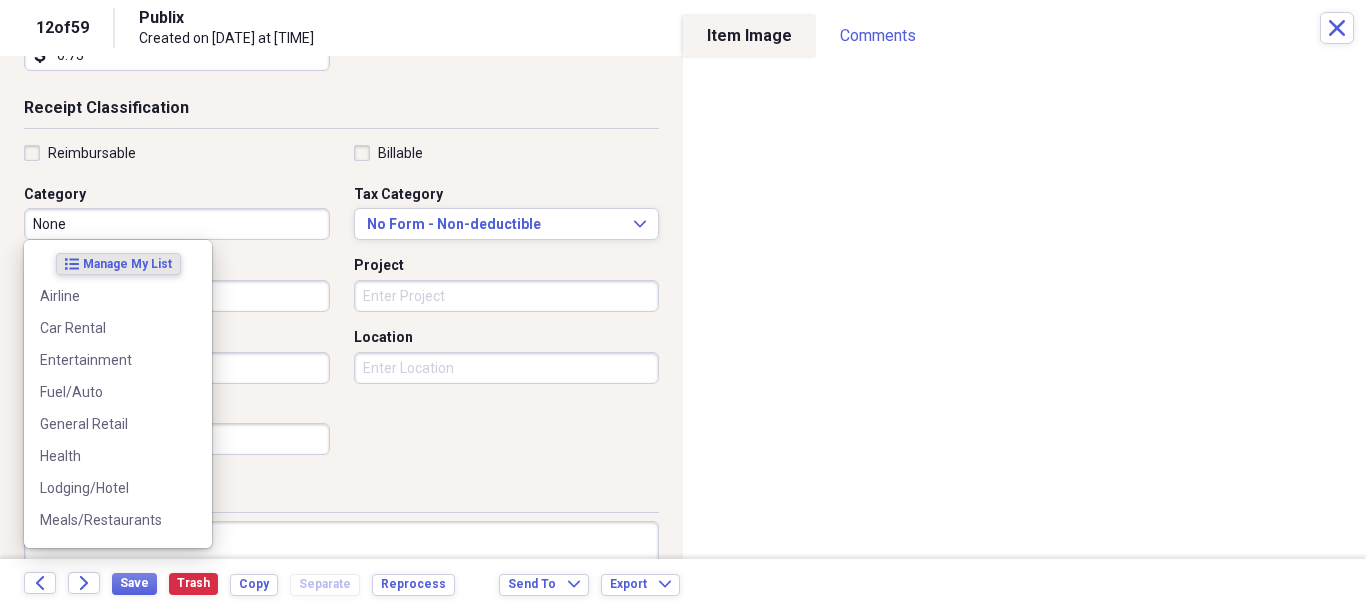 click on "None" at bounding box center [177, 224] 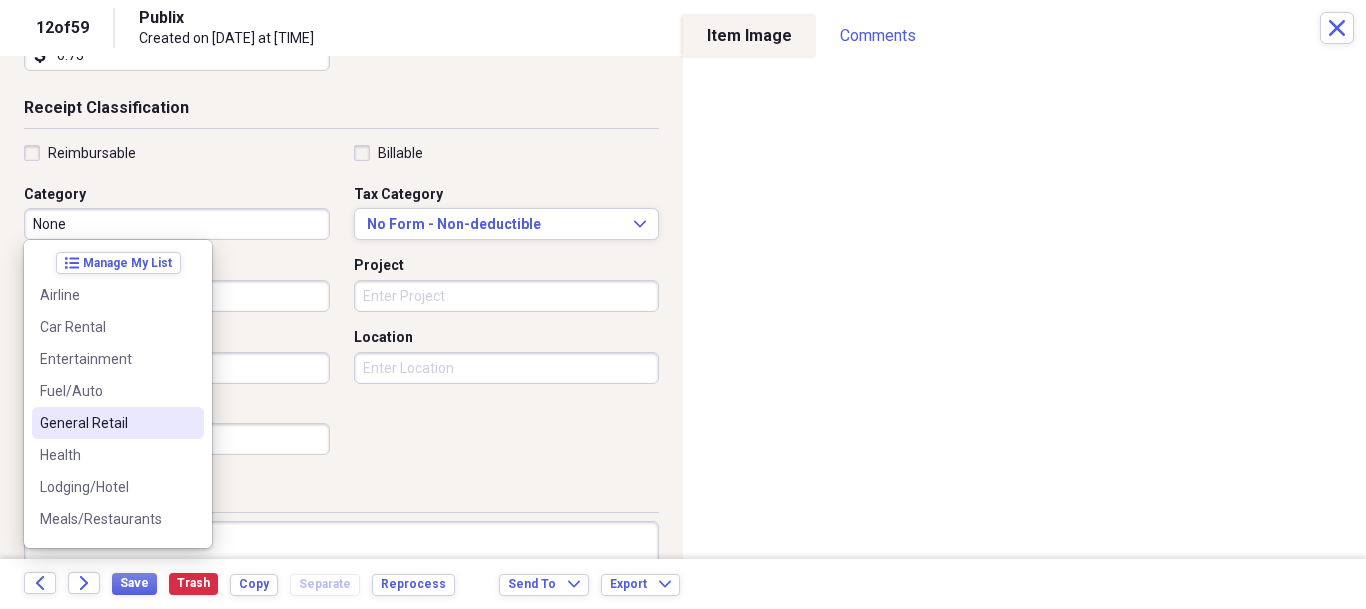 scroll, scrollTop: 0, scrollLeft: 0, axis: both 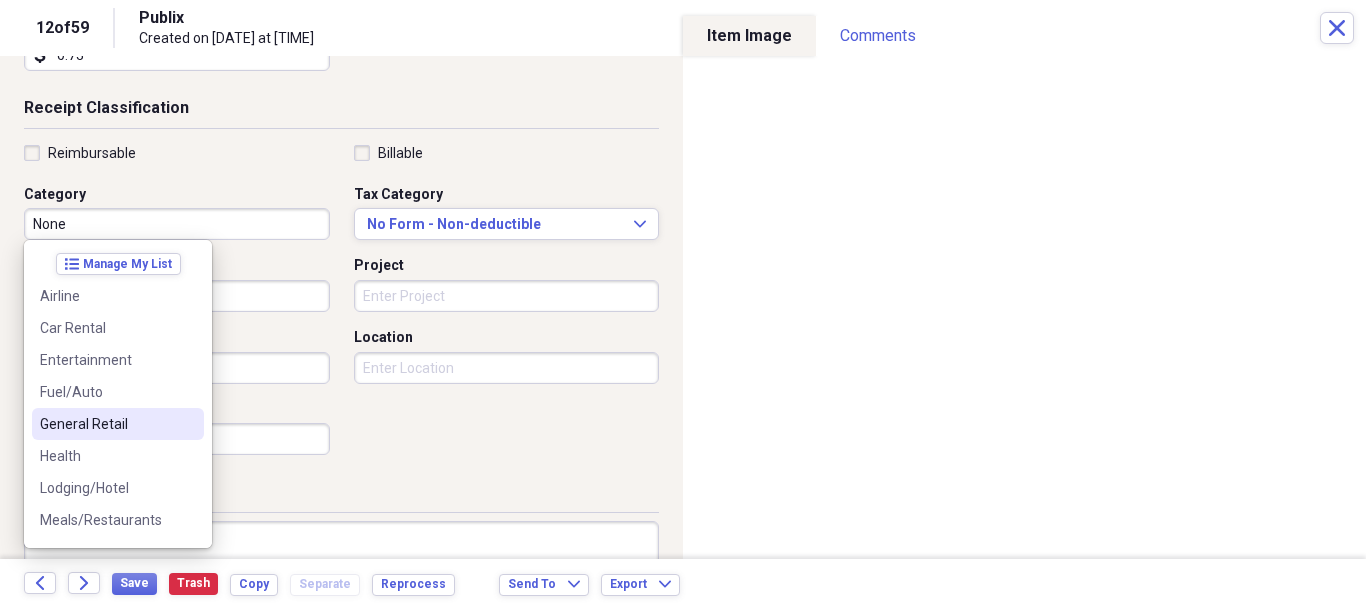 click on "General Retail" at bounding box center [106, 424] 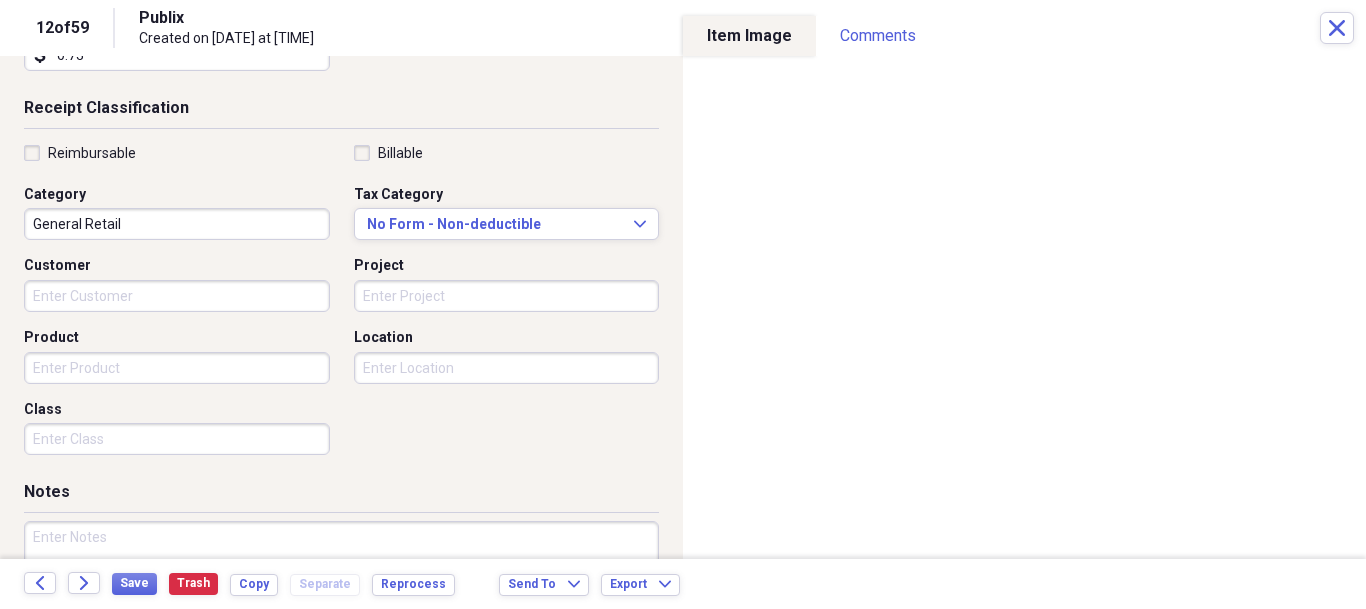 type on "General Retail" 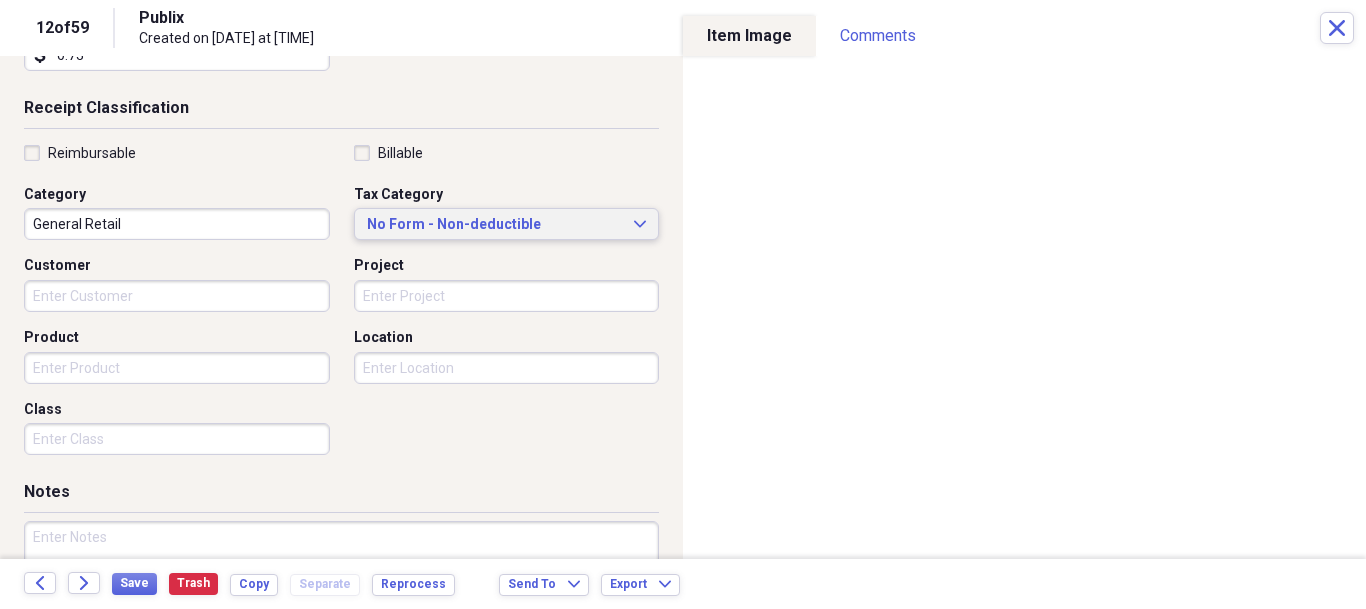 click on "Expand" 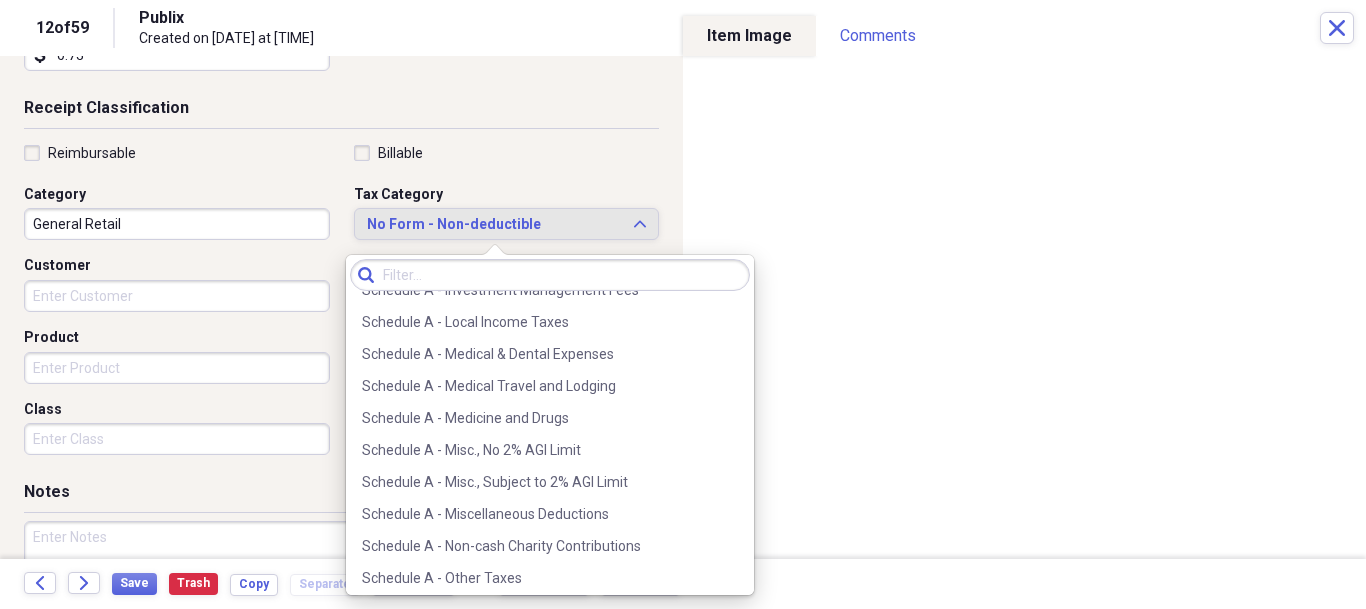 scroll, scrollTop: 3000, scrollLeft: 0, axis: vertical 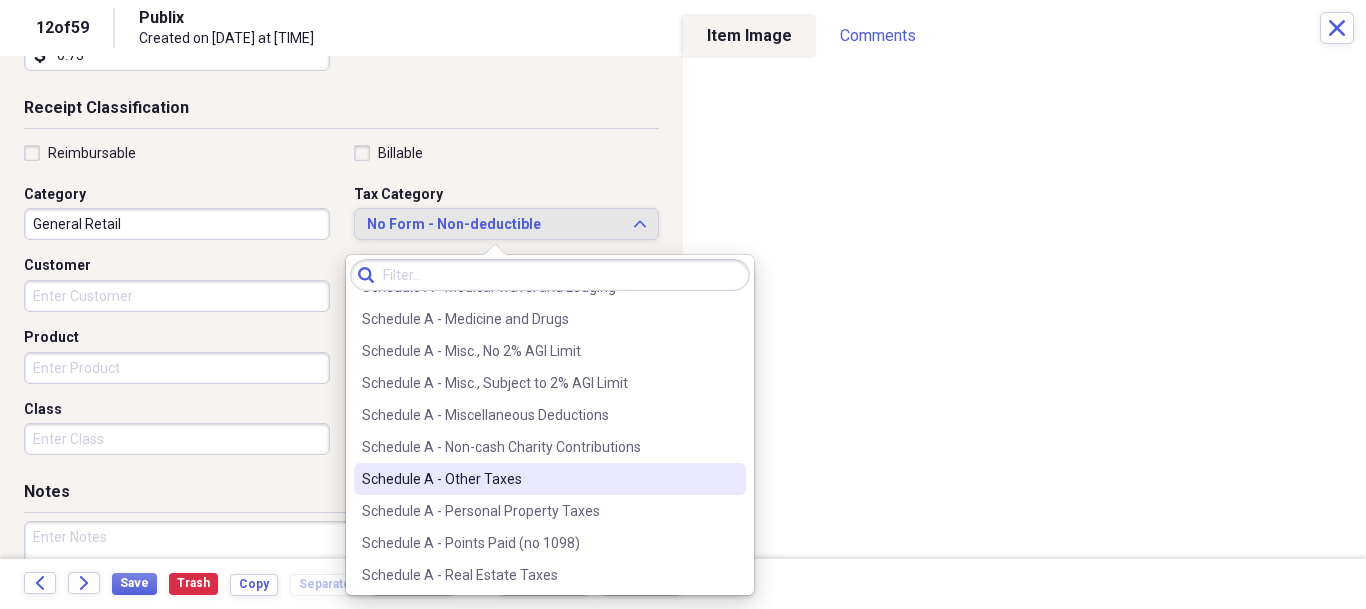 click on "Schedule A - Other Taxes" at bounding box center (538, 479) 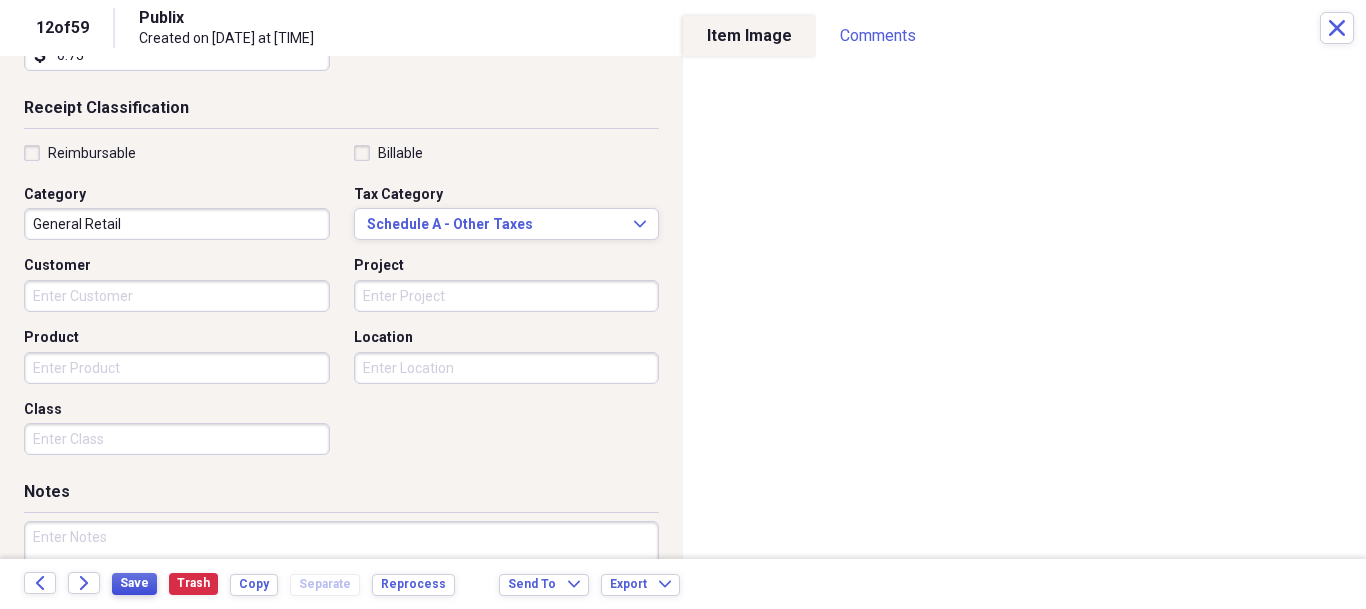 click on "Save" at bounding box center (134, 583) 